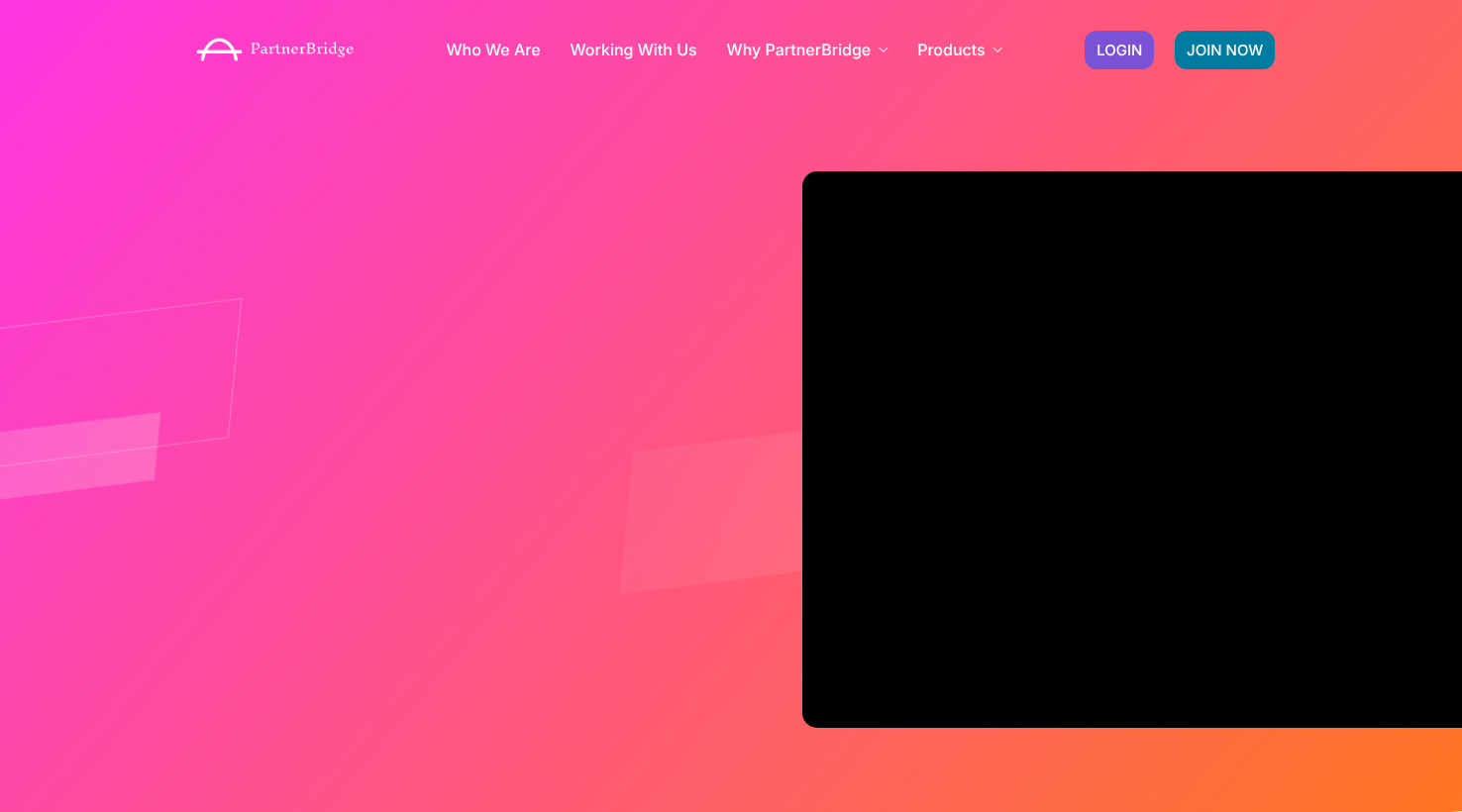 scroll, scrollTop: 0, scrollLeft: 0, axis: both 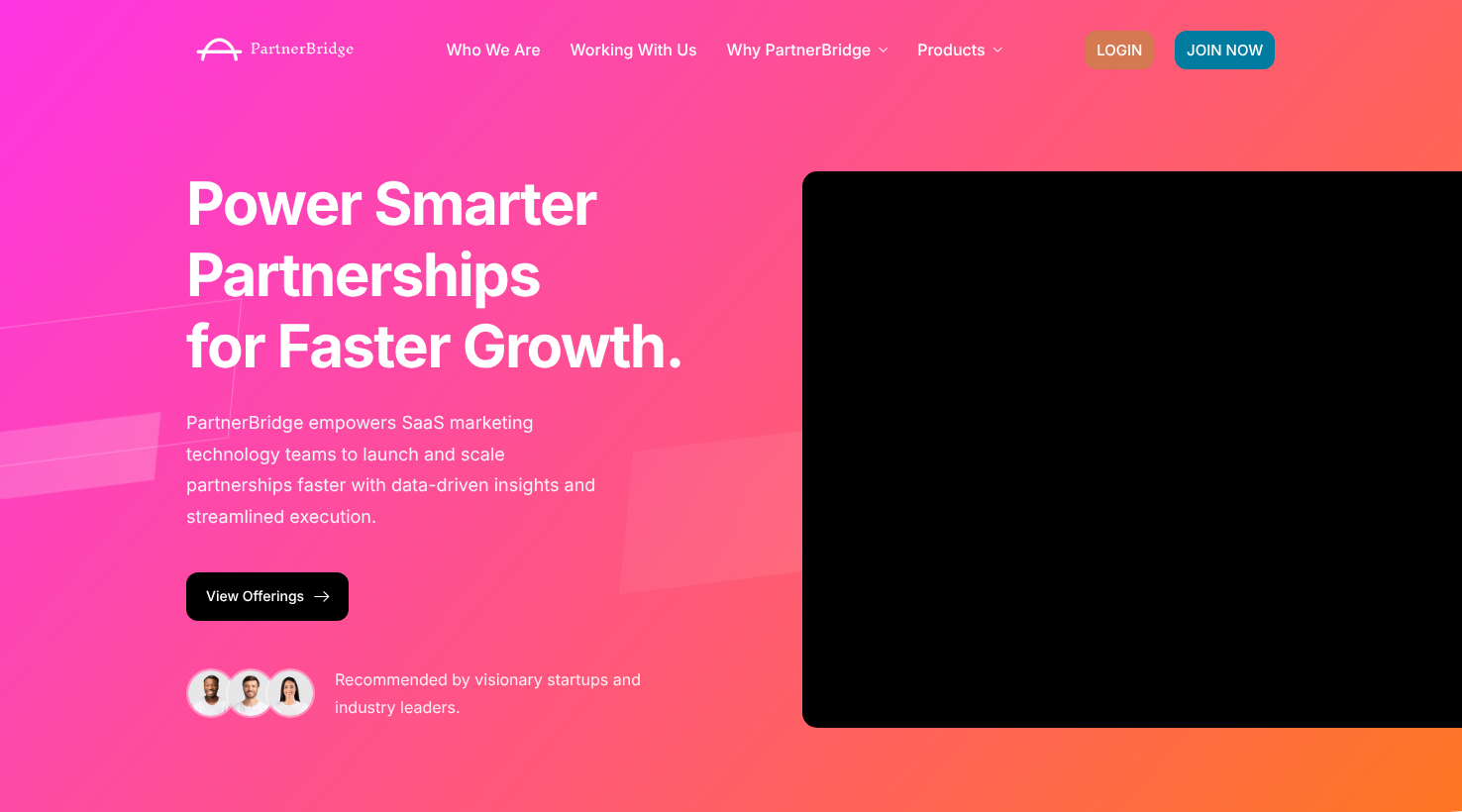 click on "LOGIN" at bounding box center (1119, 50) 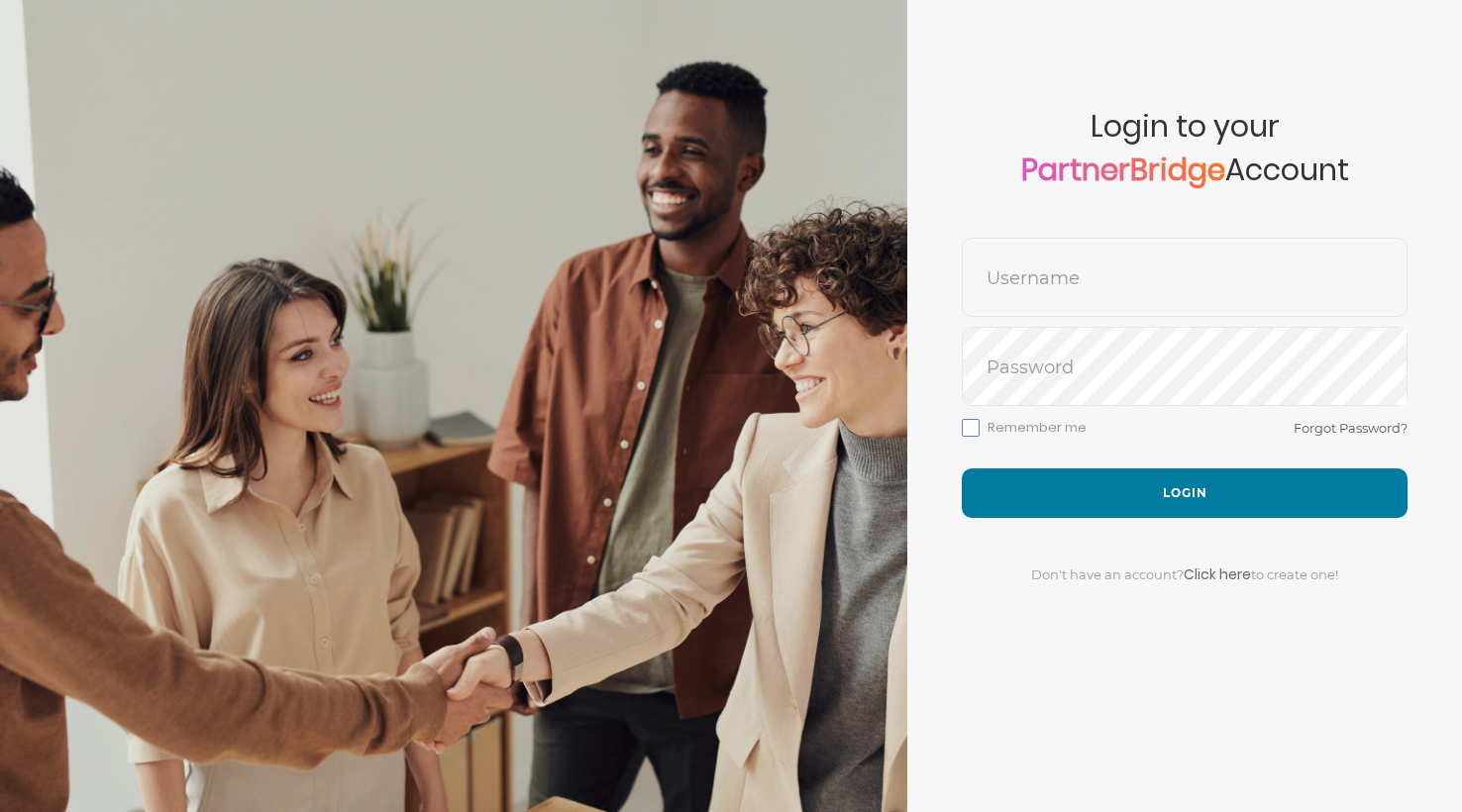 scroll, scrollTop: 0, scrollLeft: 0, axis: both 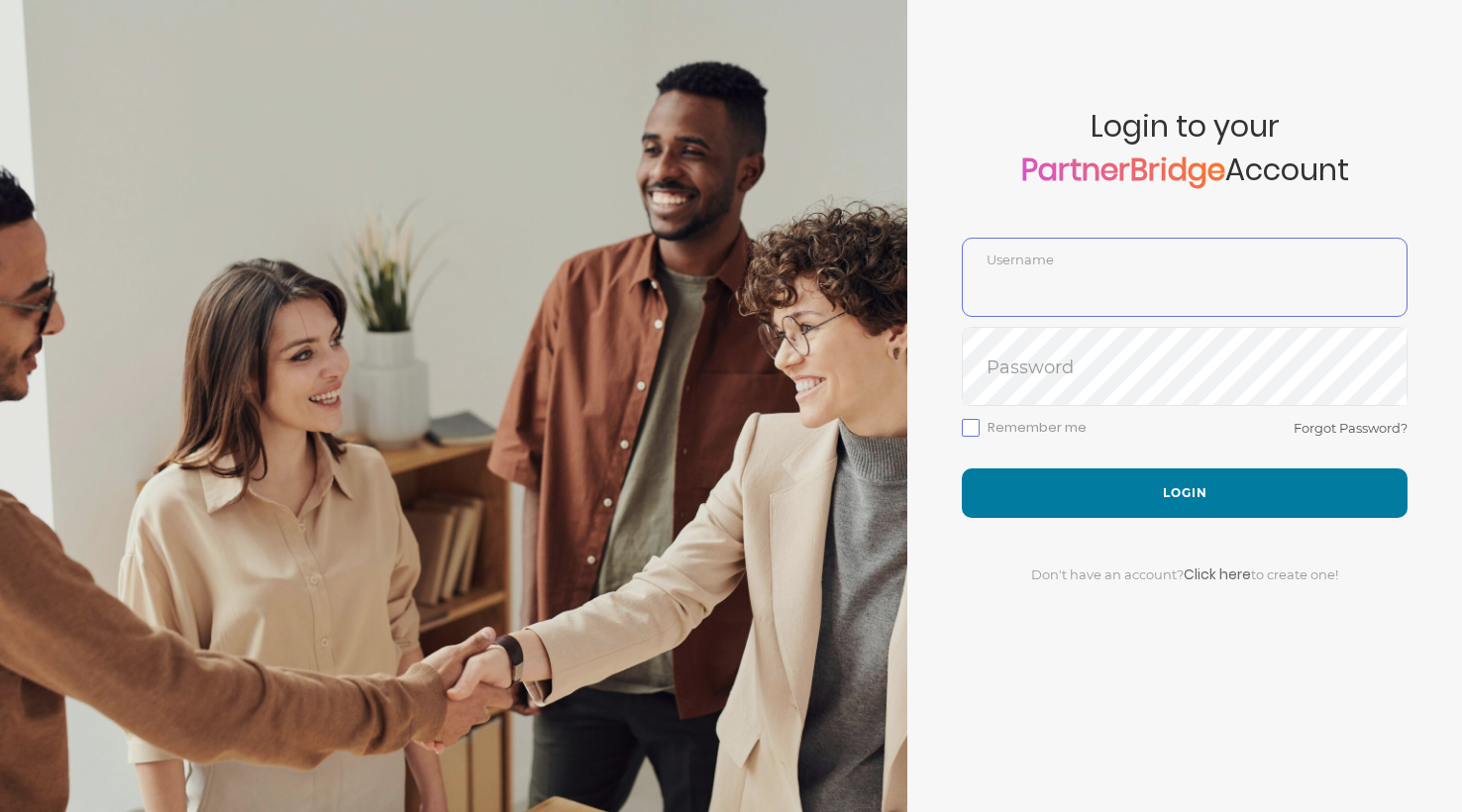 type on "[USERNAME]" 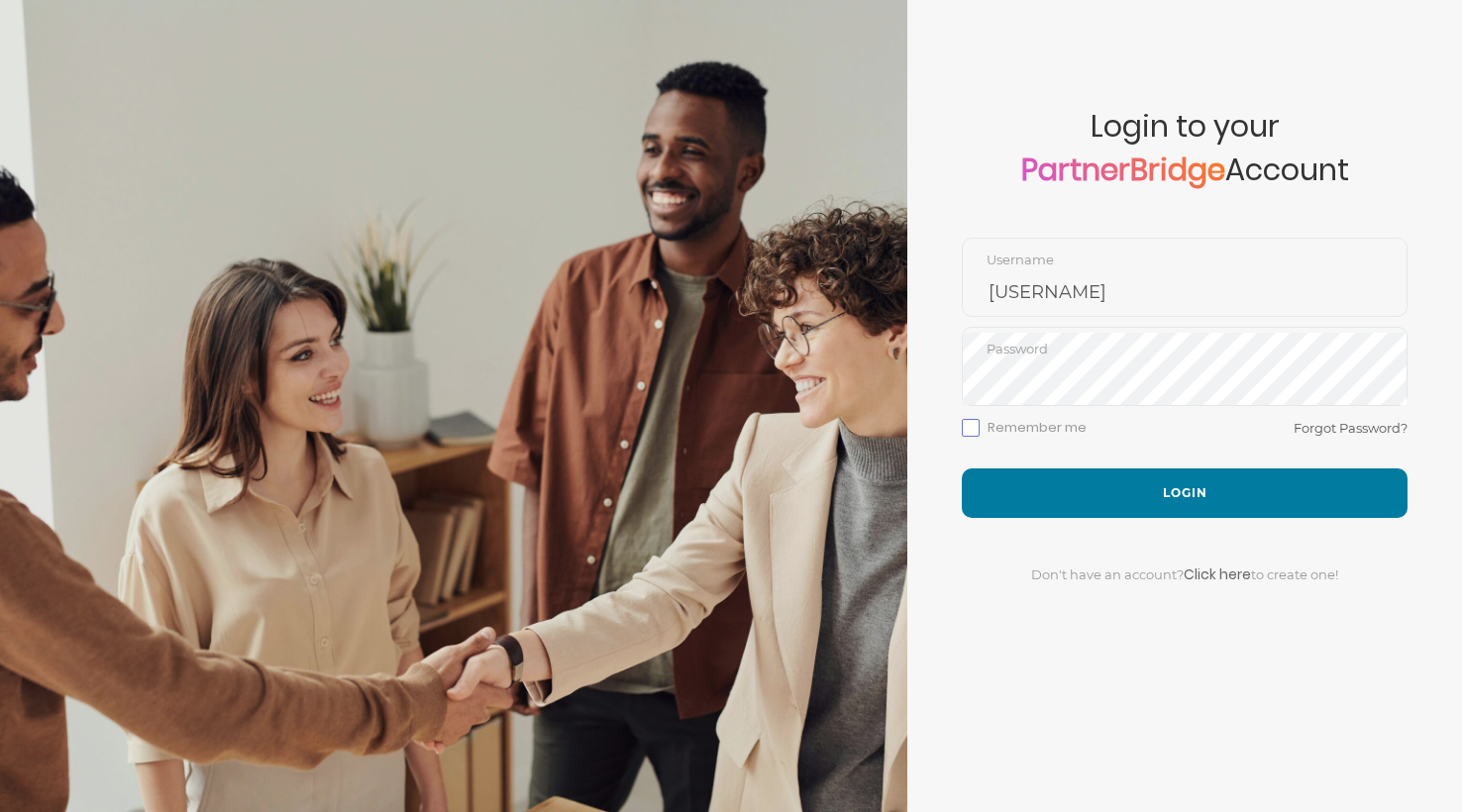 click on "Login to your  PartnerBridge  Account" at bounding box center [1185, 173] 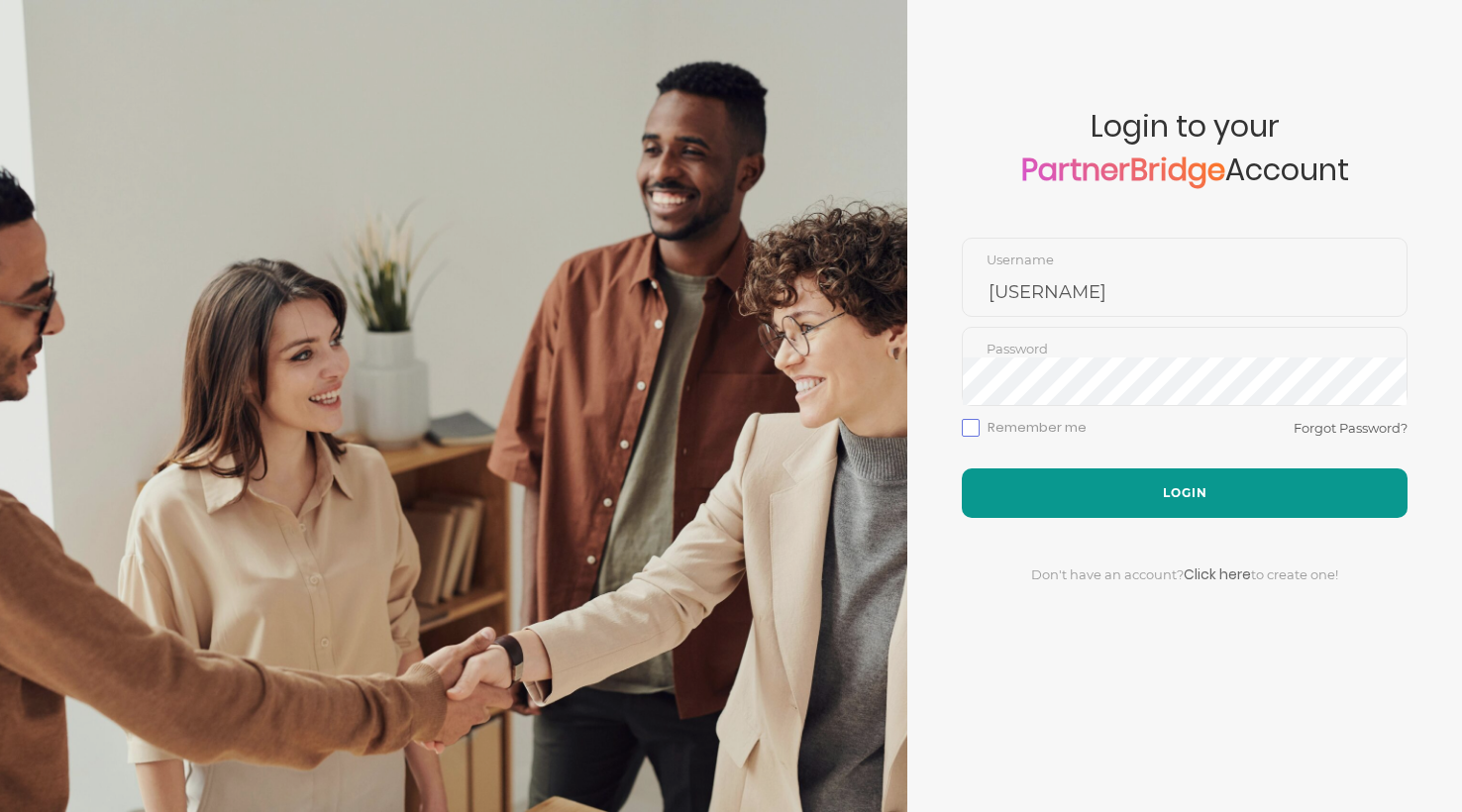 click on "Login" at bounding box center (1185, 493) 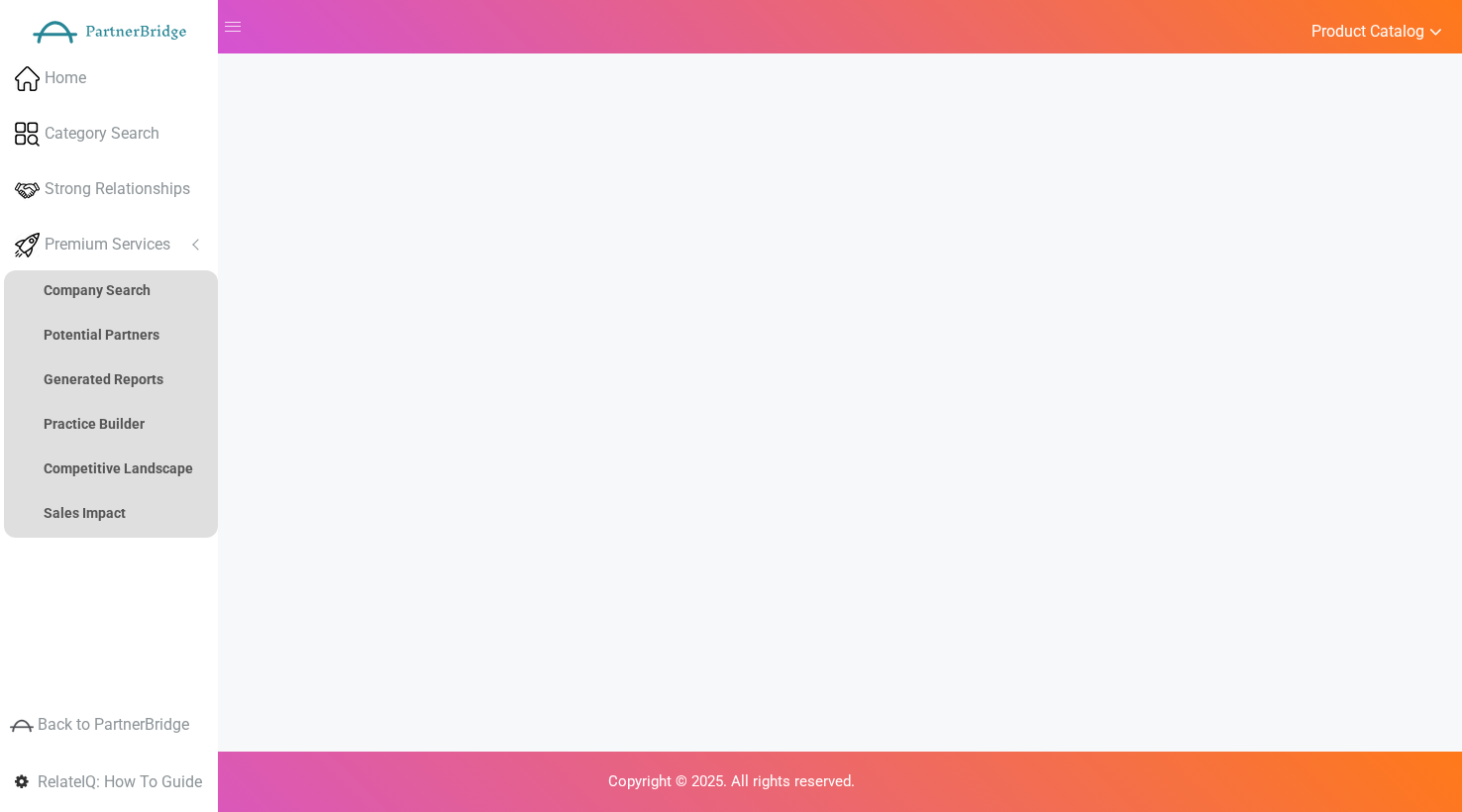 scroll, scrollTop: 0, scrollLeft: 0, axis: both 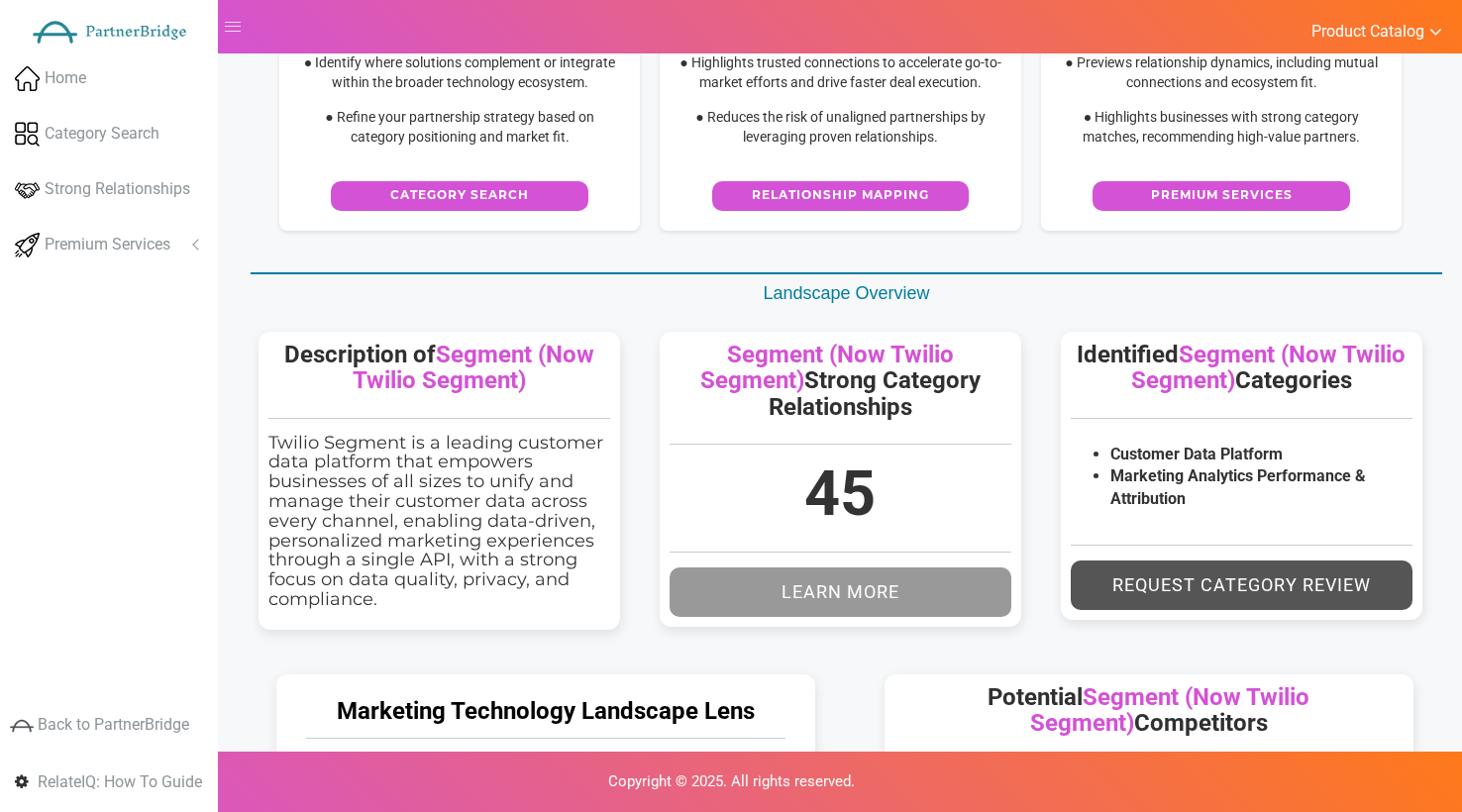 click on "Learn More" at bounding box center [840, 592] 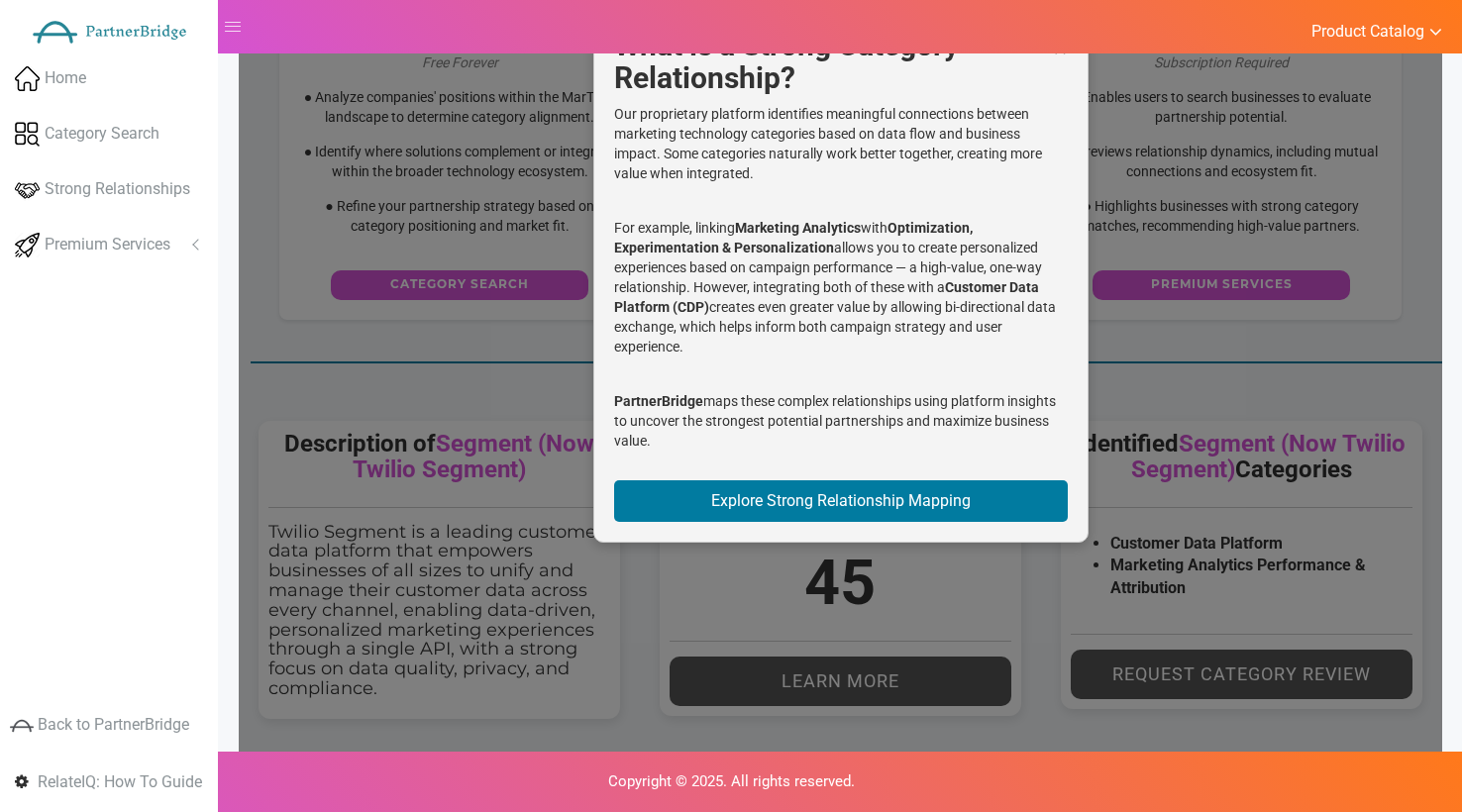 scroll, scrollTop: 167, scrollLeft: 0, axis: vertical 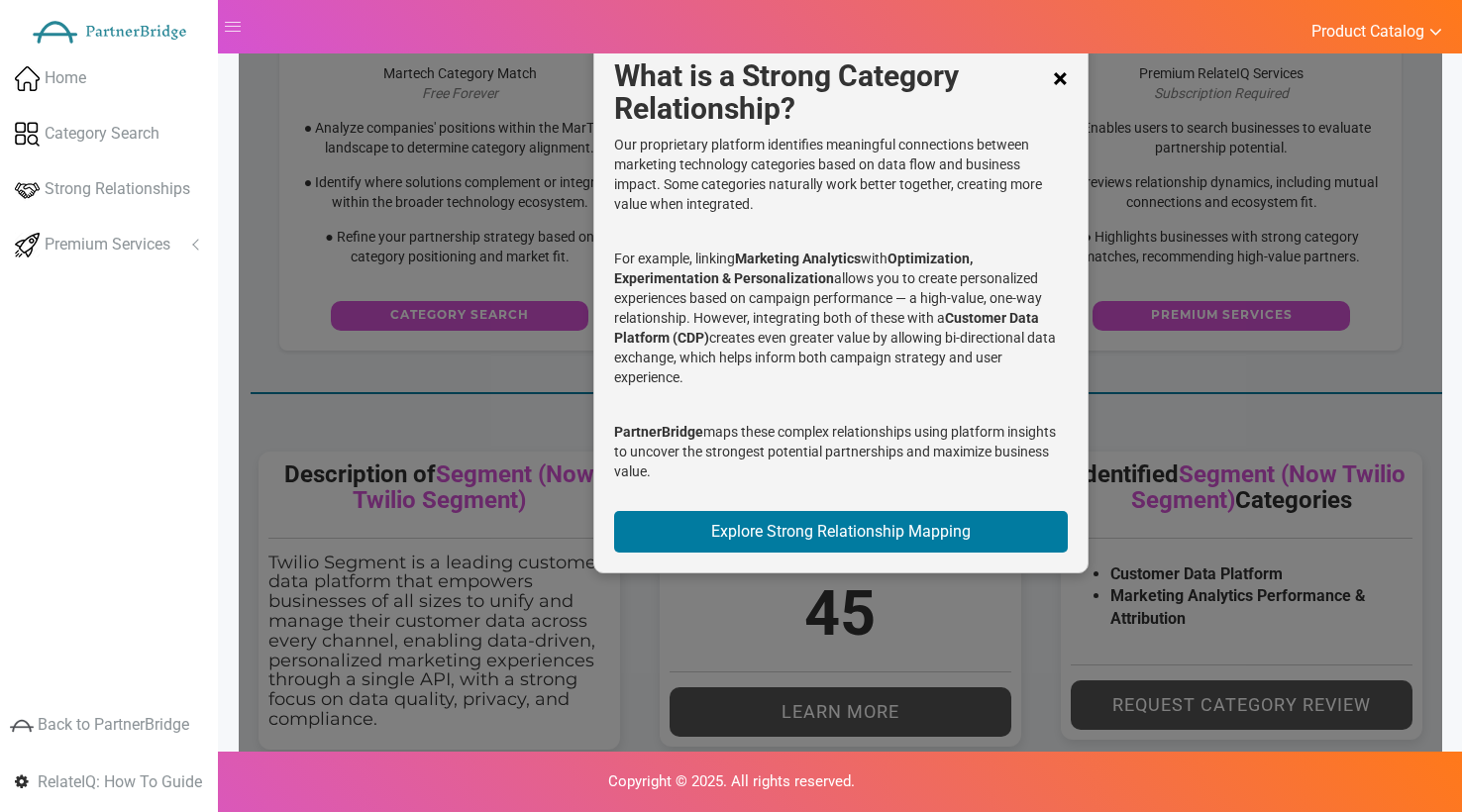 click on "×" at bounding box center [1060, 79] 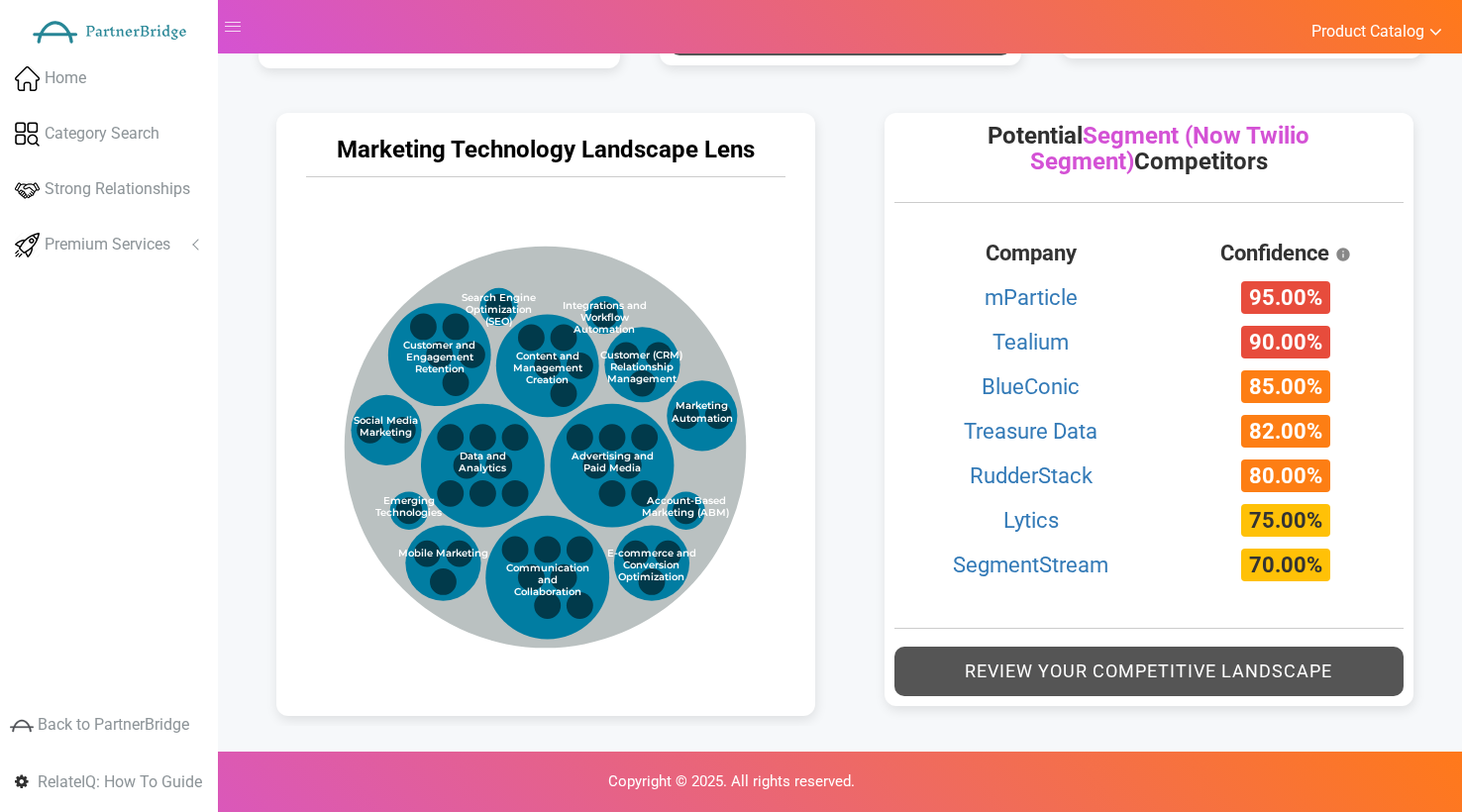 scroll, scrollTop: 866, scrollLeft: 0, axis: vertical 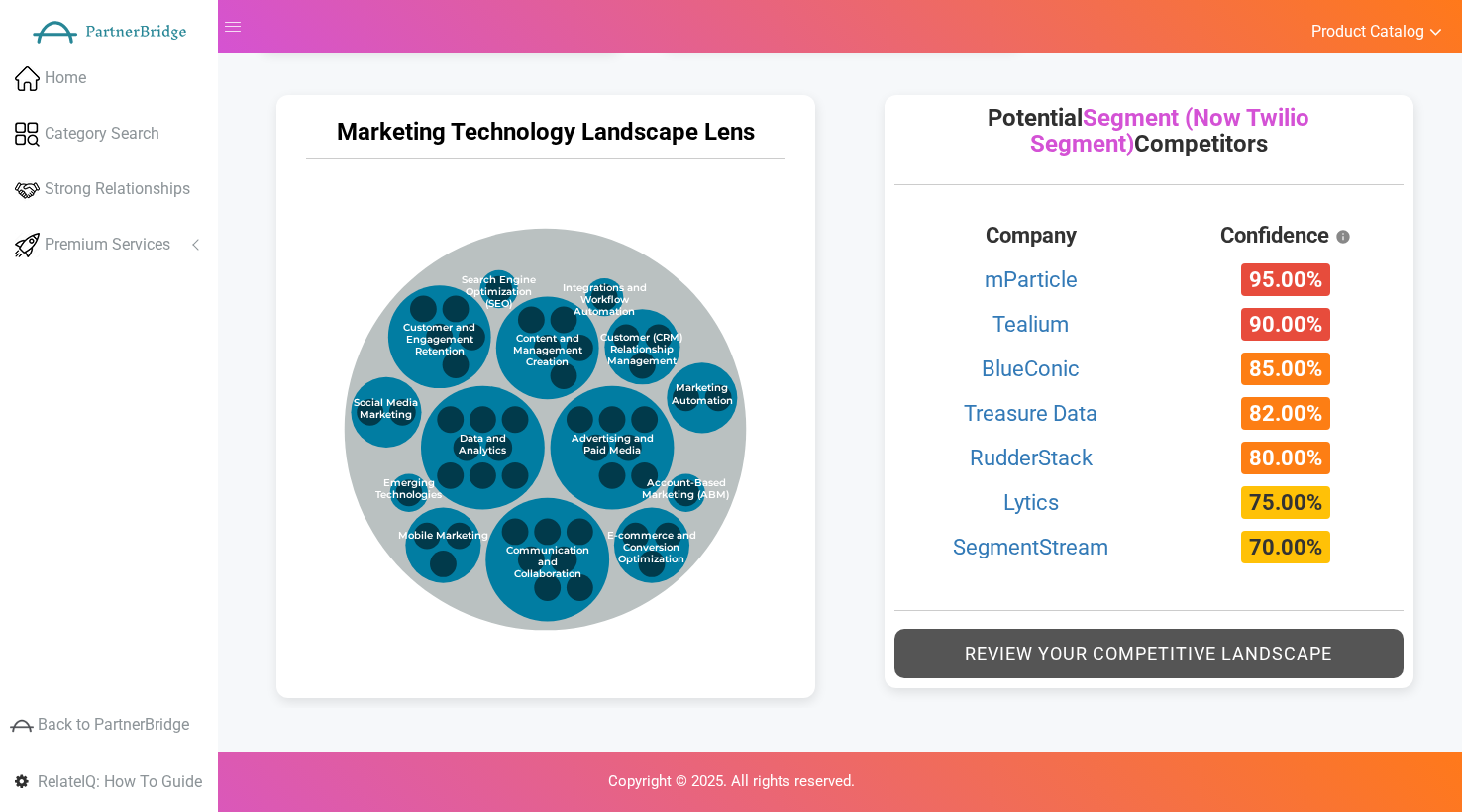 click on "Potential  Segment (Now Twilio Segment)  Competitors
Company
Confidence
mParticle 95.00% Tealium 90.00% BlueConic 85.00% Treasure Data 82.00% RudderStack 80.00% Lytics 75.00% SegmentStream 70.00%
Coming Soon!" at bounding box center (1153, 391) 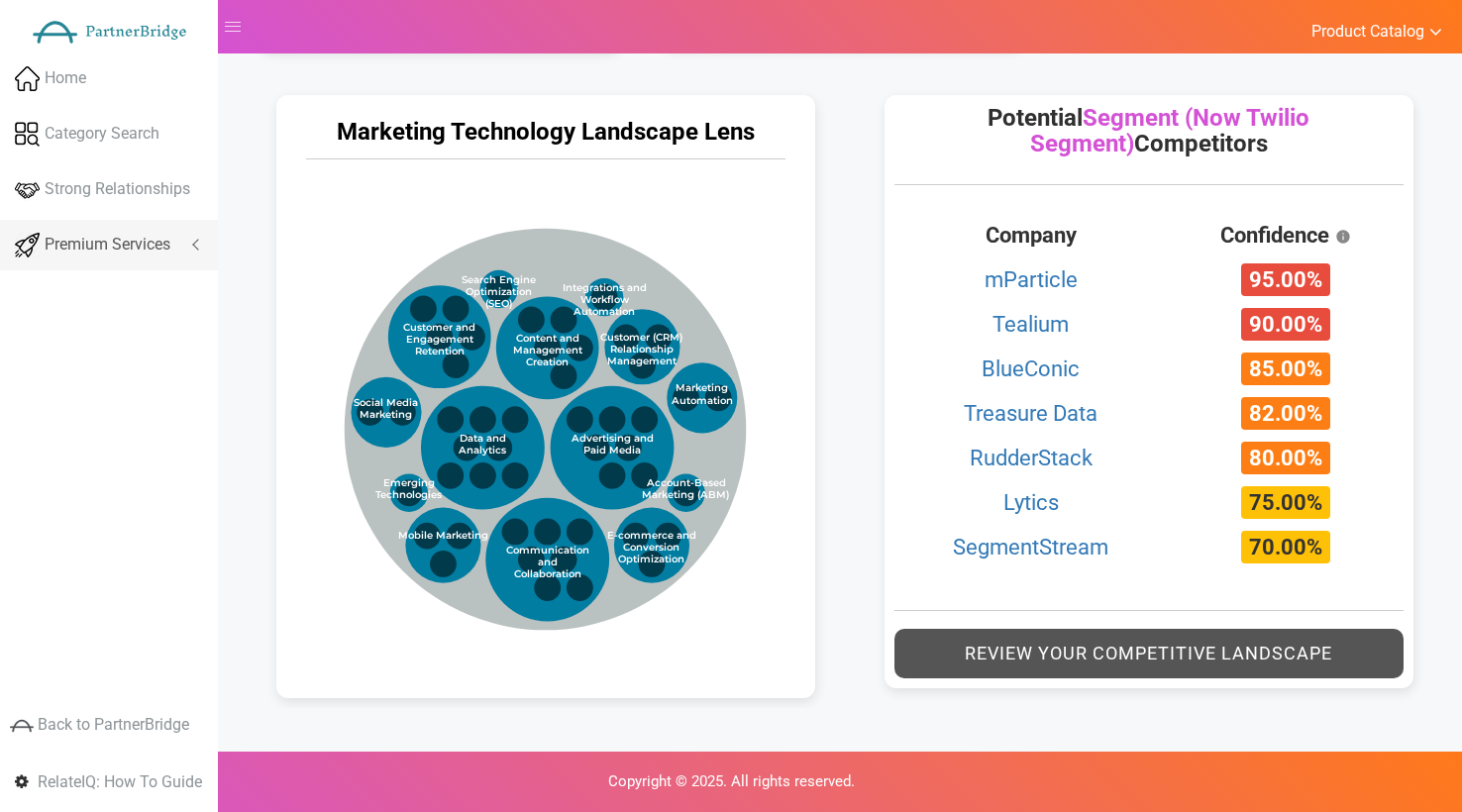 click on "Premium Services" at bounding box center [107, 245] 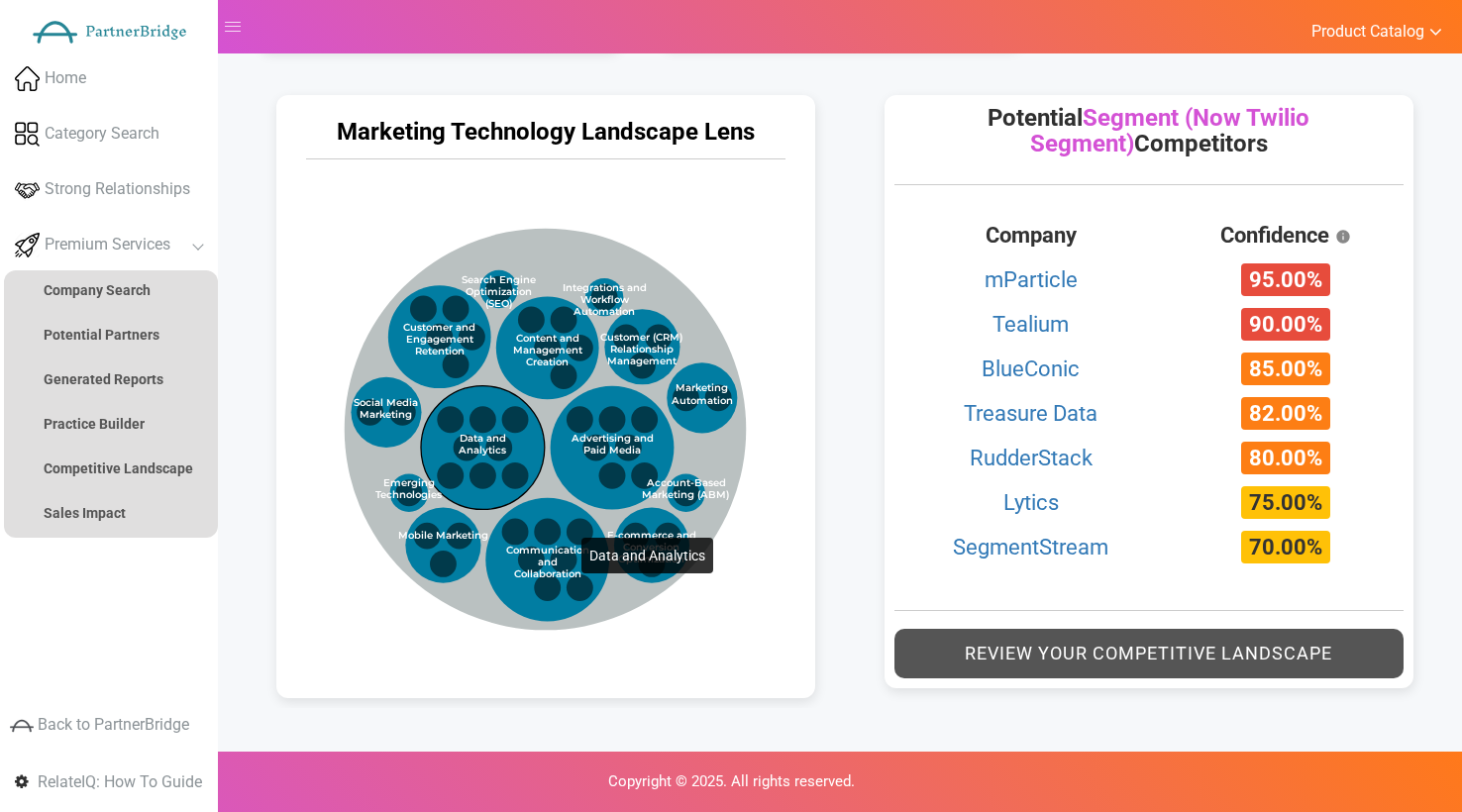 click 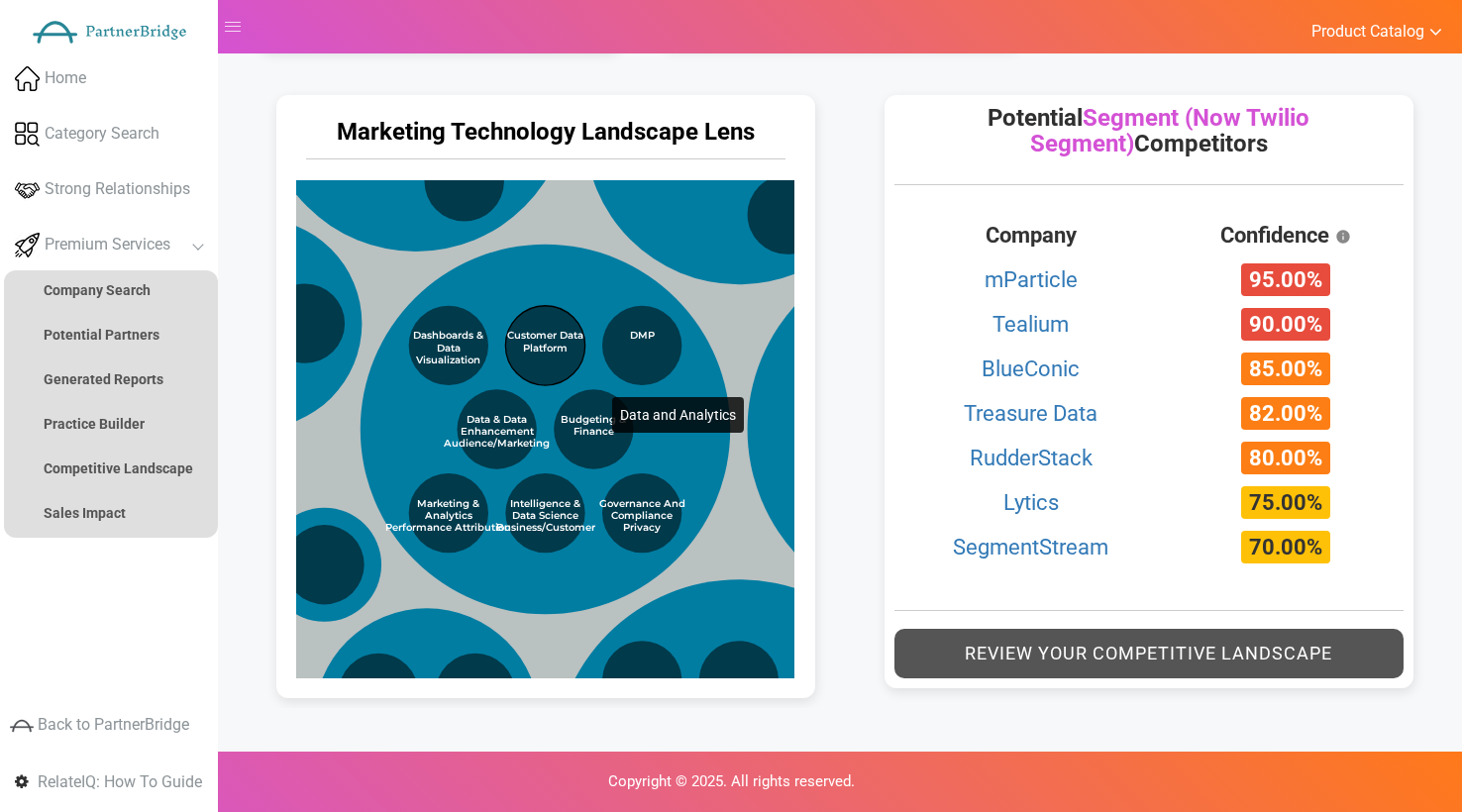 click 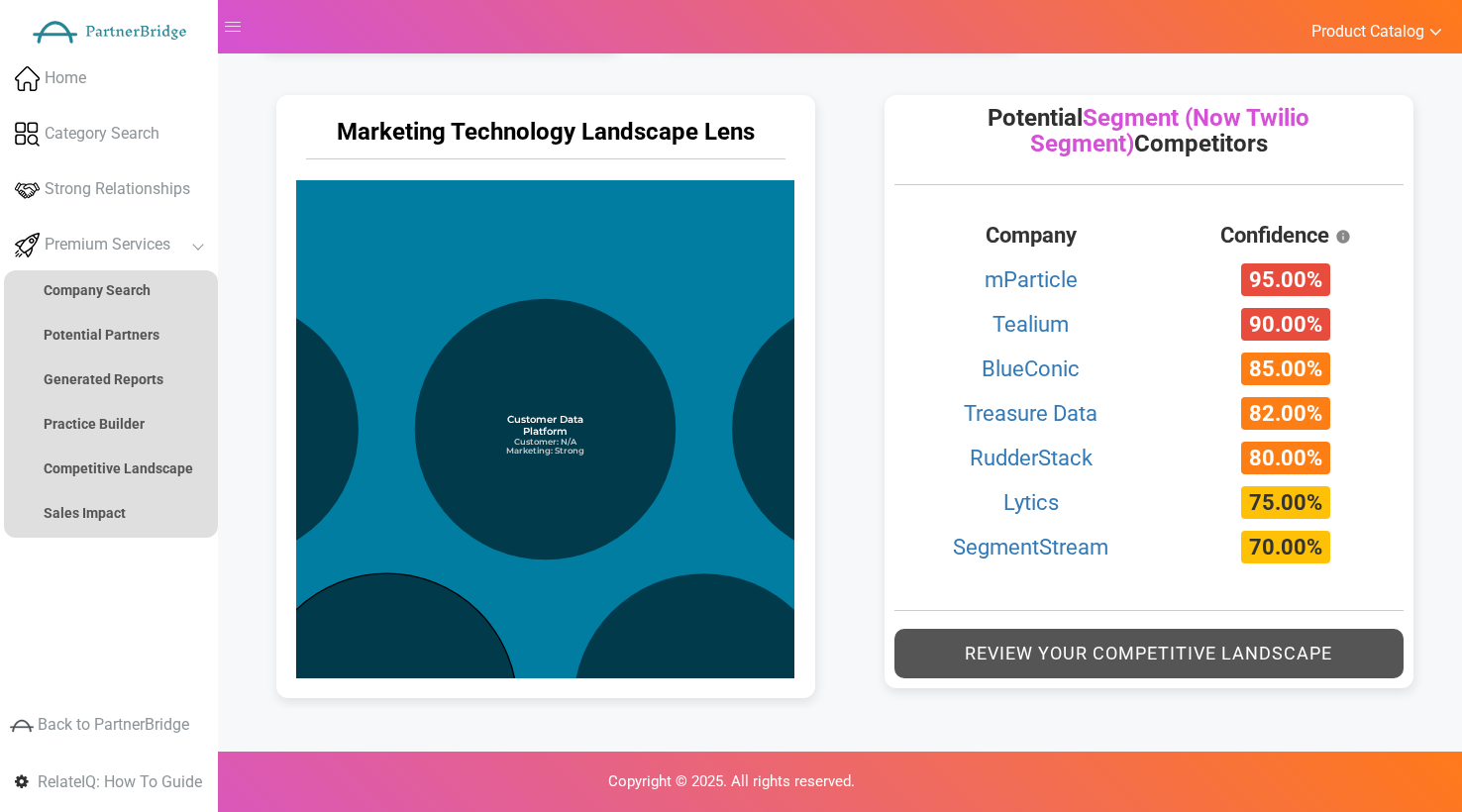click 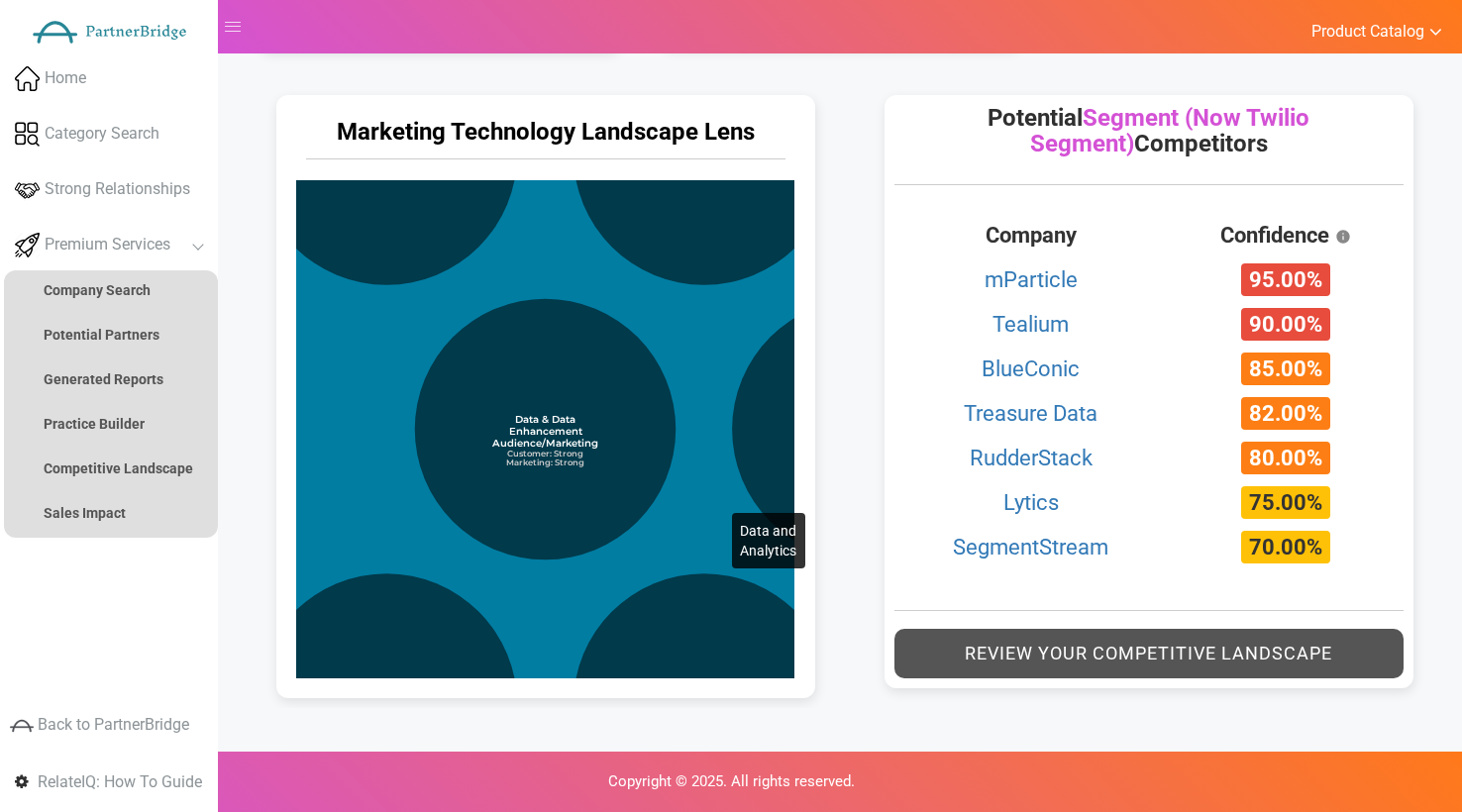 click 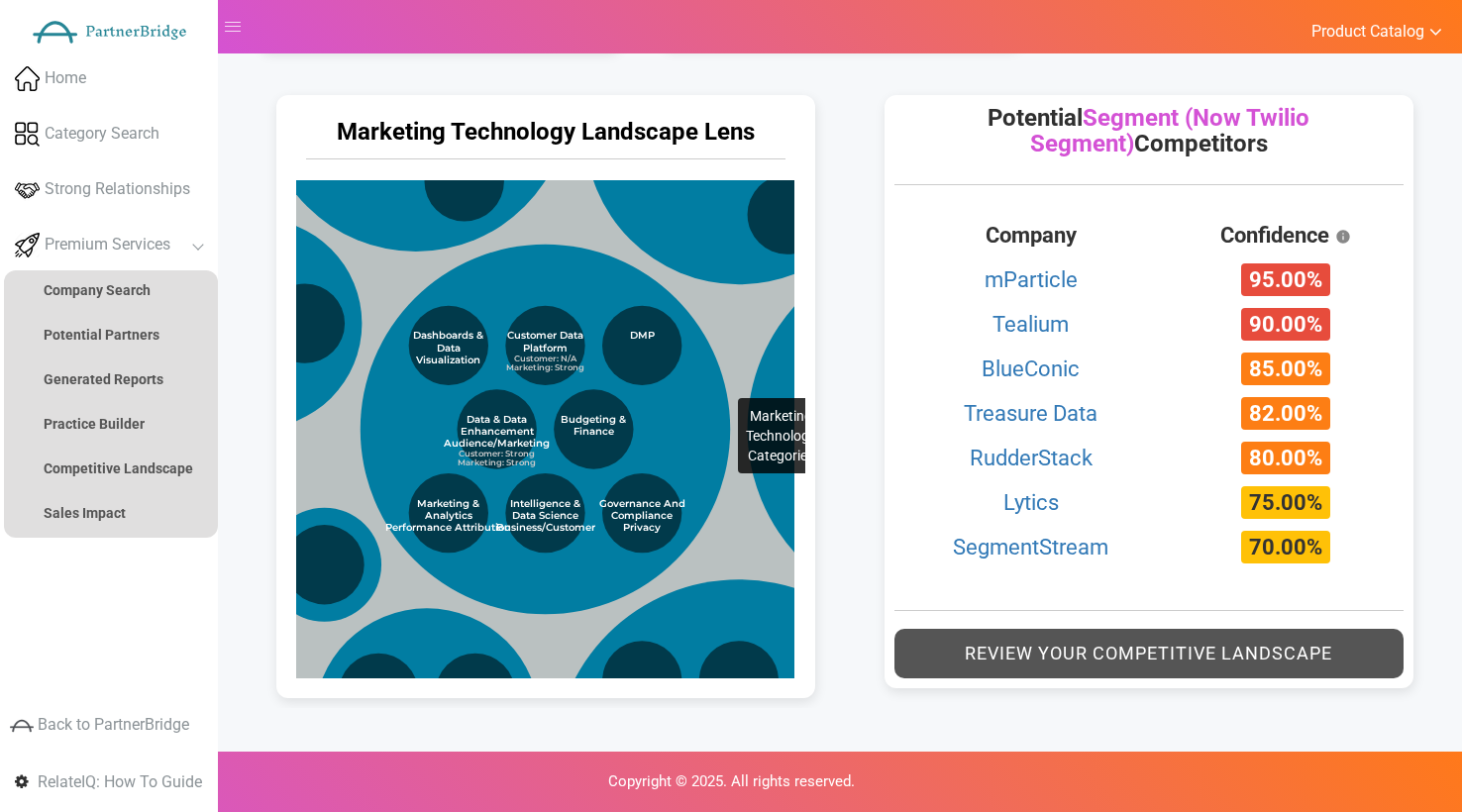 click 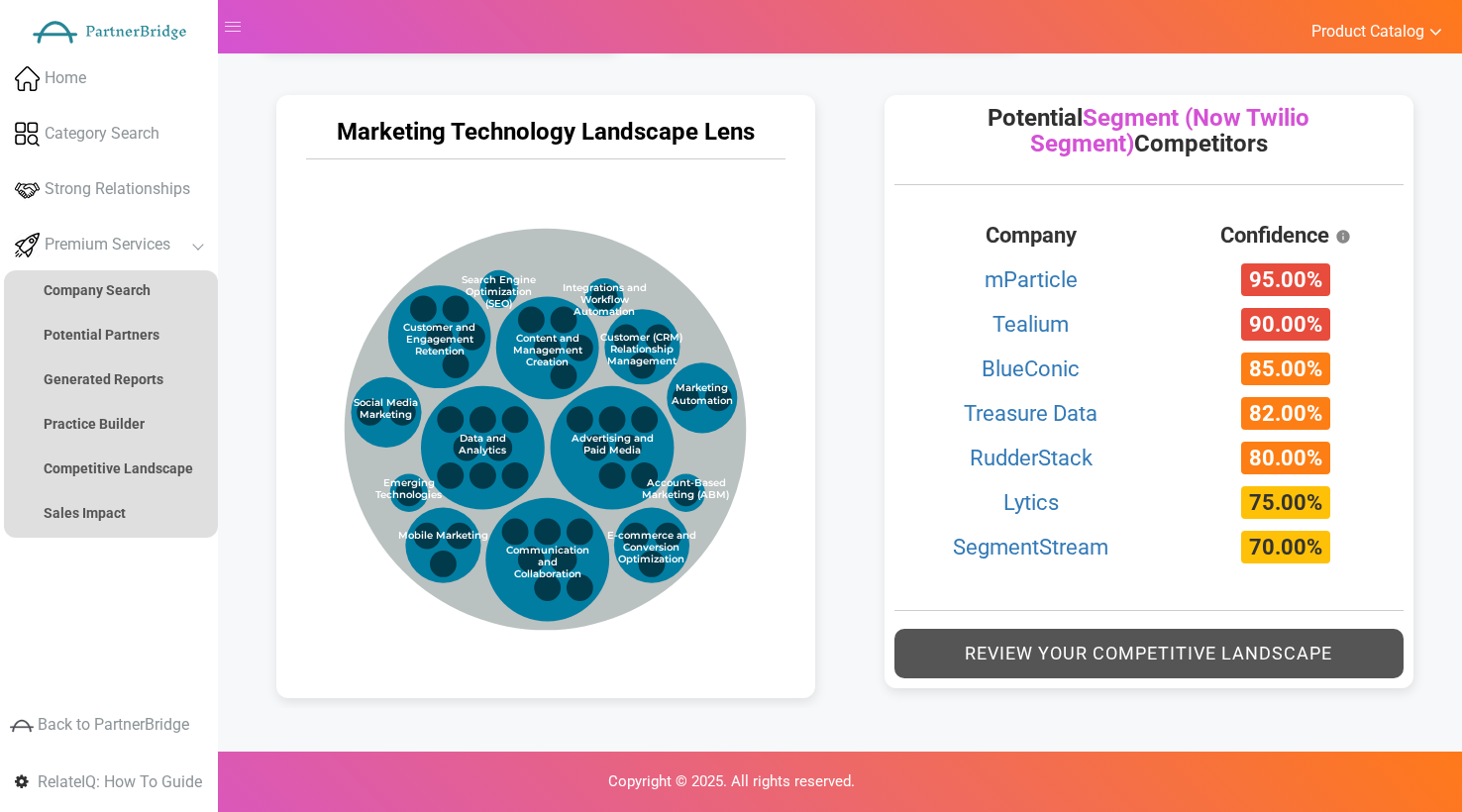 click on "Marketing Technology Landscape Lens
Marketing Technology Categories
Marketing Technology Categories Data and Analytics Advertising and Paid Media Communication and Collaboration Content and Management Creation Customer and Engagement Retention Customer (CRM) Relationship Management E-commerce and Conversion Optimization Mobile Marketing Marketing Automation Social Media Marketing Account-Based Marketing (ABM) Emerging Technologies Integrations and Workflow Automation Search Engine Optimization (SEO) Data & Data Enhancement Audience/Marketing Customer: Strong Marketing: Strong Budgeting & Finance Intelligence & Data Science Business/Customer Customer Data Platform Data DMP" at bounding box center (545, 391) 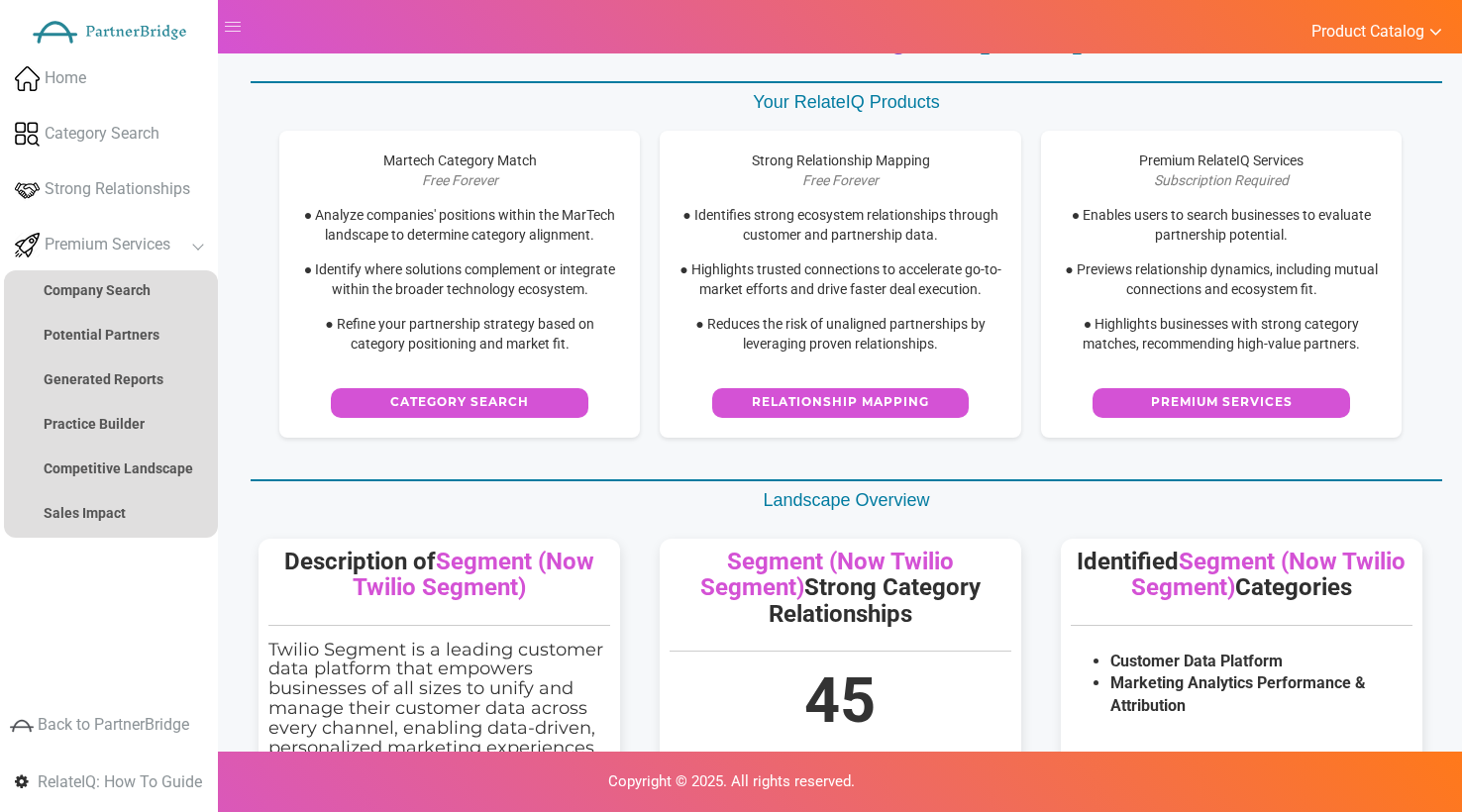 scroll, scrollTop: 0, scrollLeft: 0, axis: both 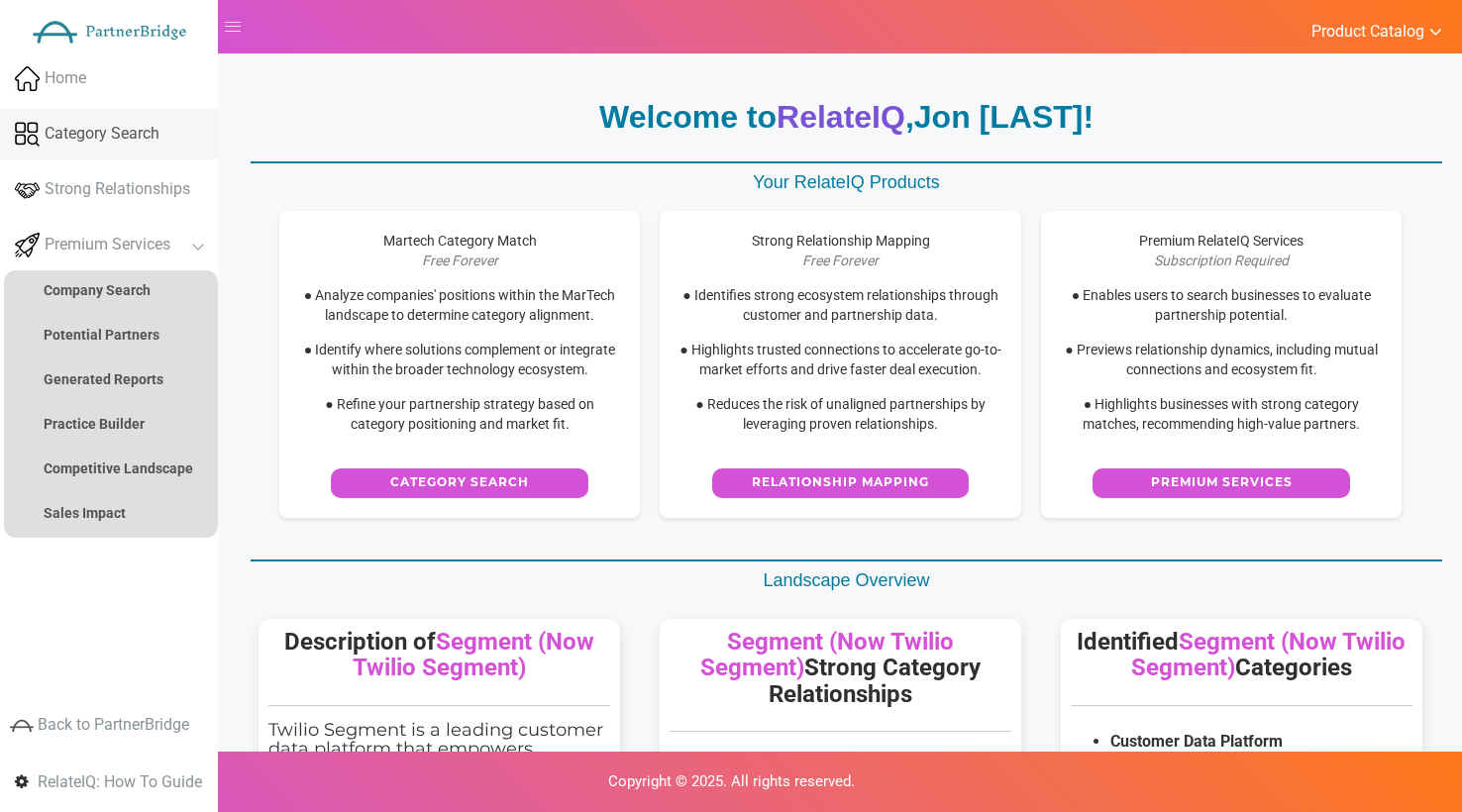 click on "Category Search" at bounding box center [102, 134] 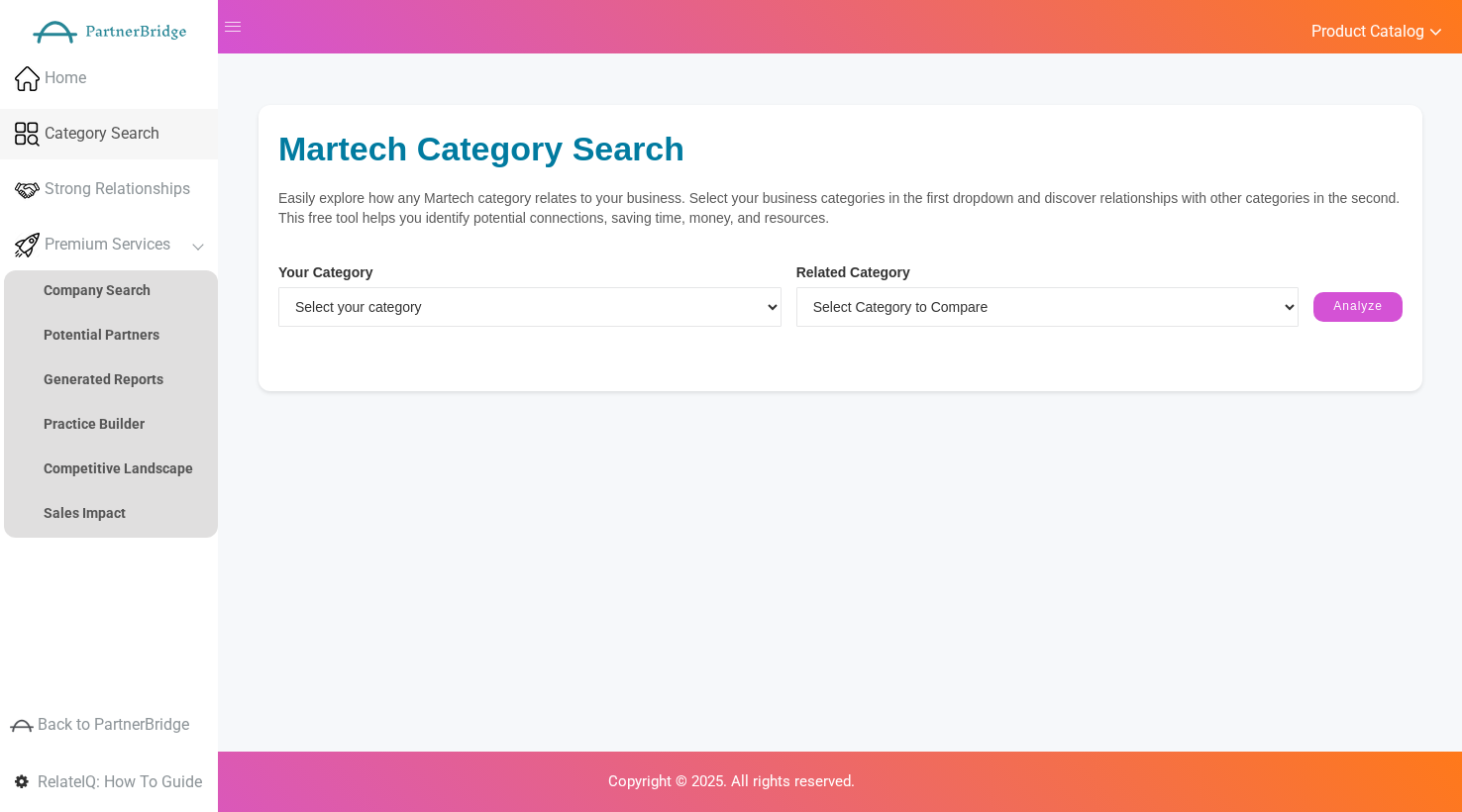 scroll, scrollTop: 0, scrollLeft: 0, axis: both 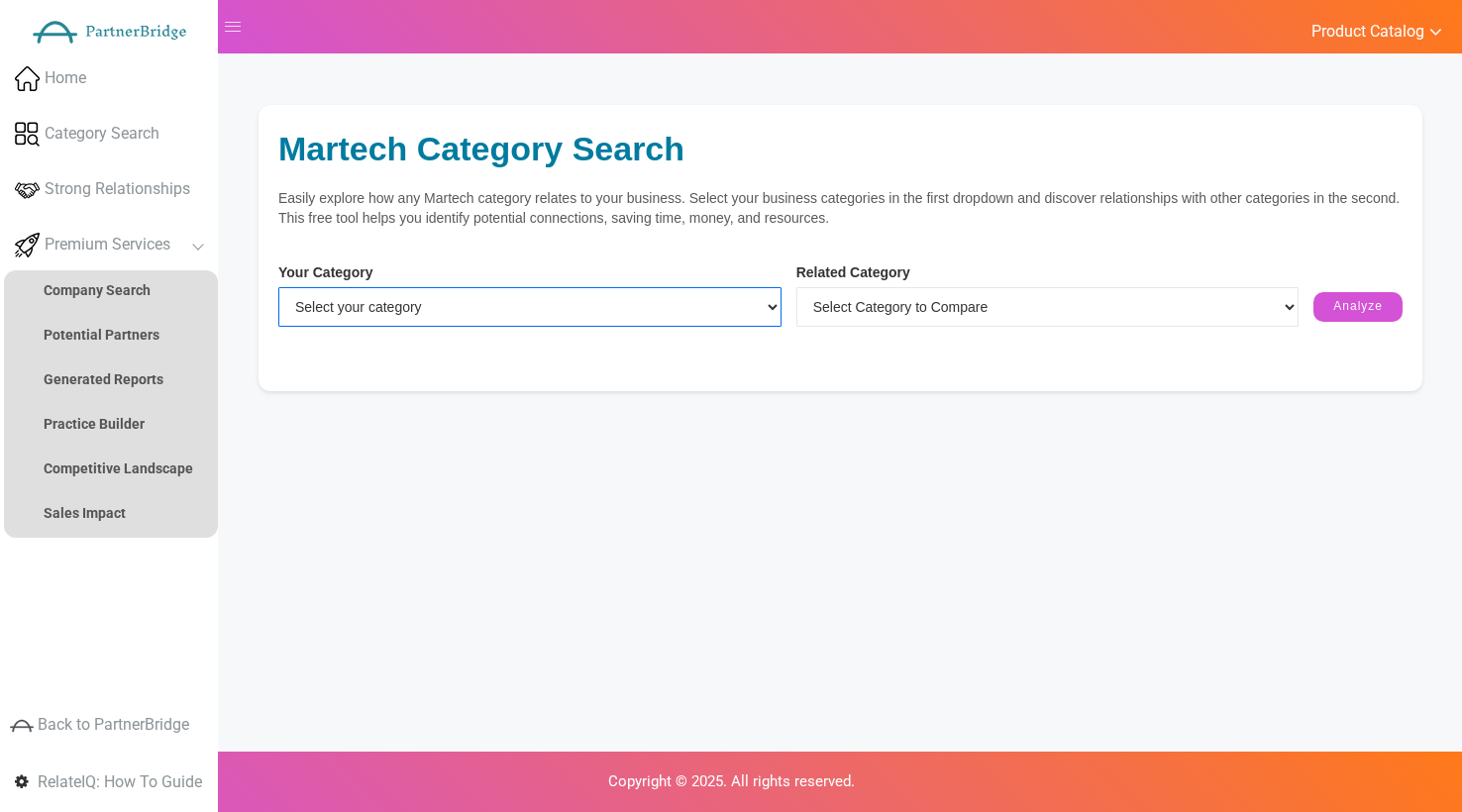 click on "Select your category
Customer Data Platform Marketing Analytics Performance & Attribution" at bounding box center [530, 307] 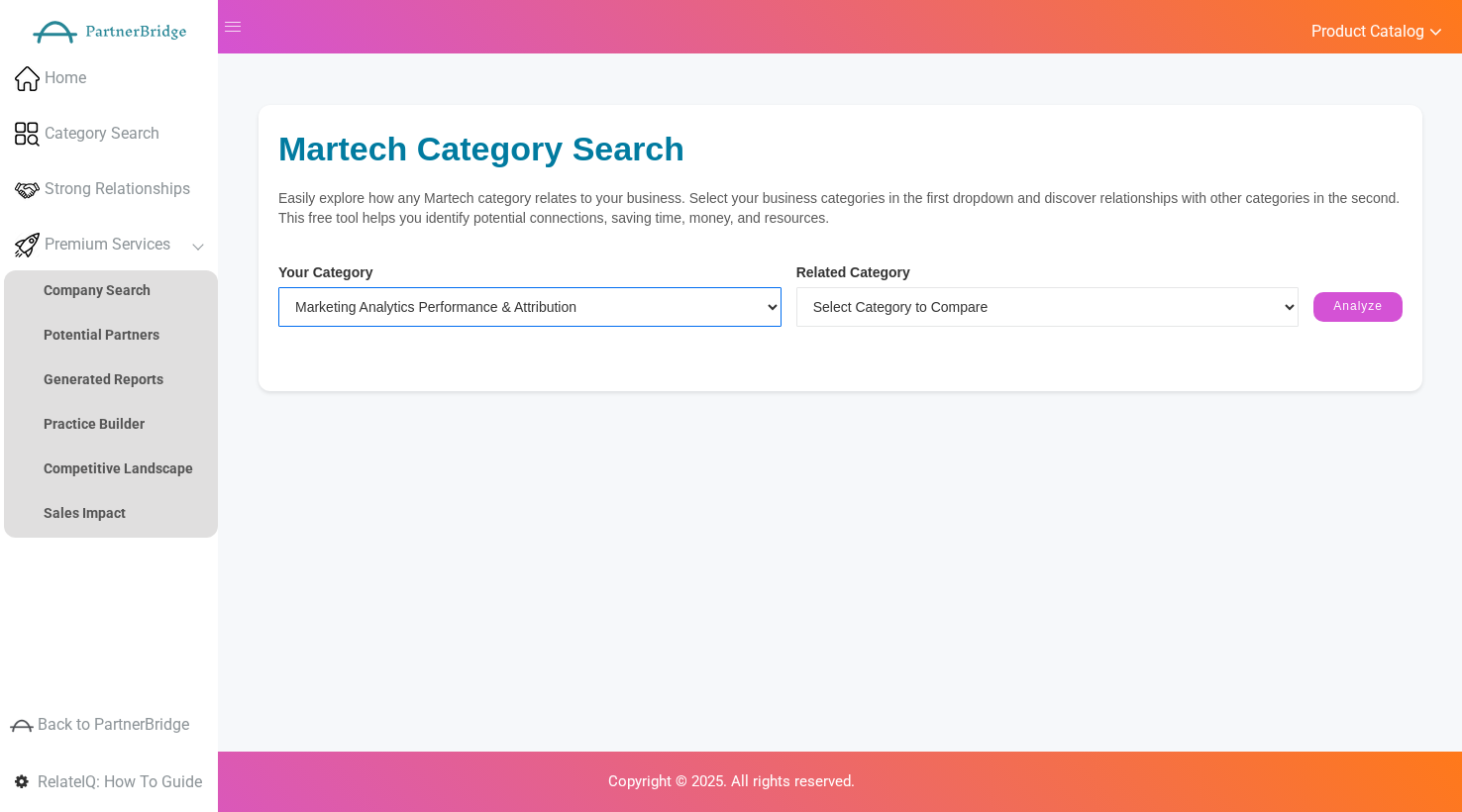 click on "Select your category
Customer Data Platform Marketing Analytics Performance & Attribution" at bounding box center [530, 307] 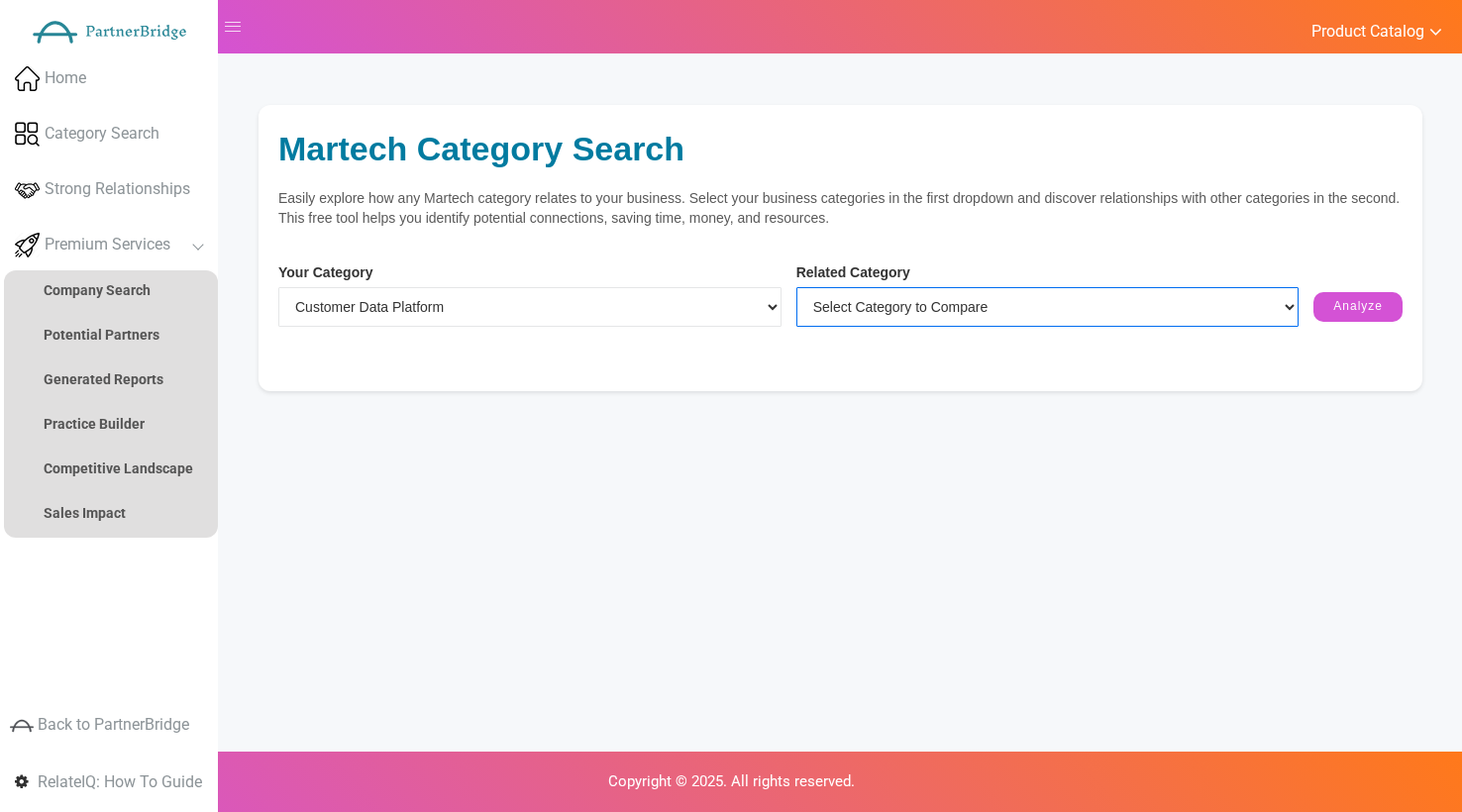 click on "Select Category to Compare
ABM
Advocacy Loyalty & Referrals
Affiliate Marketing & Management
Agile & Lean Management
Audience/Marketing Data & Data Enhancement
Budgeting & Finance
Business/Customer Intelligence & Data Science
Call Analytics & Management
Channel Partner & Local Marketing
CMS & Web Experience Management
Collaboration
Email Marketing" at bounding box center (1048, 307) 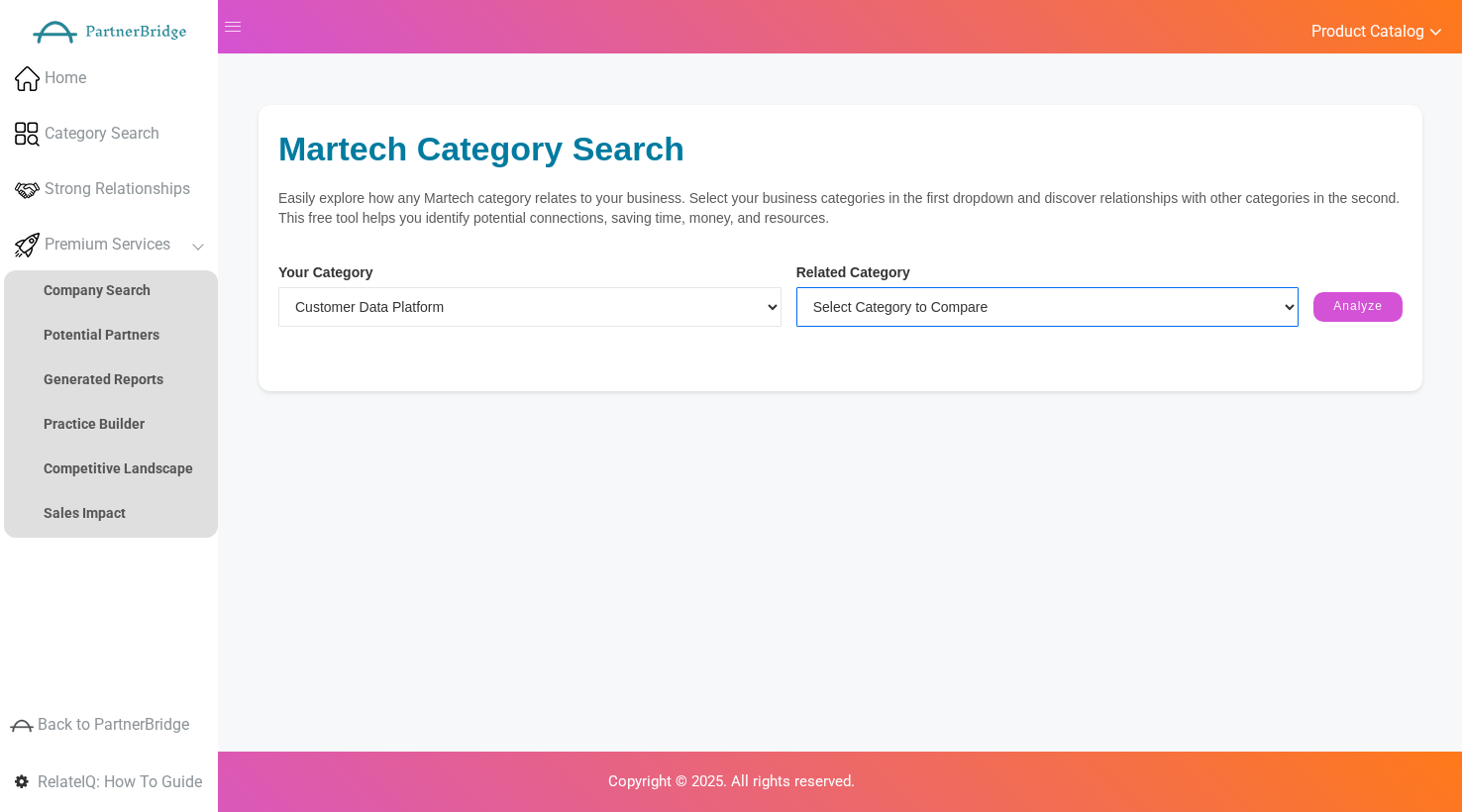 select on "Email Marketing" 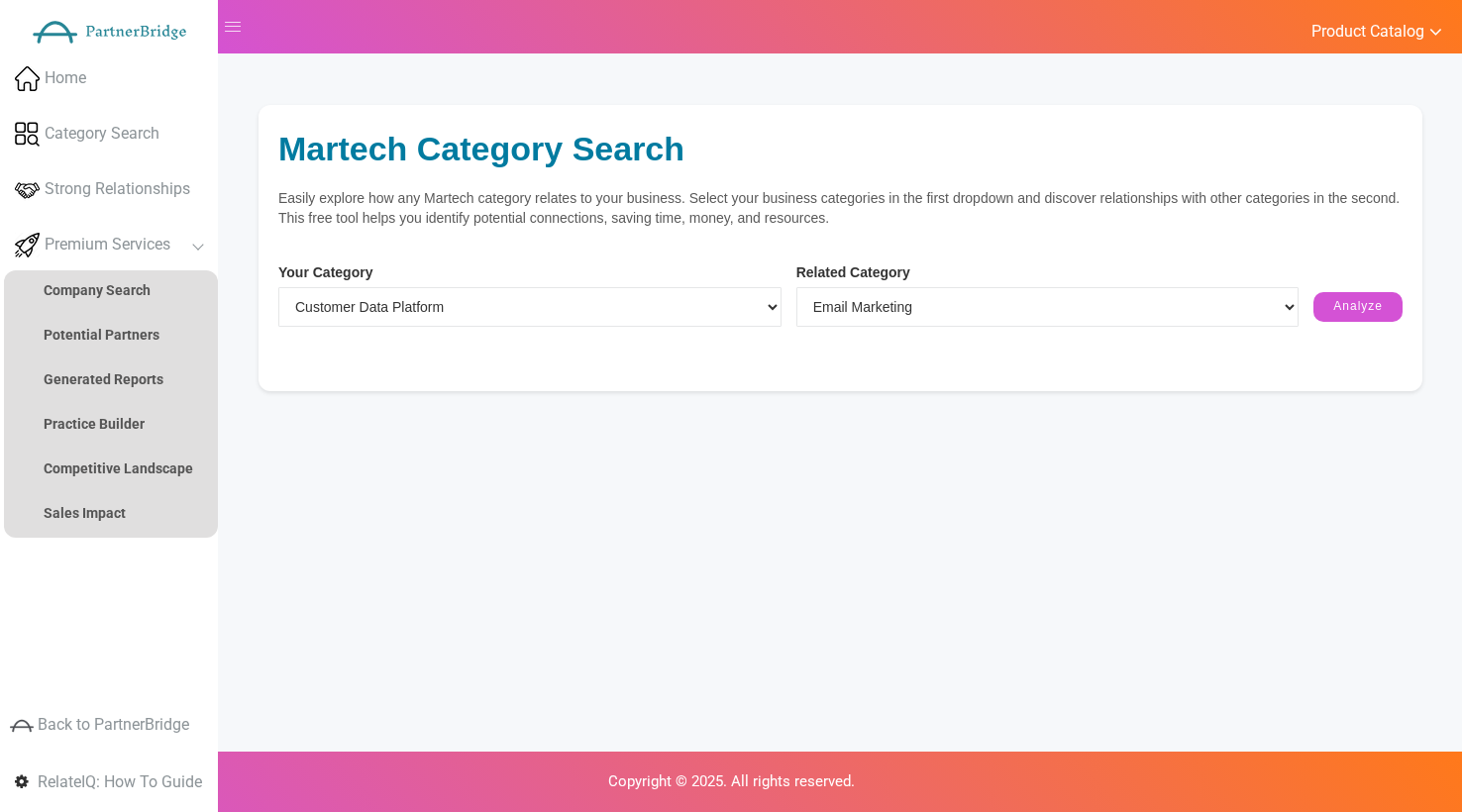 click on "Martech Category Search
Easily explore how any Martech category relates to your business. Select your business categories in the first dropdown and discover relationships with other categories in the second. This free tool helps you identify potential connections, saving time, money, and resources.
Your Category
Select your category
Customer Data Platform Marketing Analytics Performance & Attribution
Related Category
Select Category to Compare
ABM
Advocacy Loyalty & Referrals
Affiliate Marketing & Management Budgeting & Finance" at bounding box center [840, 248] 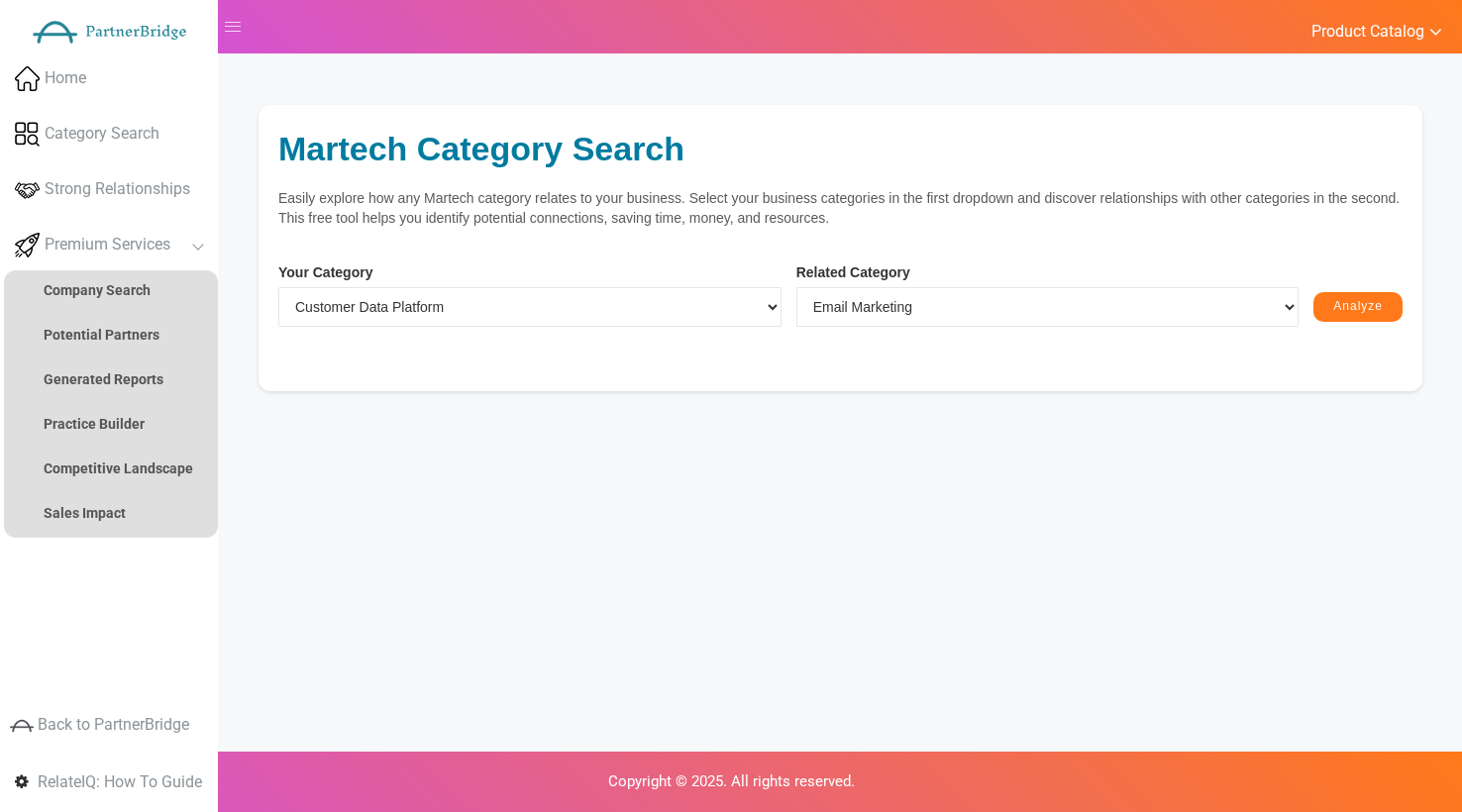 click on "Analyze" at bounding box center (1358, 307) 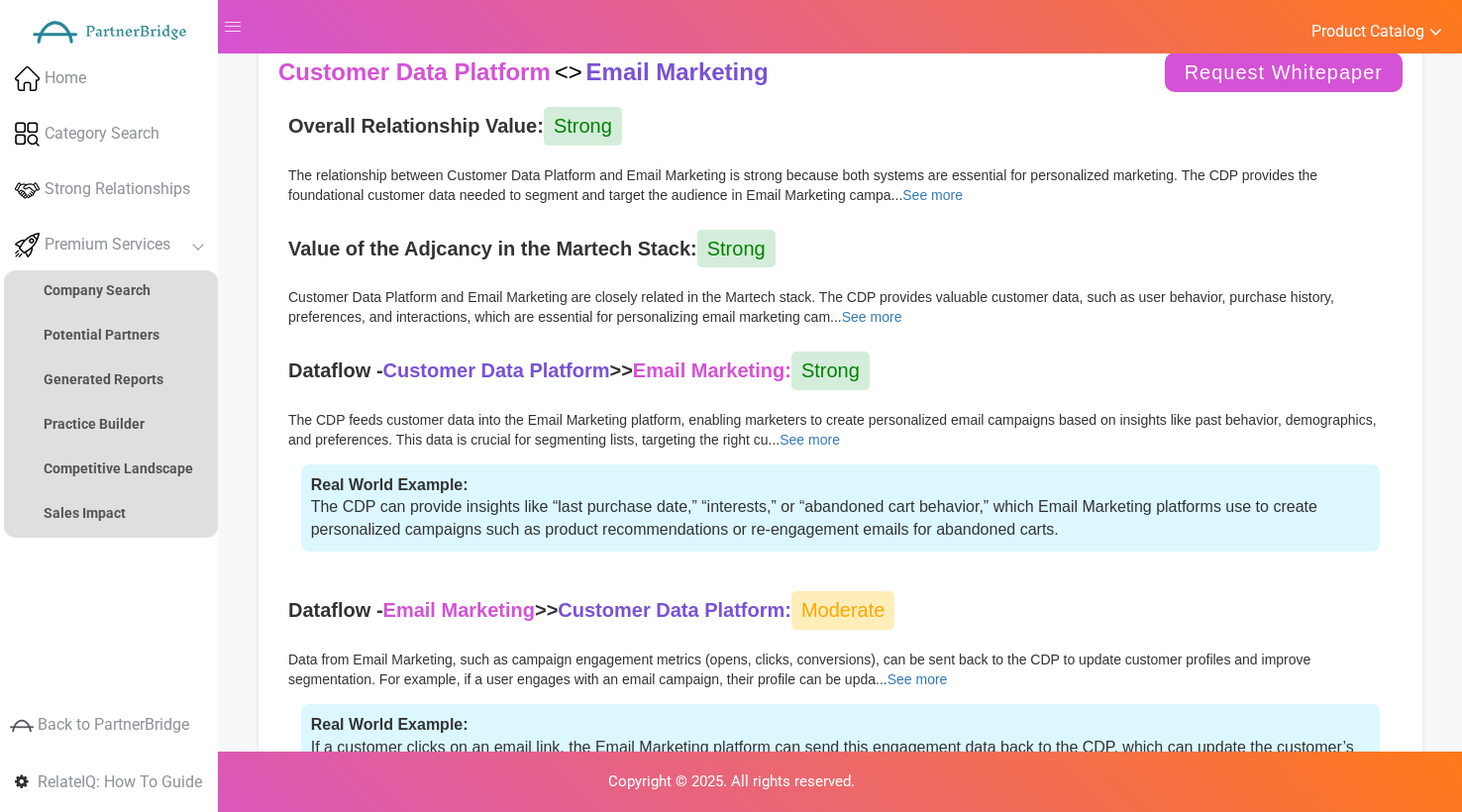 scroll, scrollTop: 361, scrollLeft: 0, axis: vertical 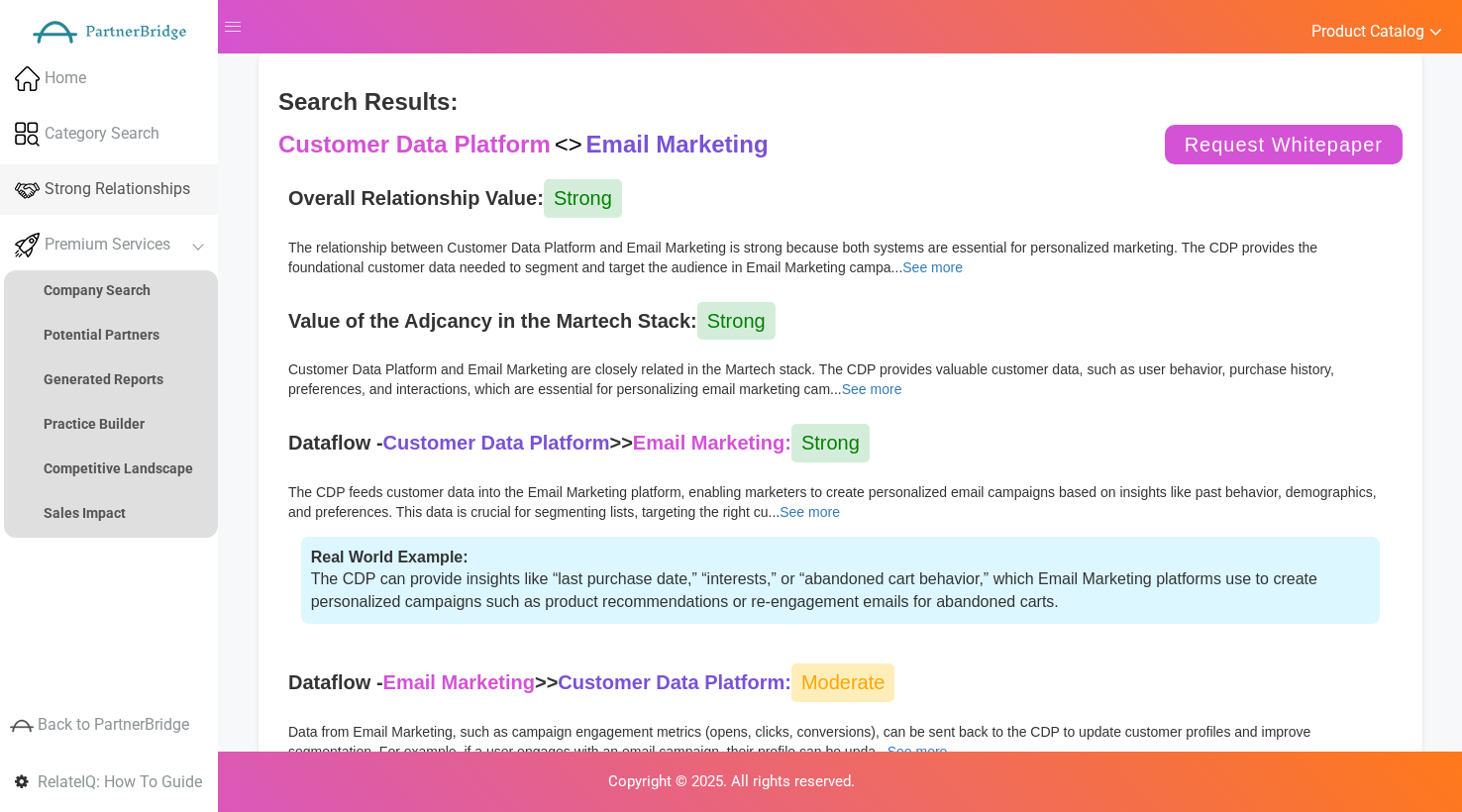 click on "Strong Relationships" at bounding box center (109, 189) 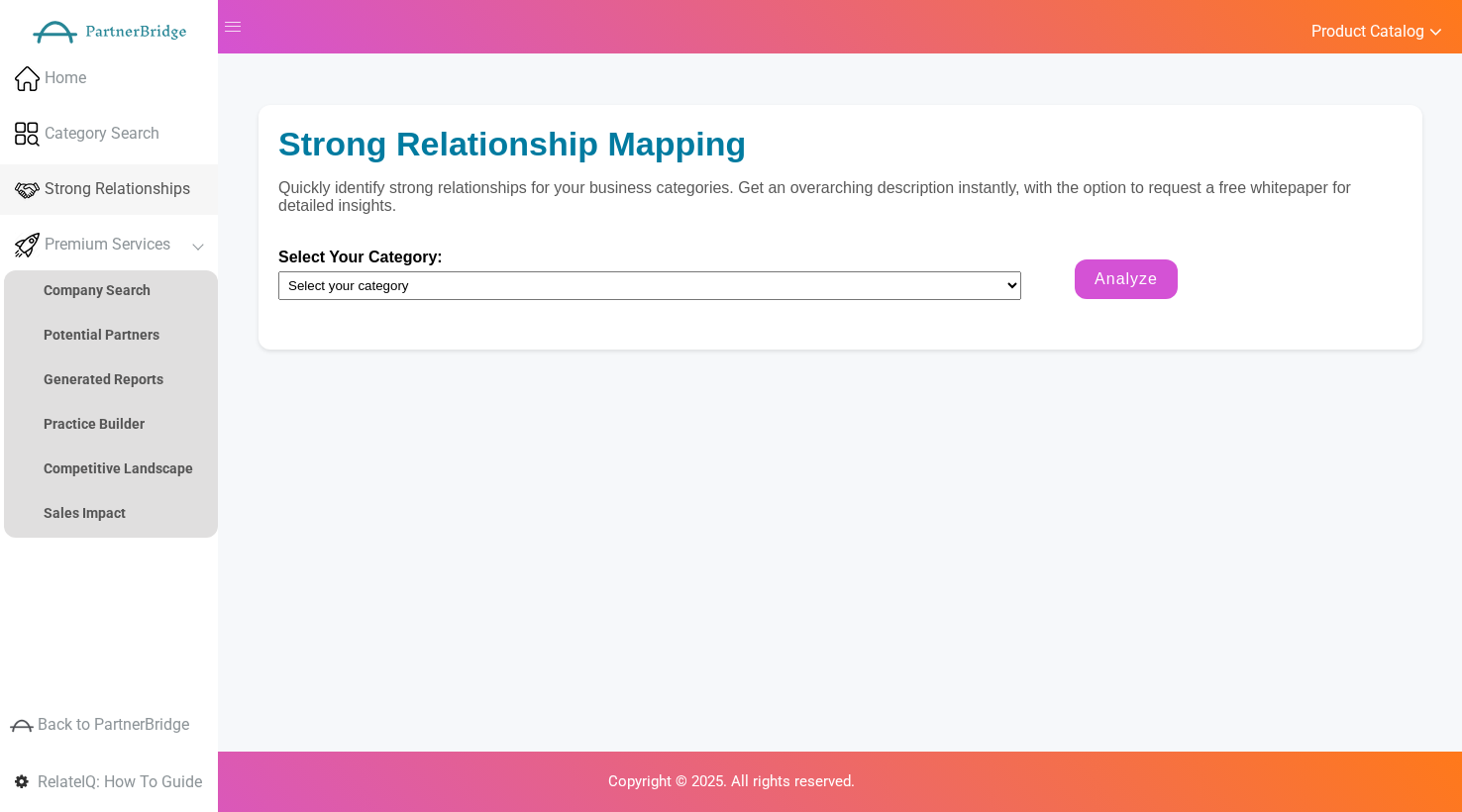 scroll, scrollTop: 0, scrollLeft: 0, axis: both 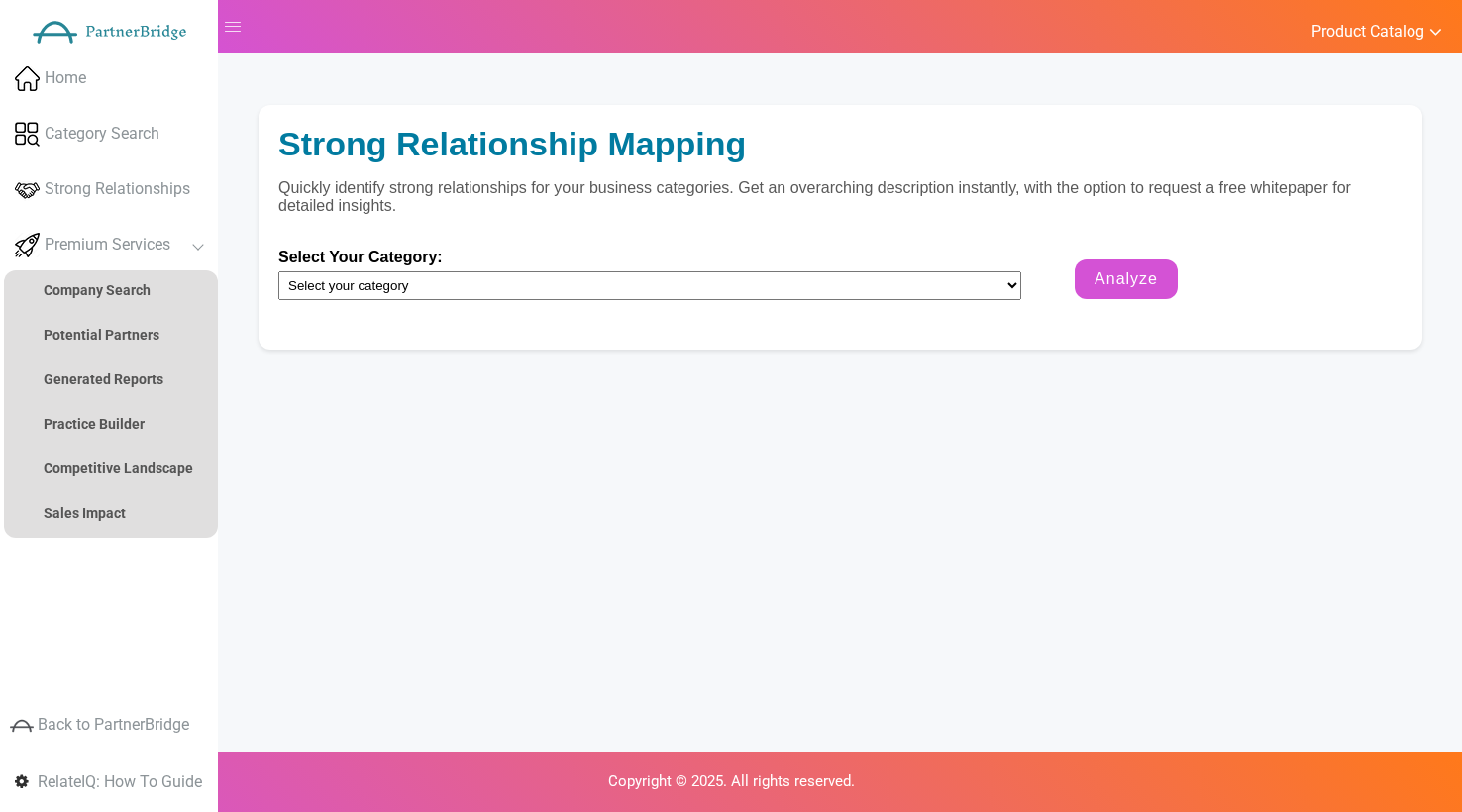 click on "Select your category
Customer Data Platform Marketing Analytics Performance & Attribution" at bounding box center [650, 285] 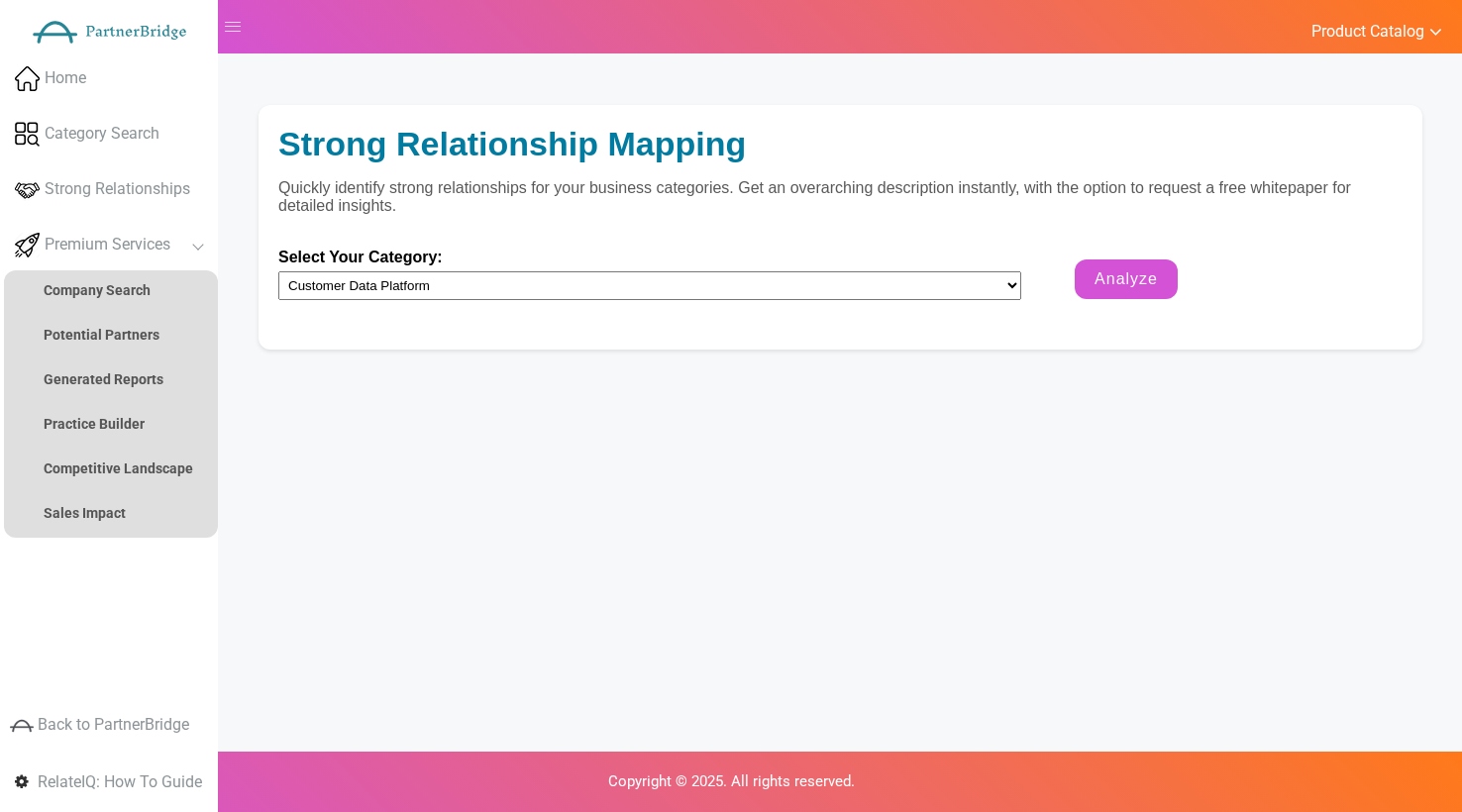 click on "Select Your Category:
Select your category
Customer Data Platform Marketing Analytics Performance & Attribution
Analyze" at bounding box center (728, 279) 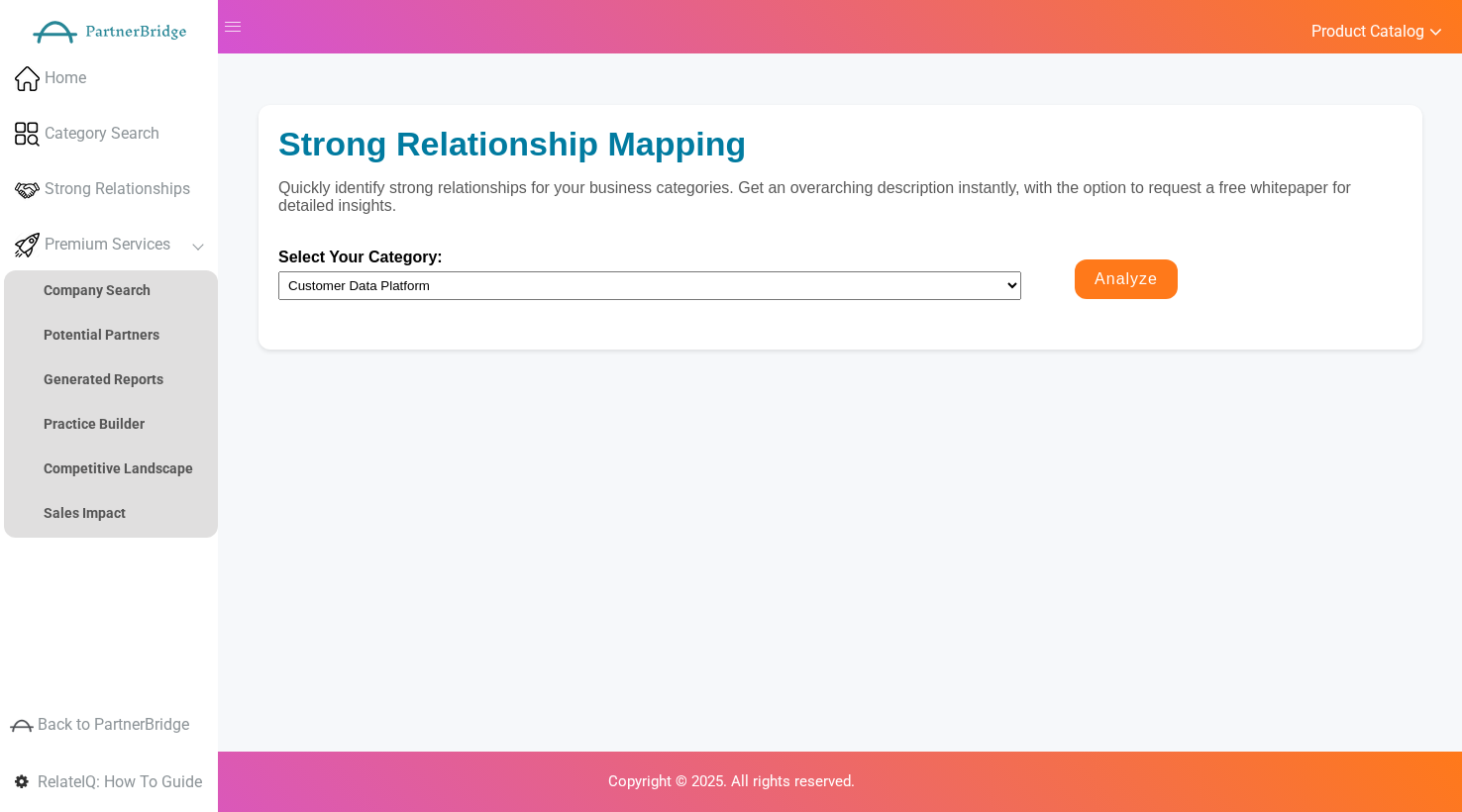 click on "Analyze" at bounding box center [1126, 279] 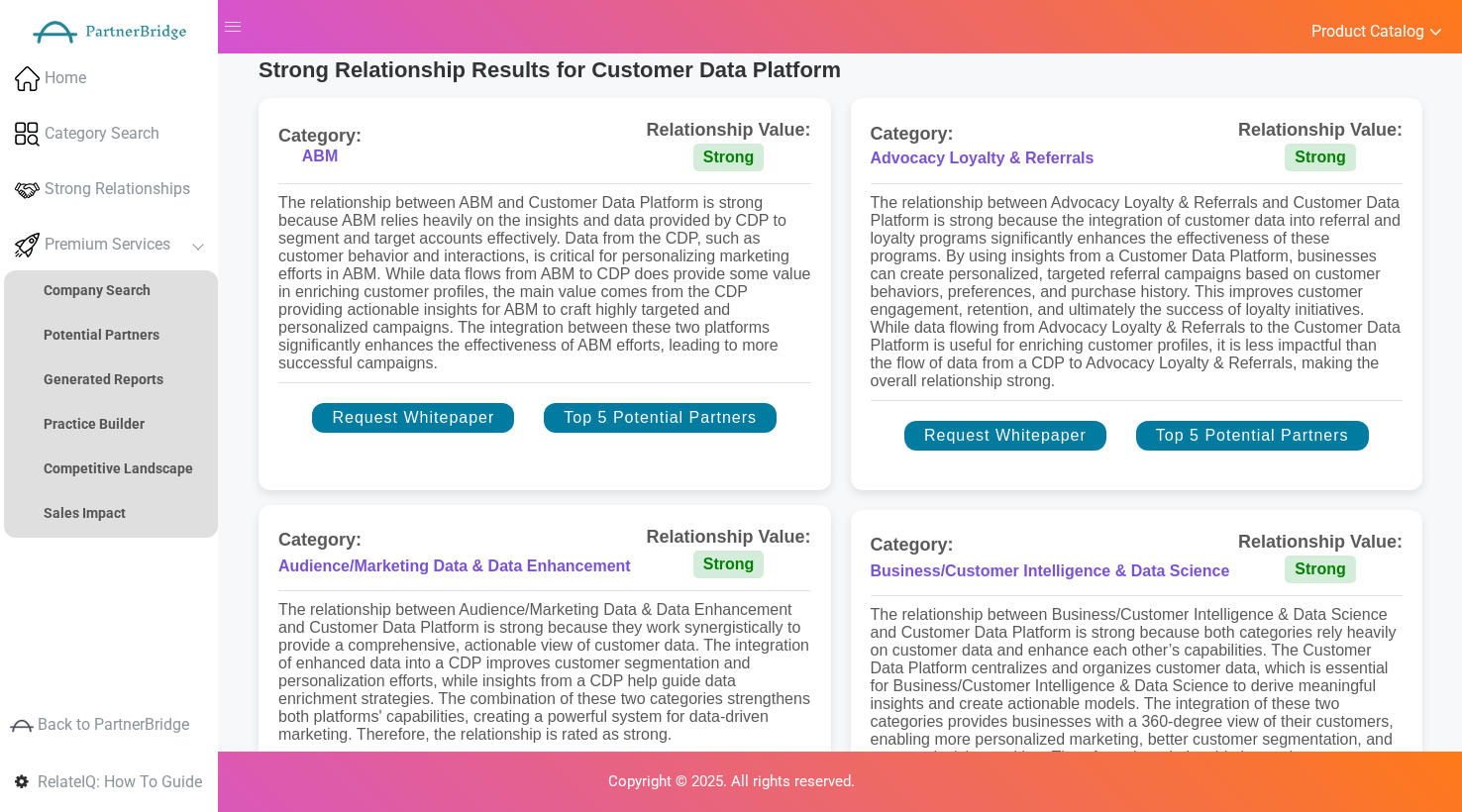 scroll, scrollTop: 267, scrollLeft: 0, axis: vertical 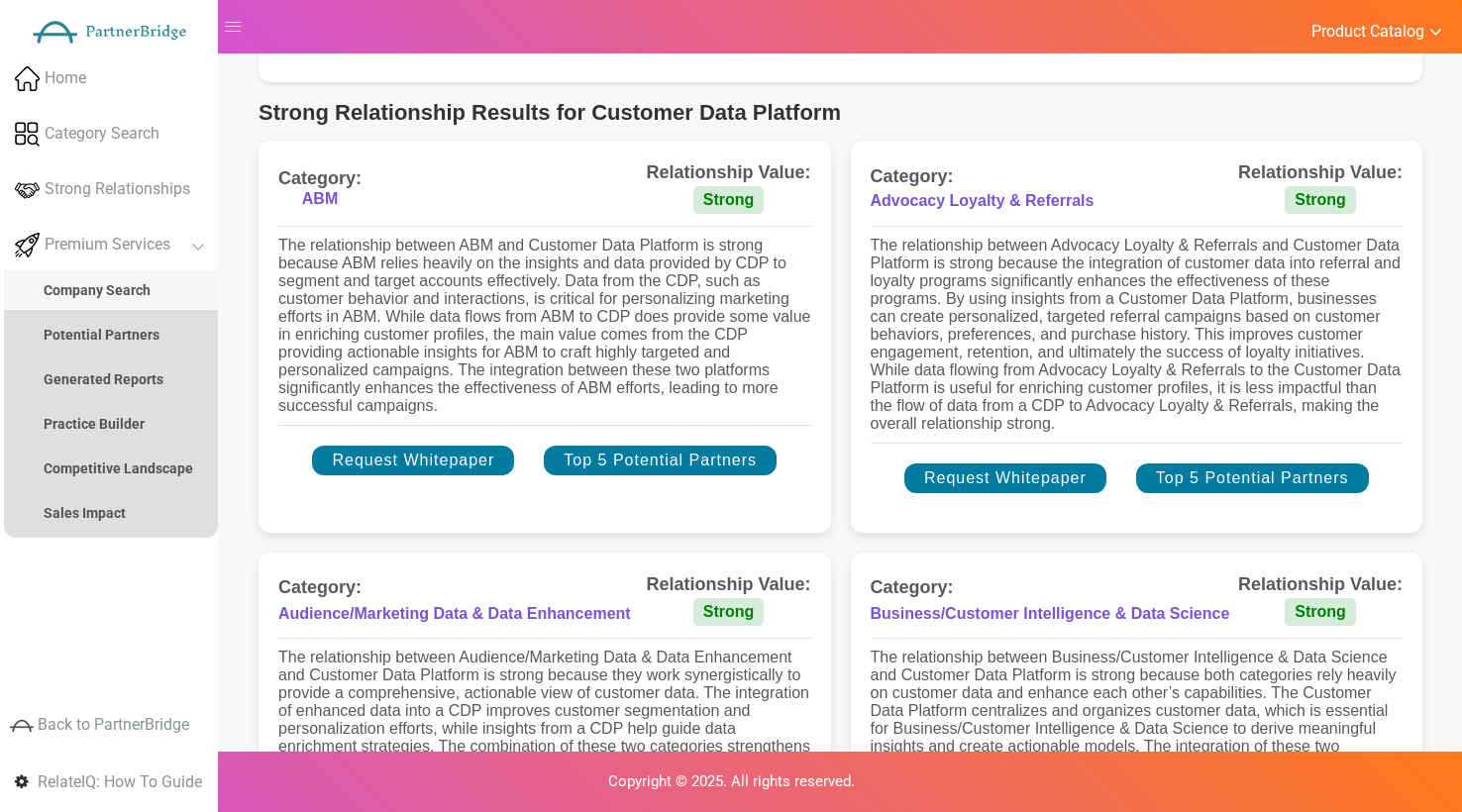 click on "Company Search" at bounding box center [111, 290] 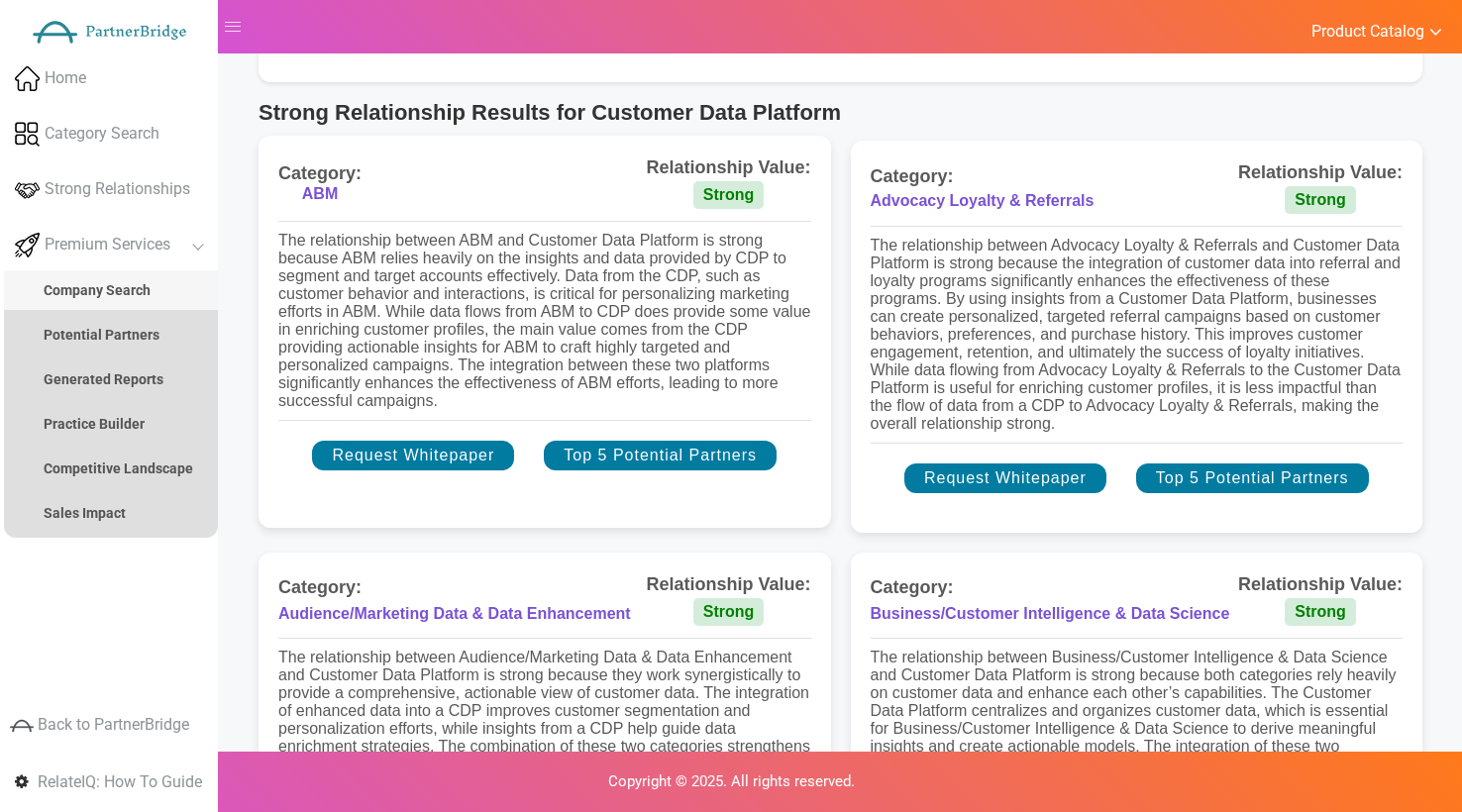 scroll, scrollTop: 0, scrollLeft: 0, axis: both 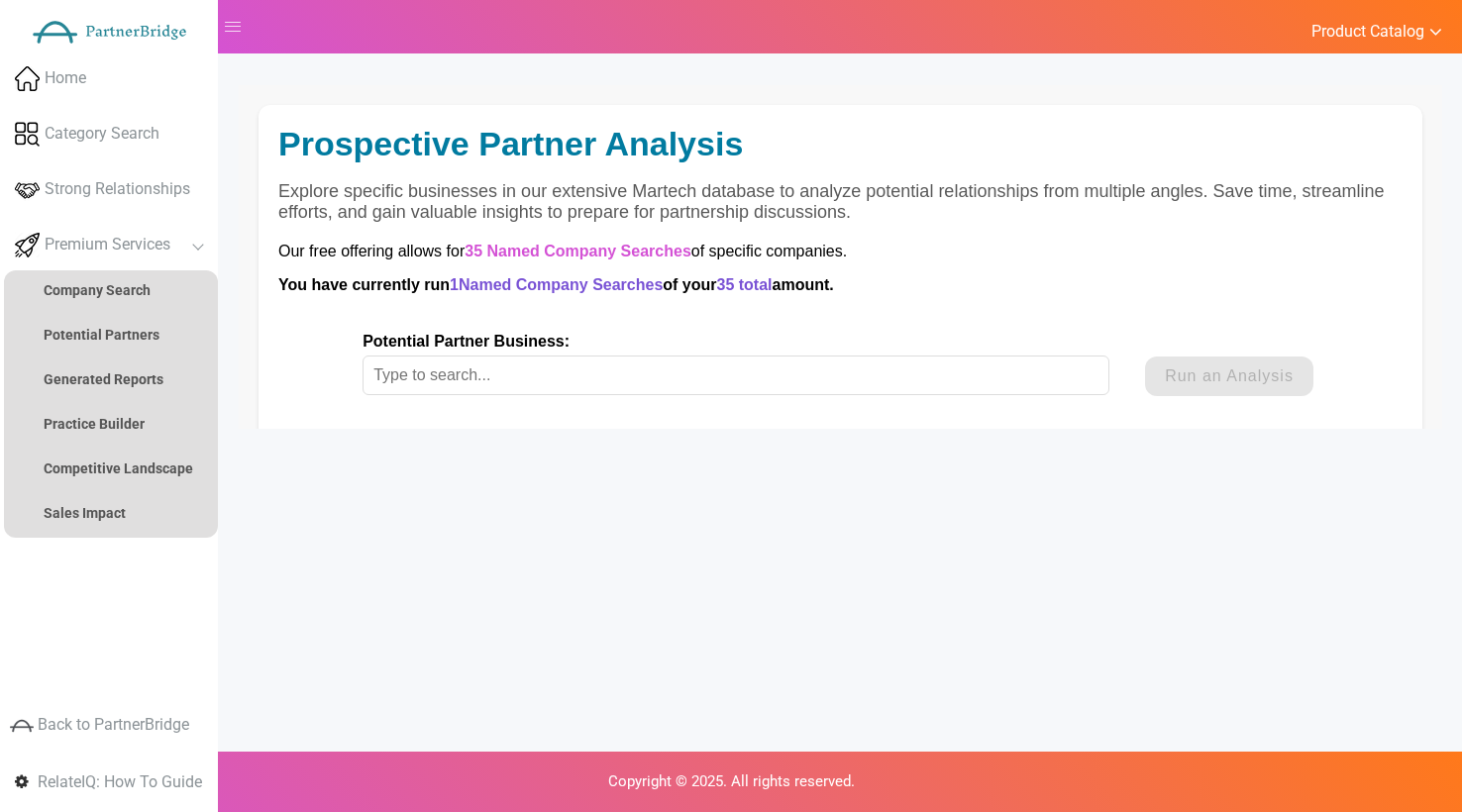 click on "Potential Partner Business:" at bounding box center [736, 375] 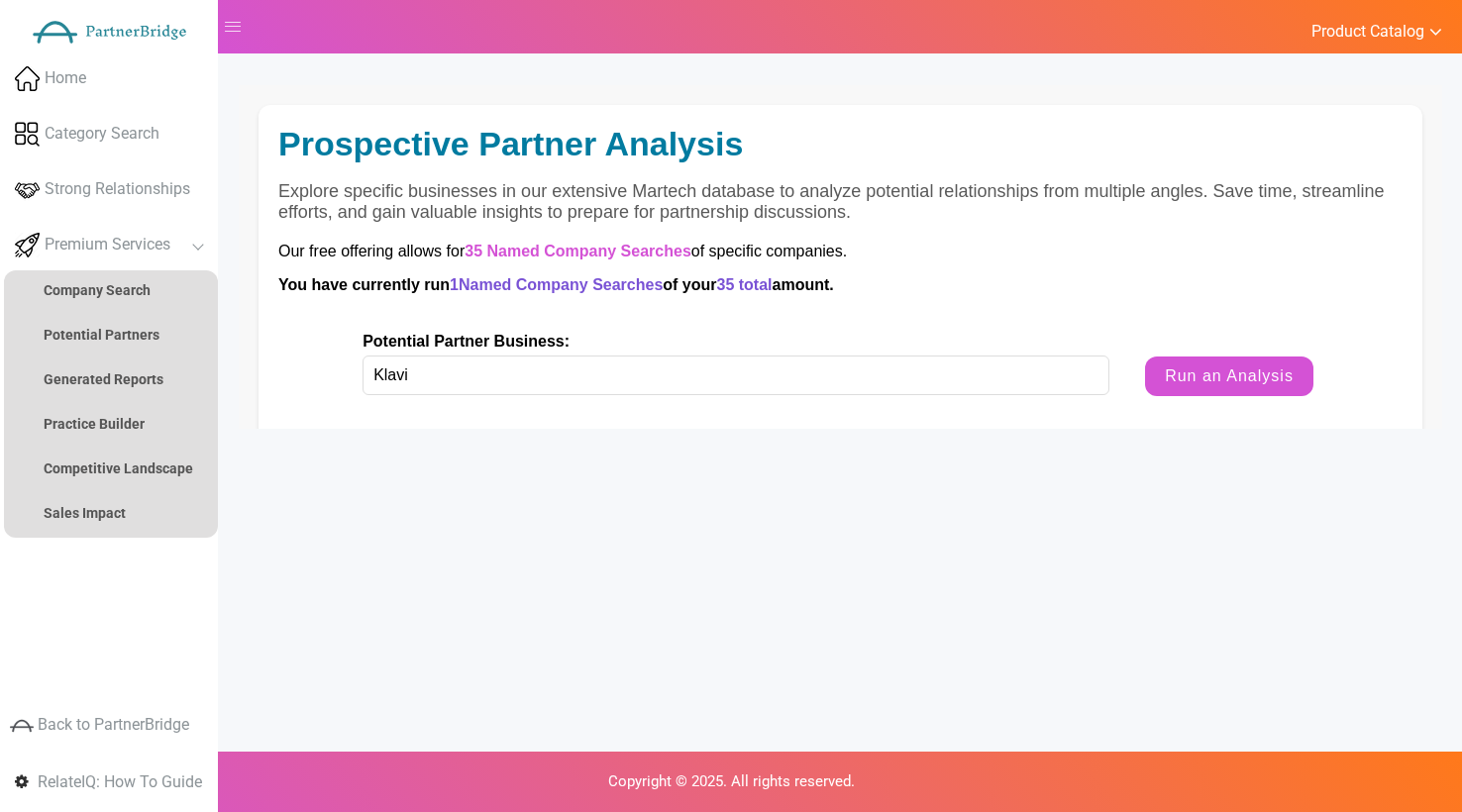 type on "Klaviyo" 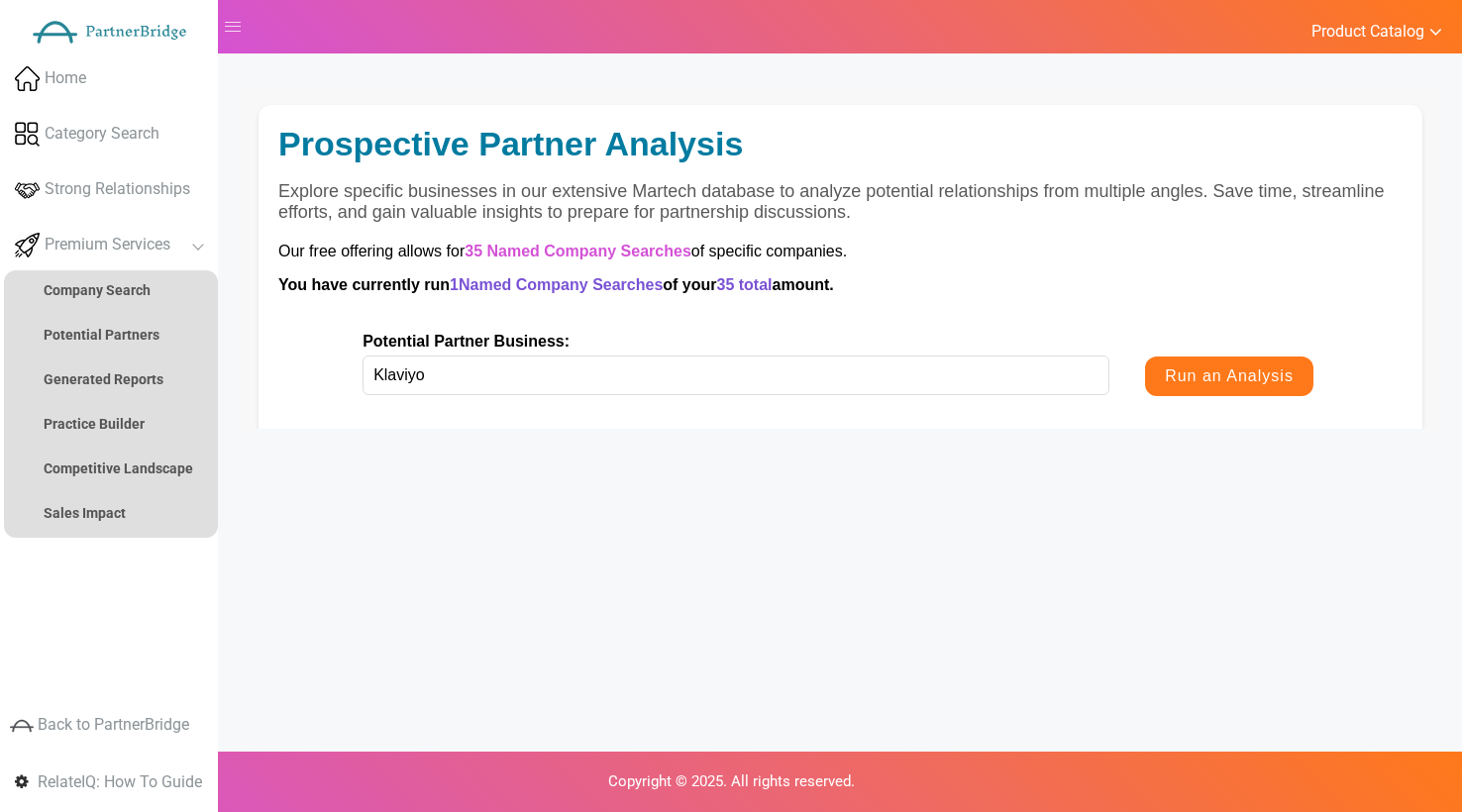 click on "Run an Analysis" at bounding box center (1229, 376) 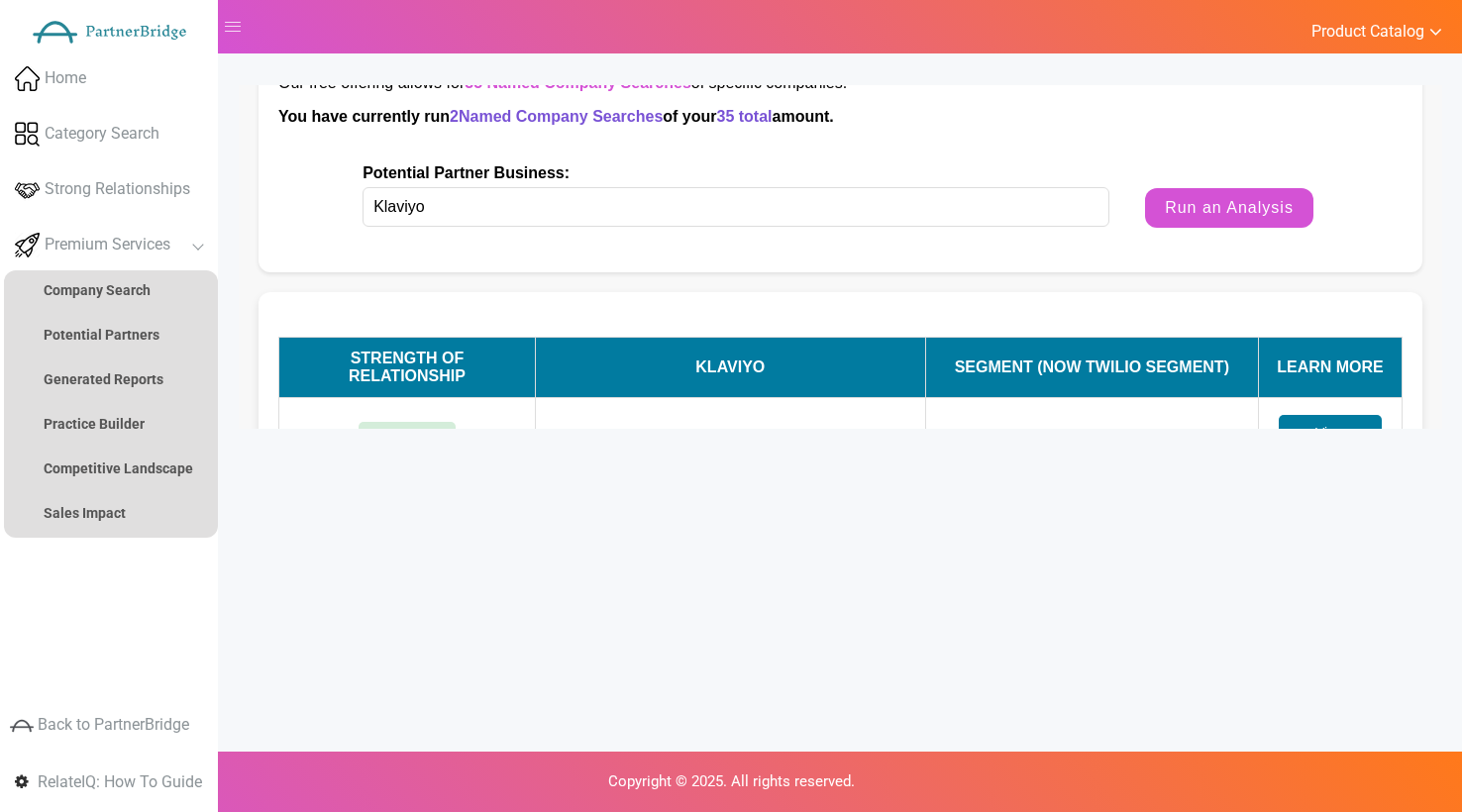 scroll, scrollTop: 65, scrollLeft: 0, axis: vertical 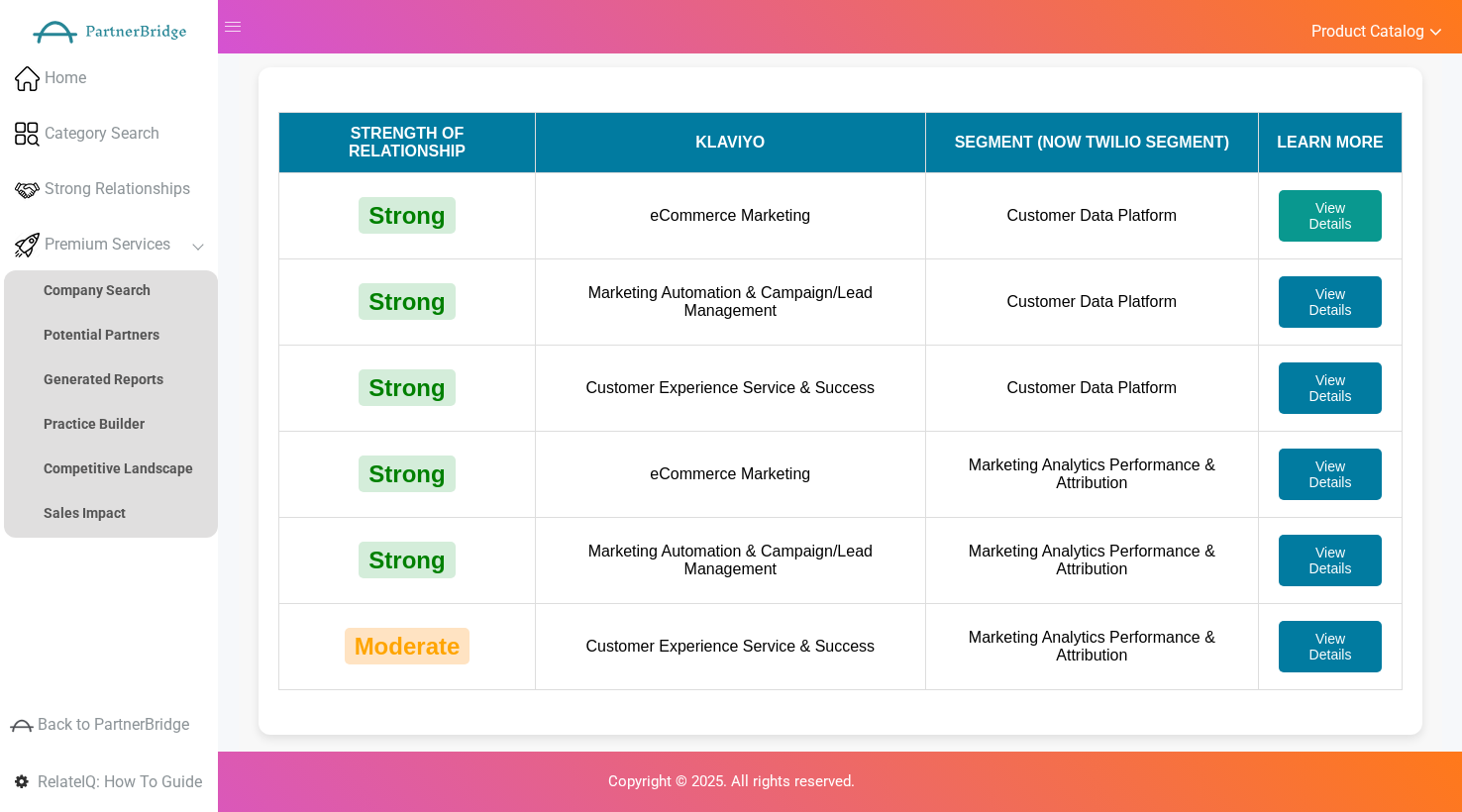 click on "View Details" at bounding box center [1330, 216] 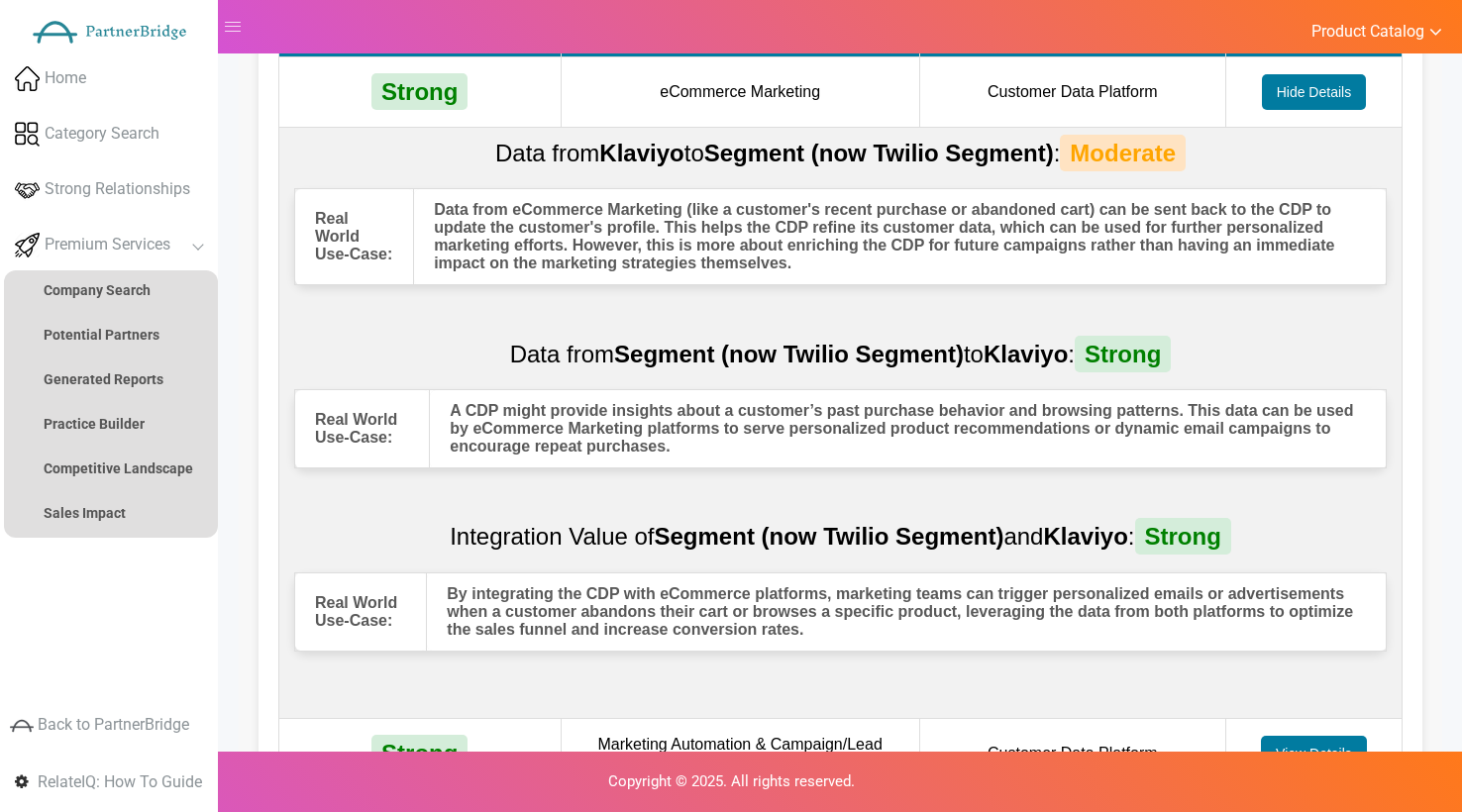 scroll, scrollTop: 132, scrollLeft: 0, axis: vertical 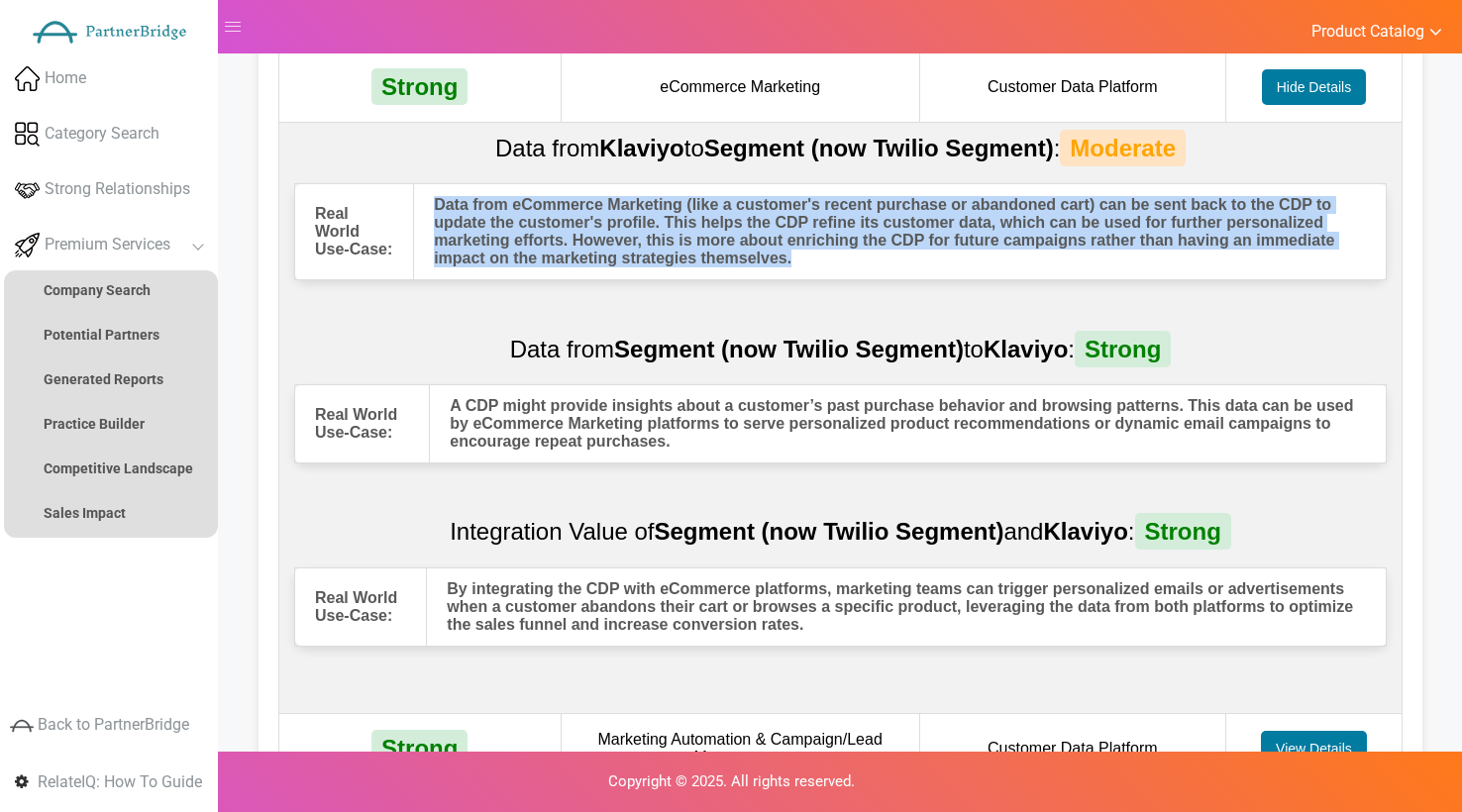 drag, startPoint x: 804, startPoint y: 269, endPoint x: 439, endPoint y: 203, distance: 370.91913 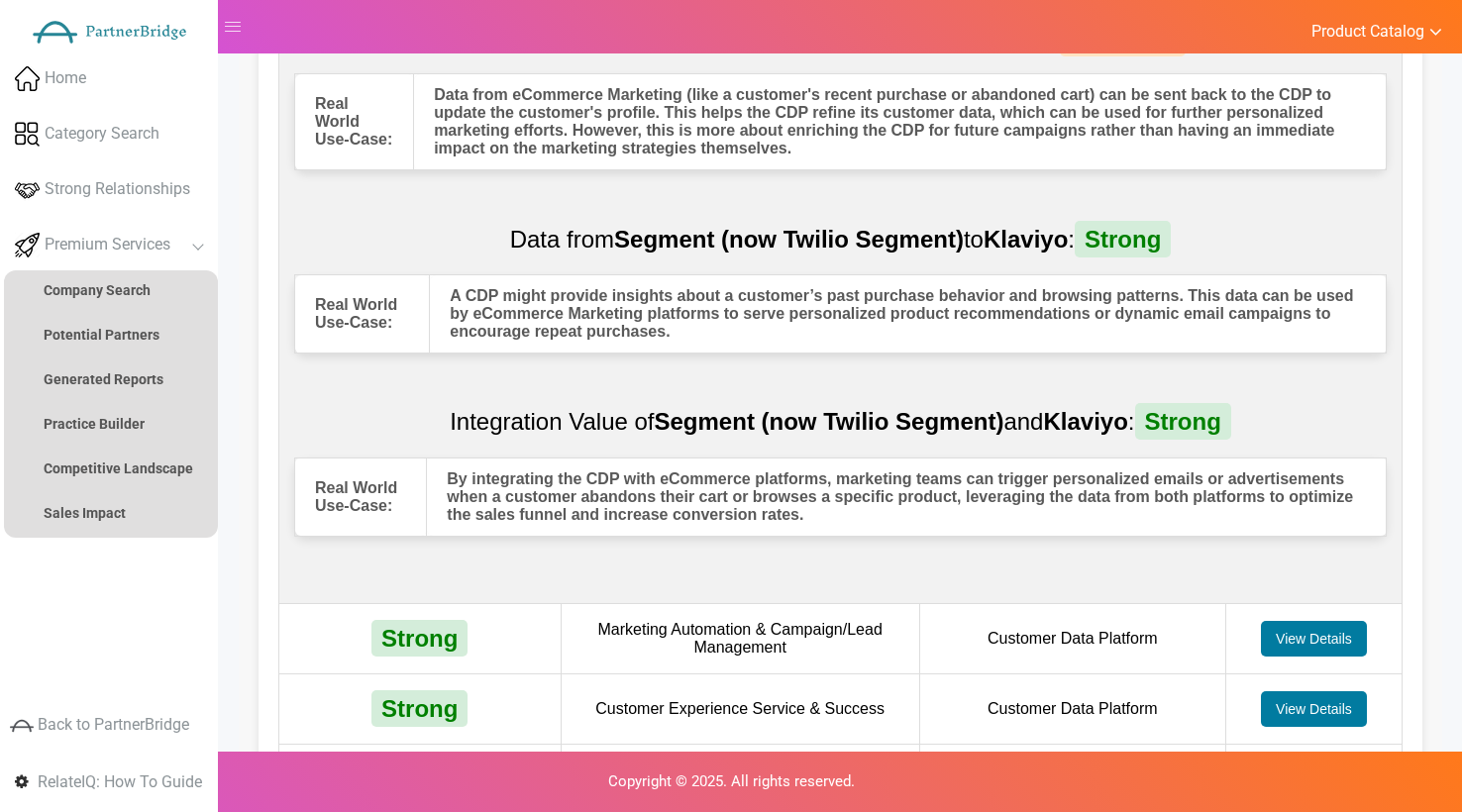 scroll, scrollTop: 244, scrollLeft: 0, axis: vertical 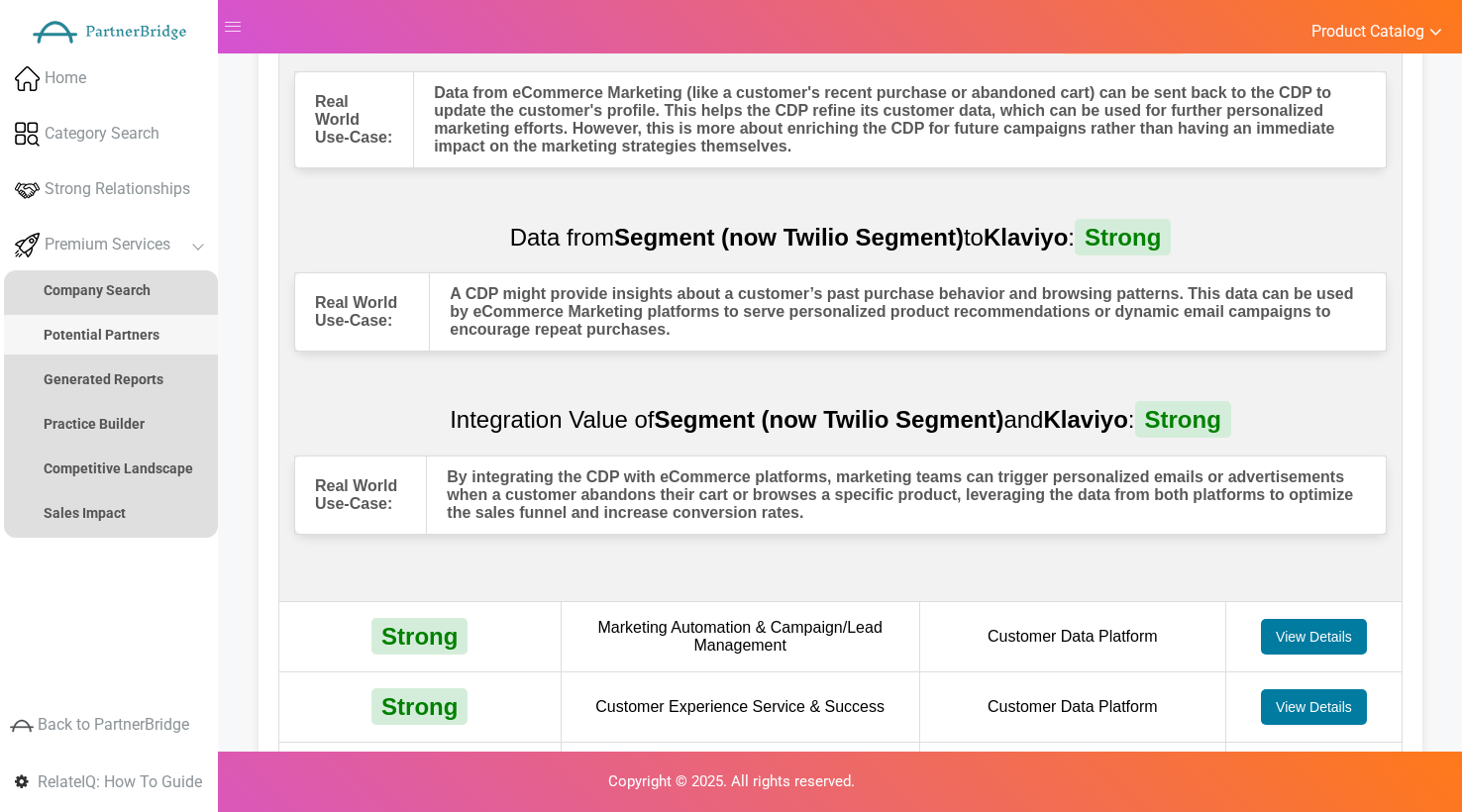 click on "Potential Partners" at bounding box center (111, 335) 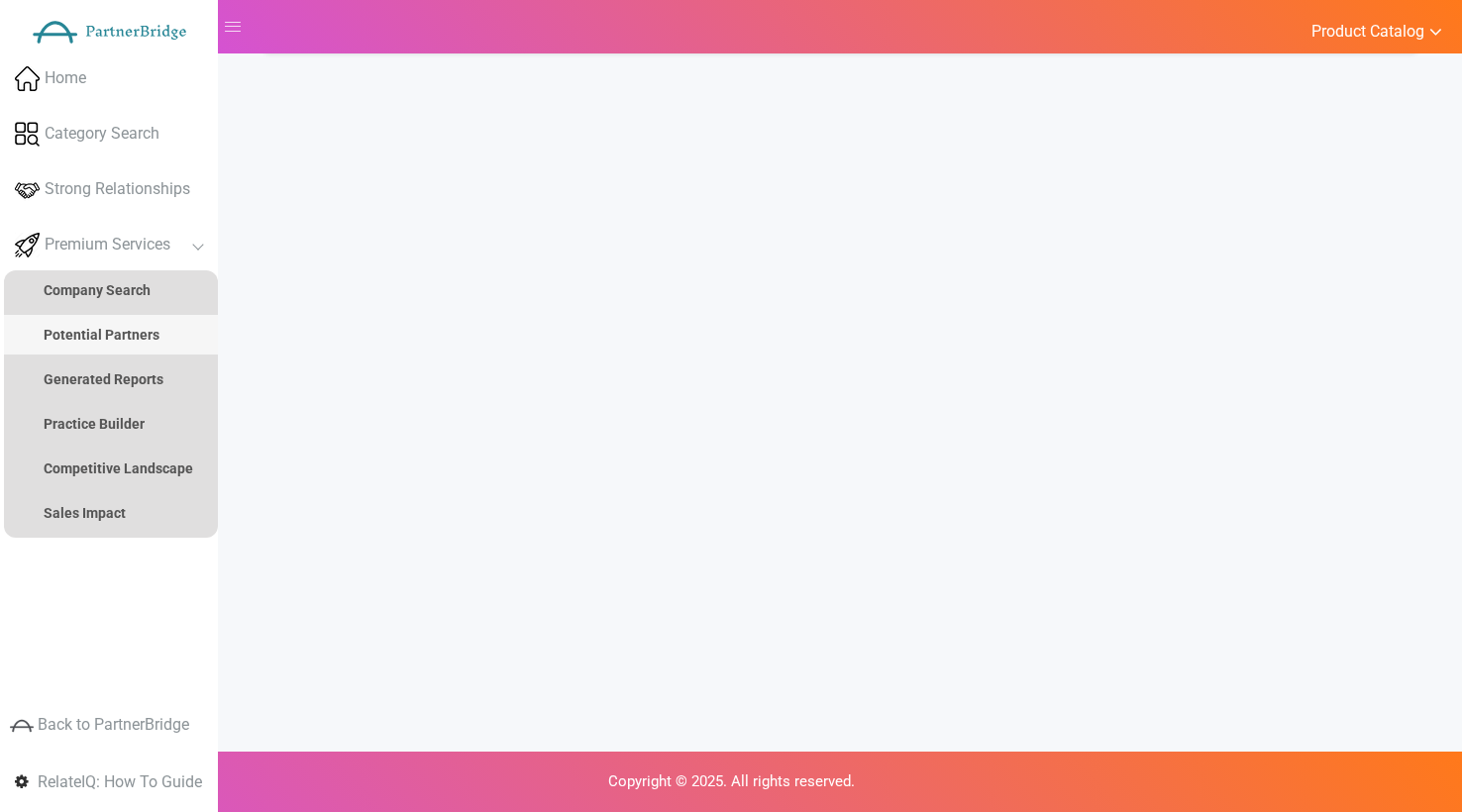 scroll, scrollTop: 0, scrollLeft: 0, axis: both 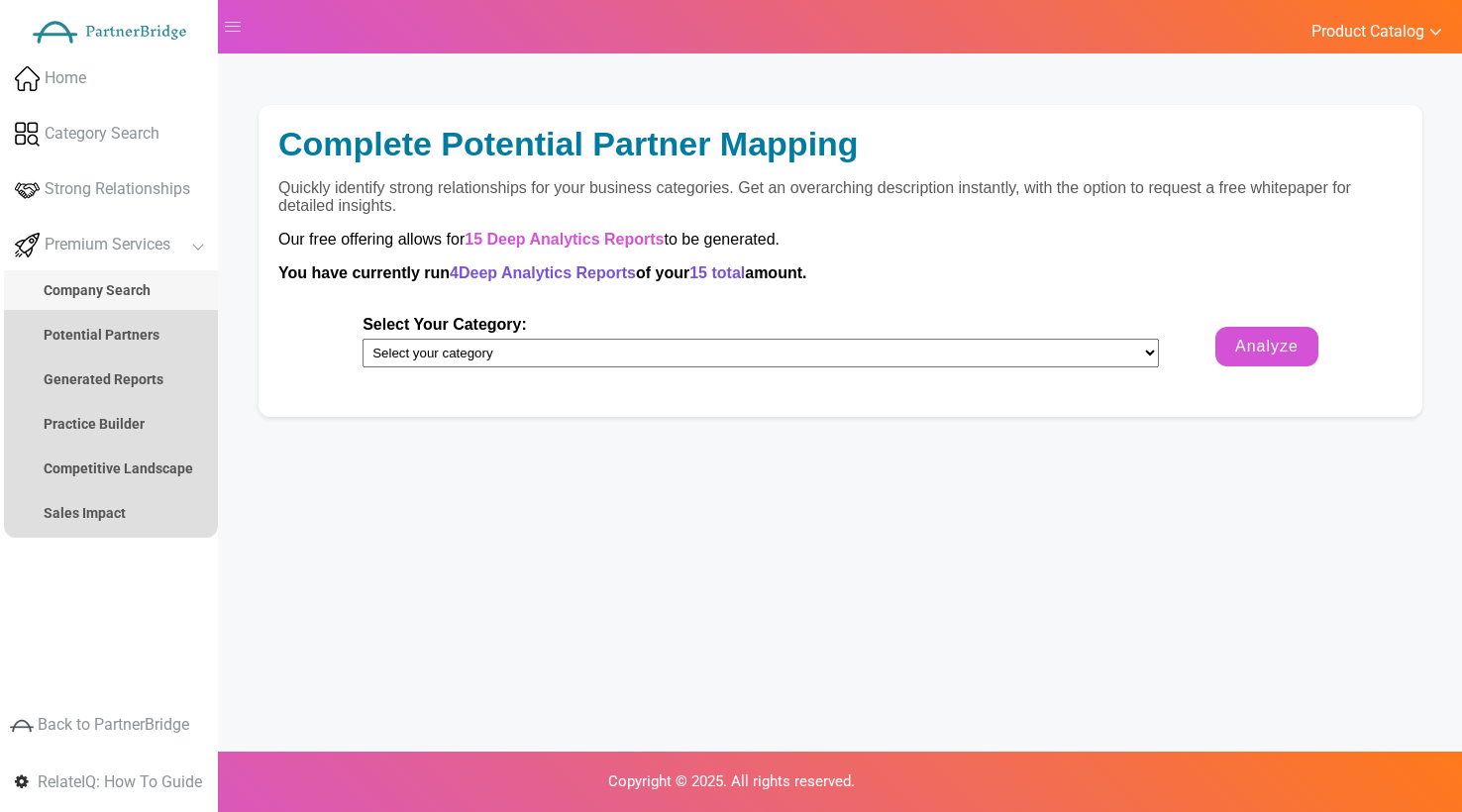 click on "Company Search" at bounding box center (111, 290) 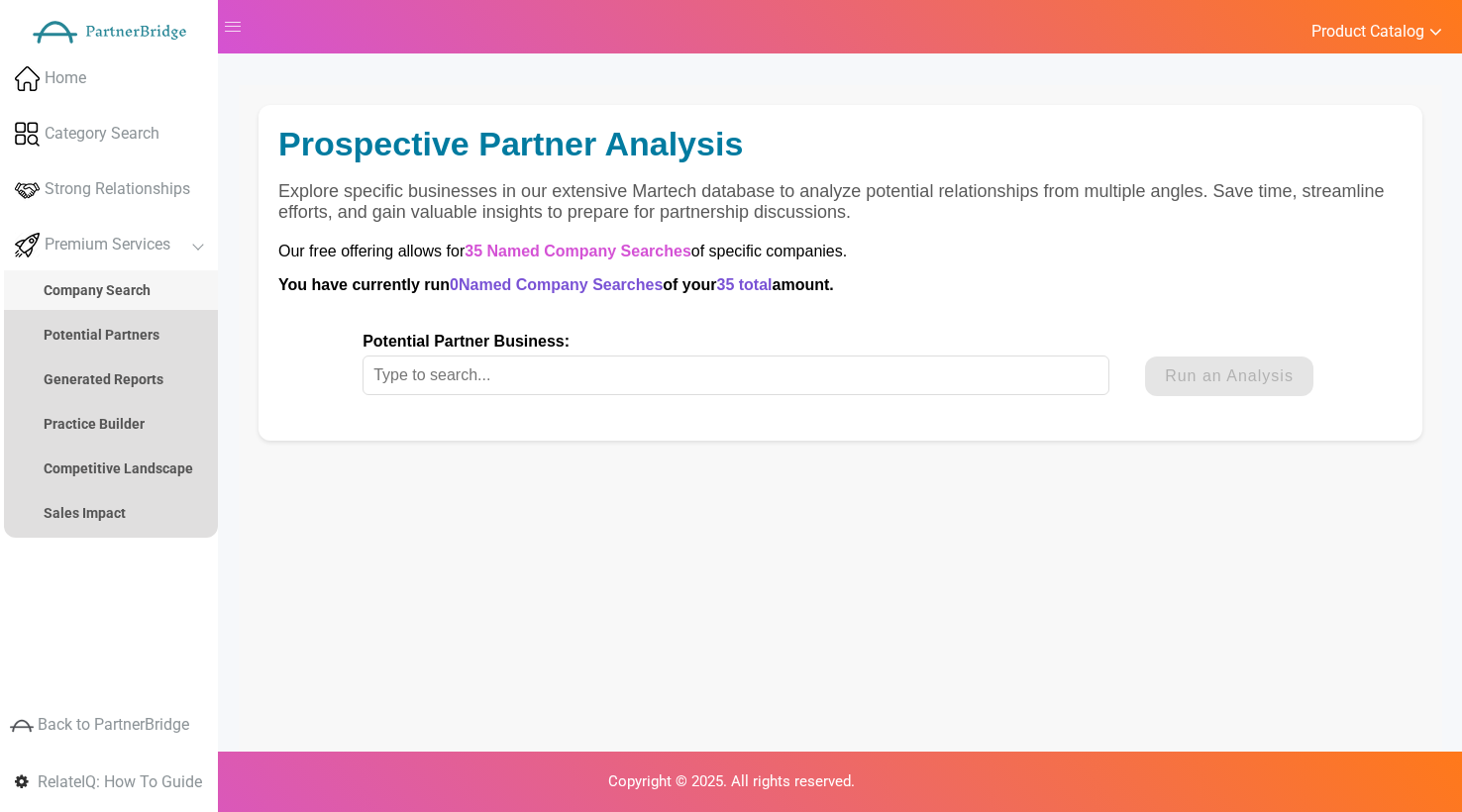 scroll, scrollTop: 0, scrollLeft: 0, axis: both 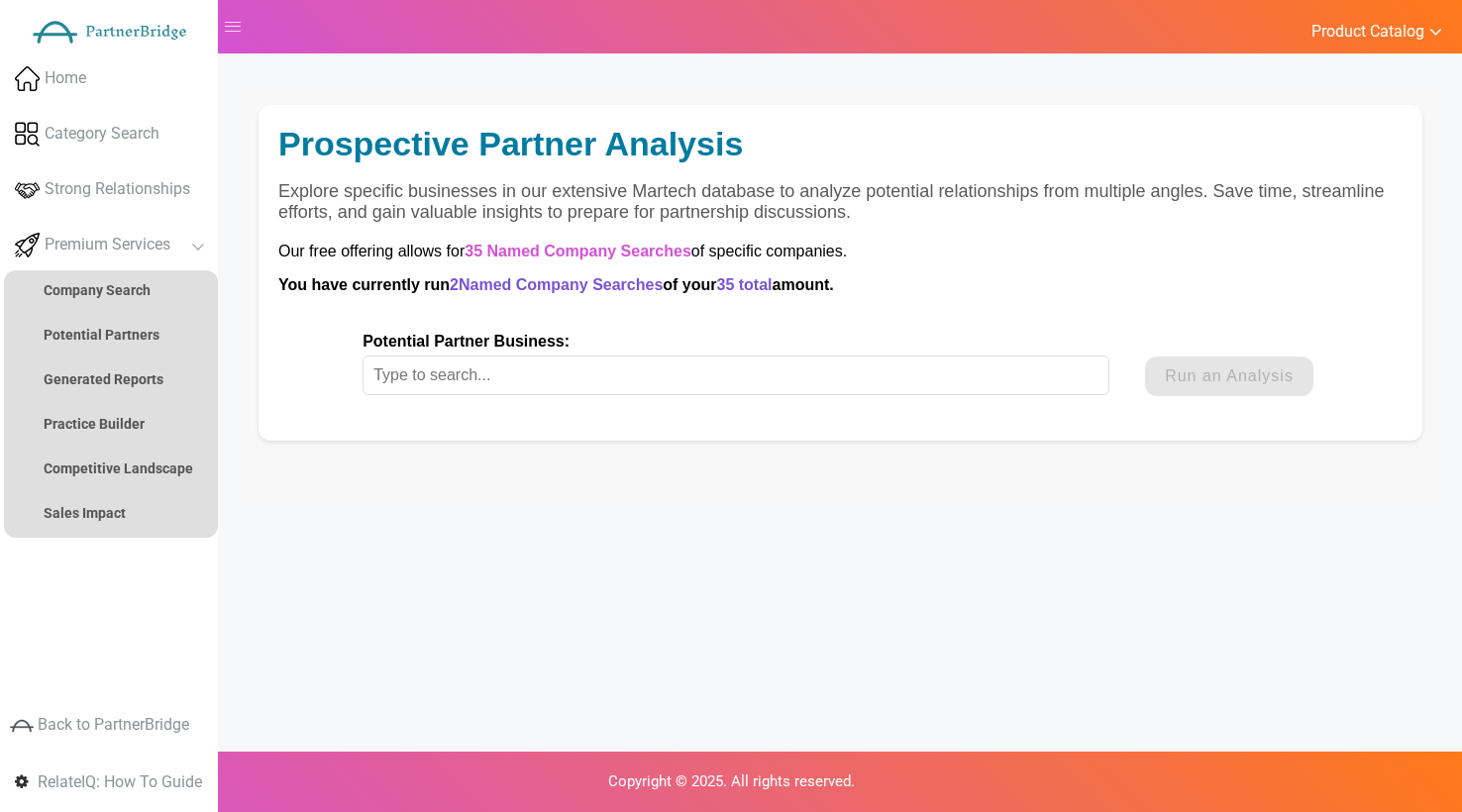 click on "Potential Partner Business:" at bounding box center (736, 375) 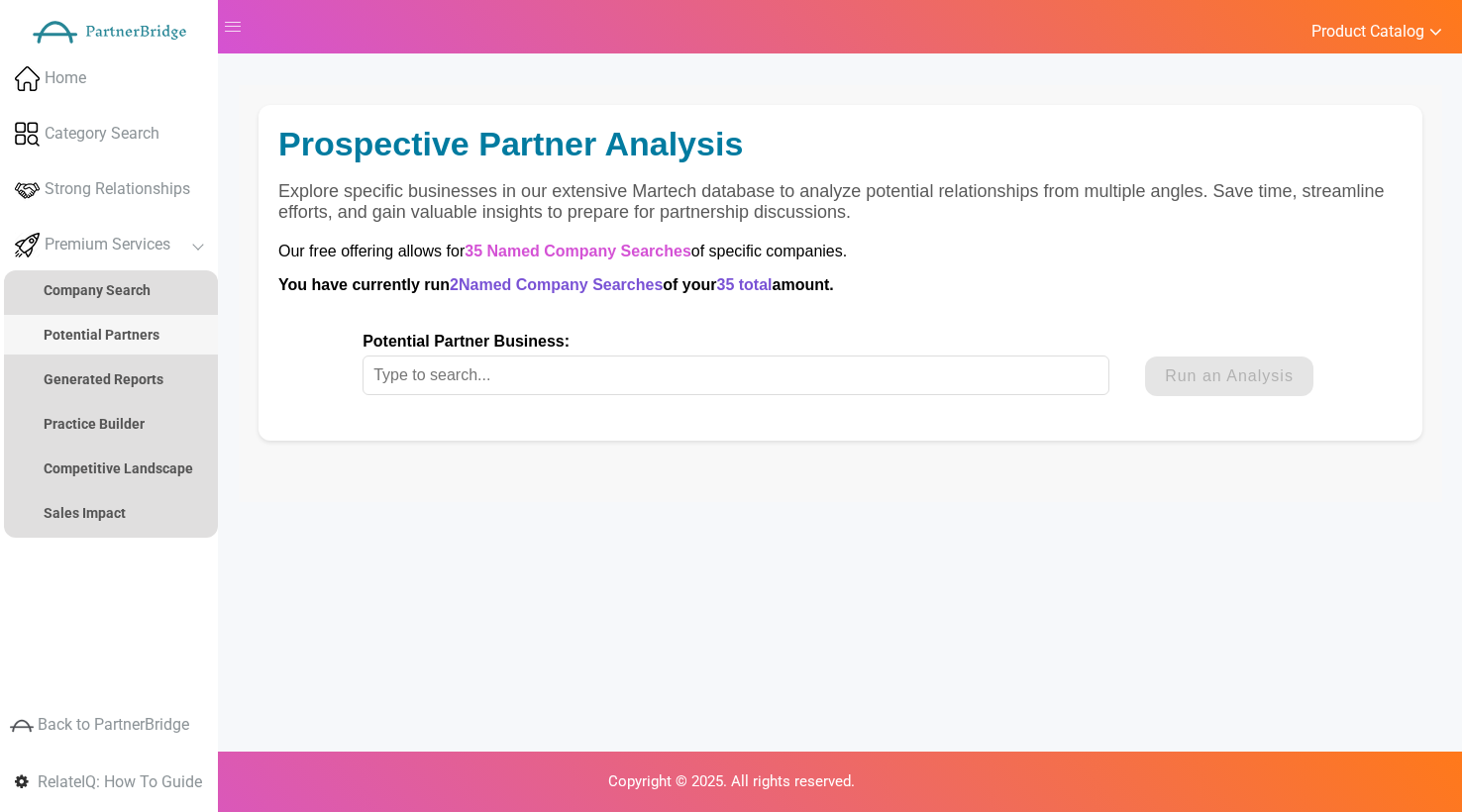 click on "Potential Partners" at bounding box center (101, 335) 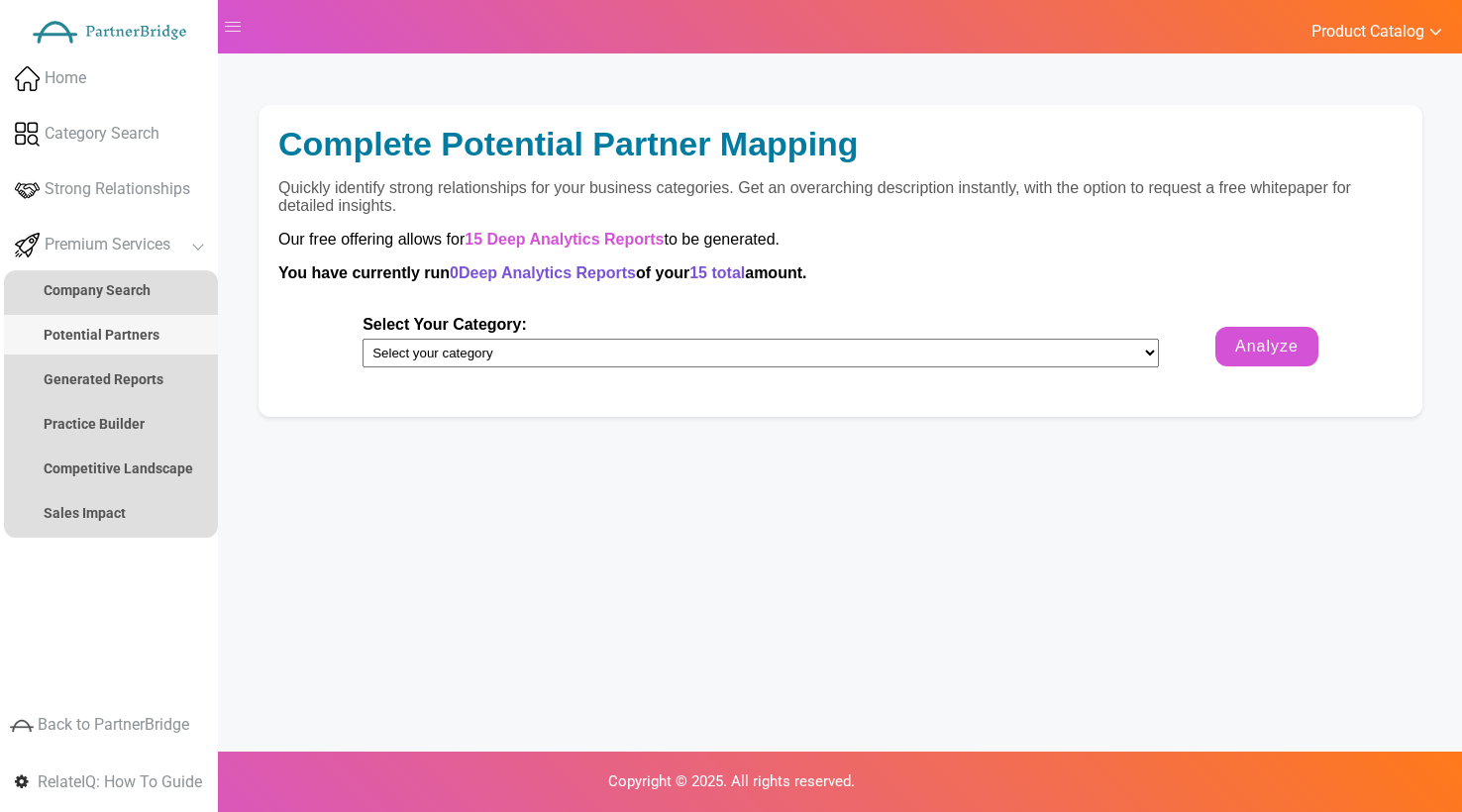 scroll, scrollTop: 0, scrollLeft: 0, axis: both 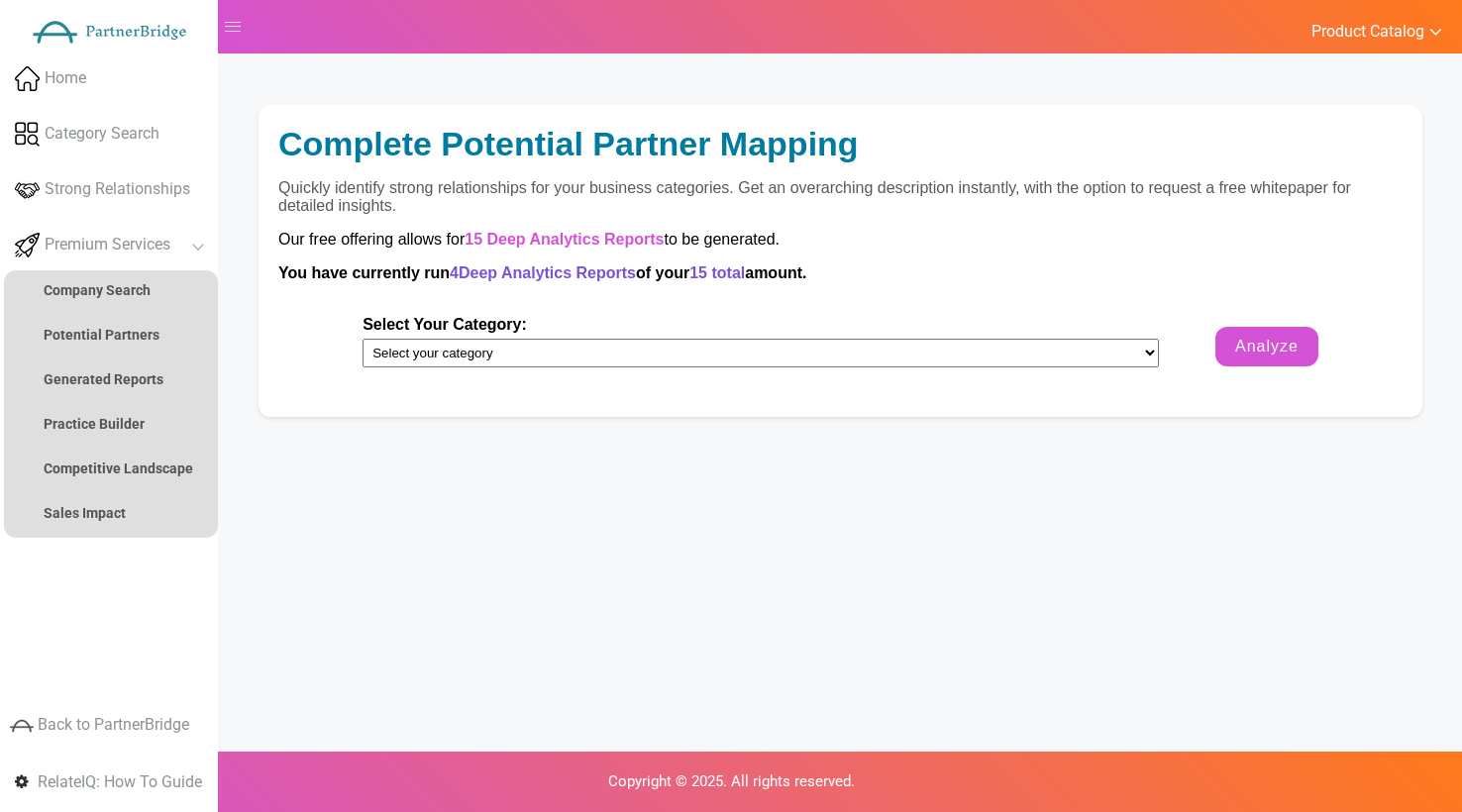click on "Select your category
Customer Data Platform Marketing Analytics Performance & Attribution" at bounding box center [761, 353] 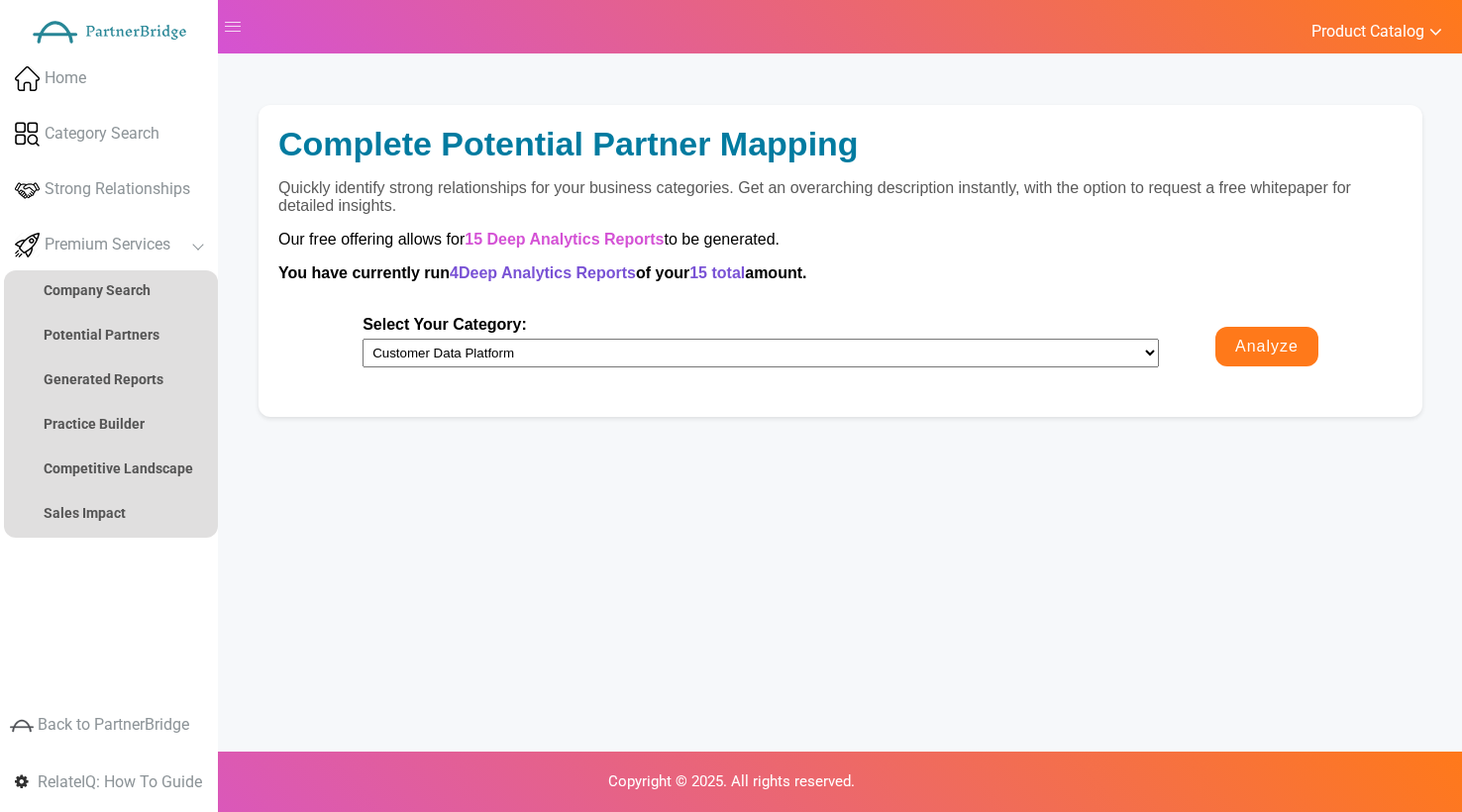 click on "Analyze" at bounding box center [1267, 347] 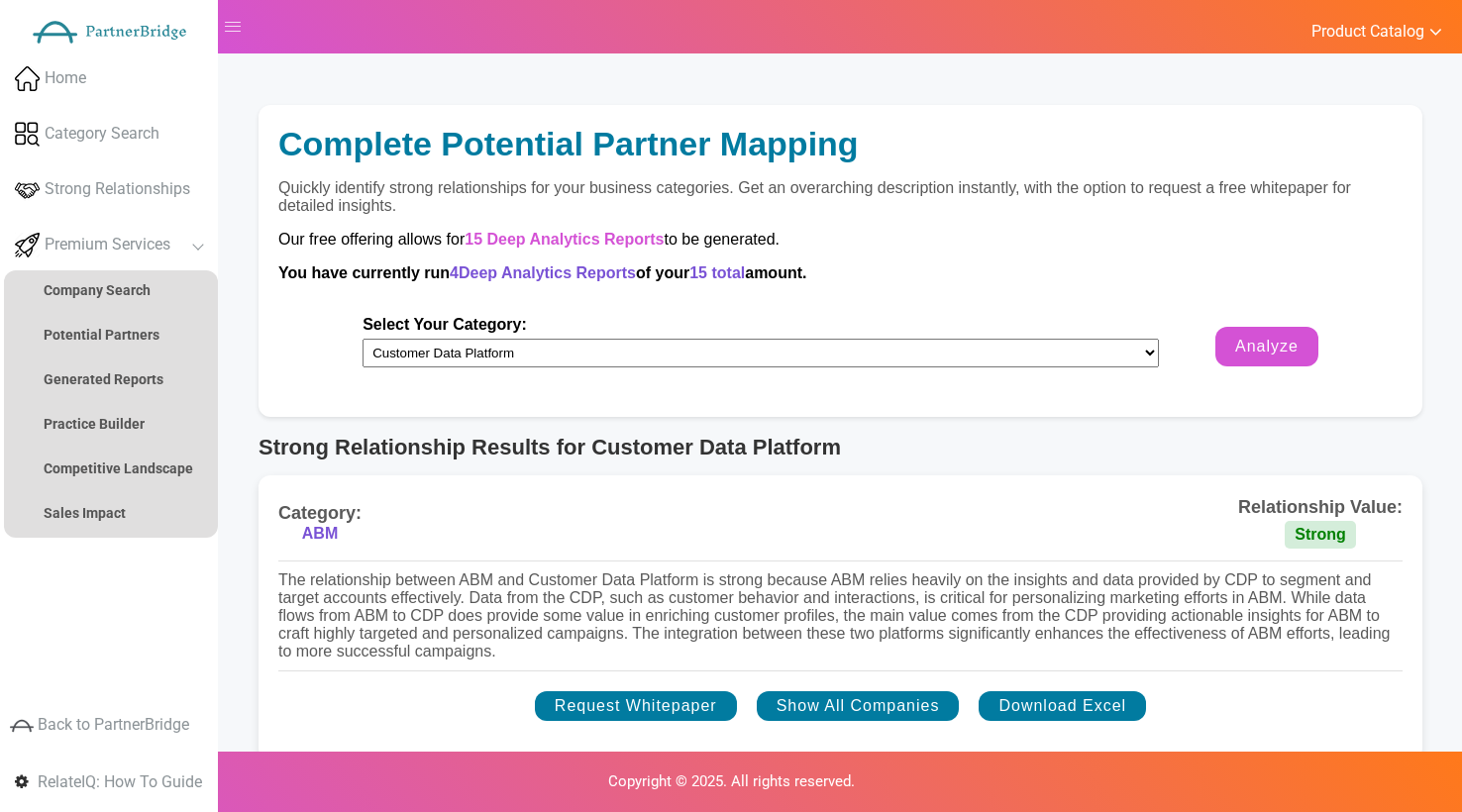 scroll, scrollTop: 0, scrollLeft: 0, axis: both 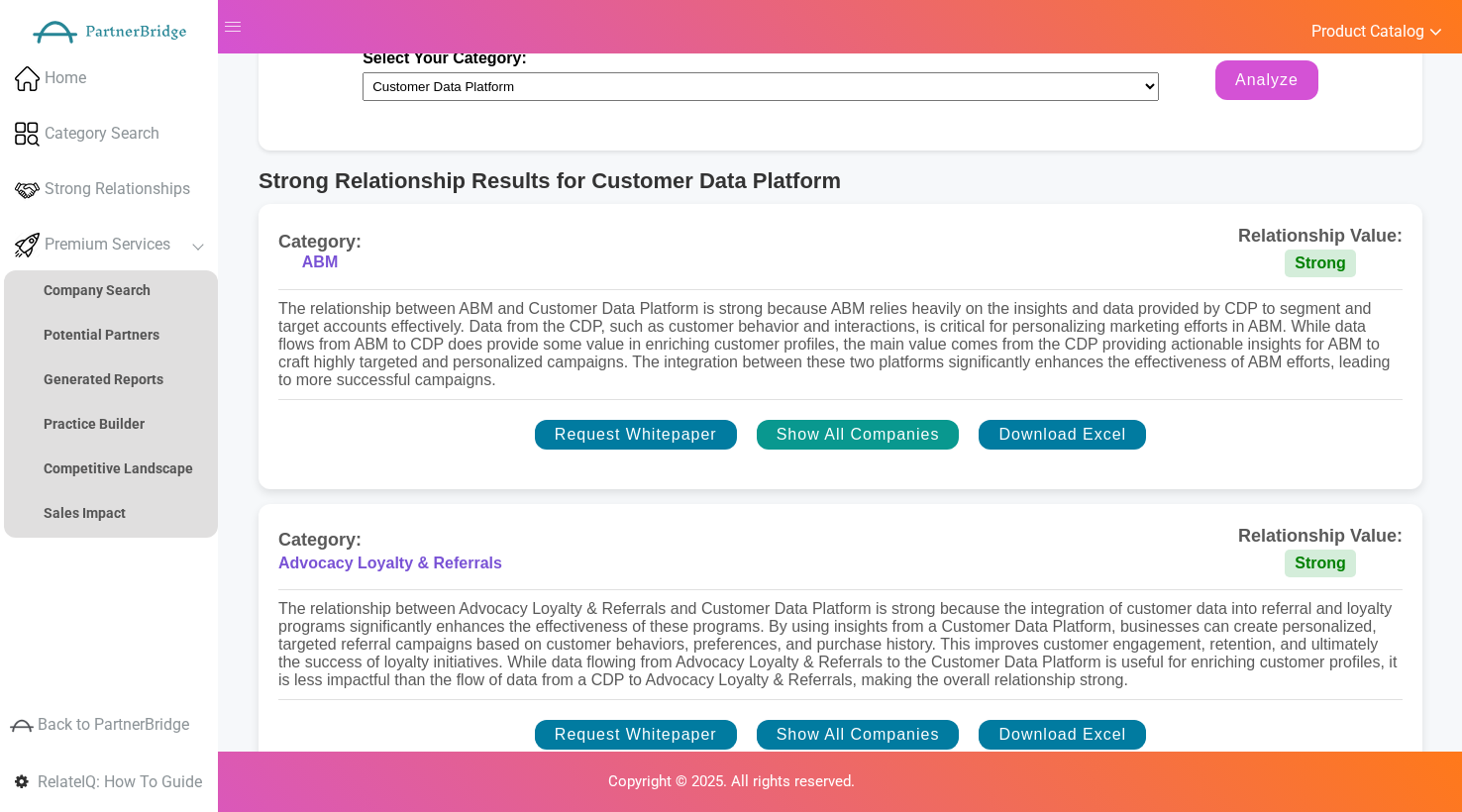 click on "Show All Companies" at bounding box center (858, 435) 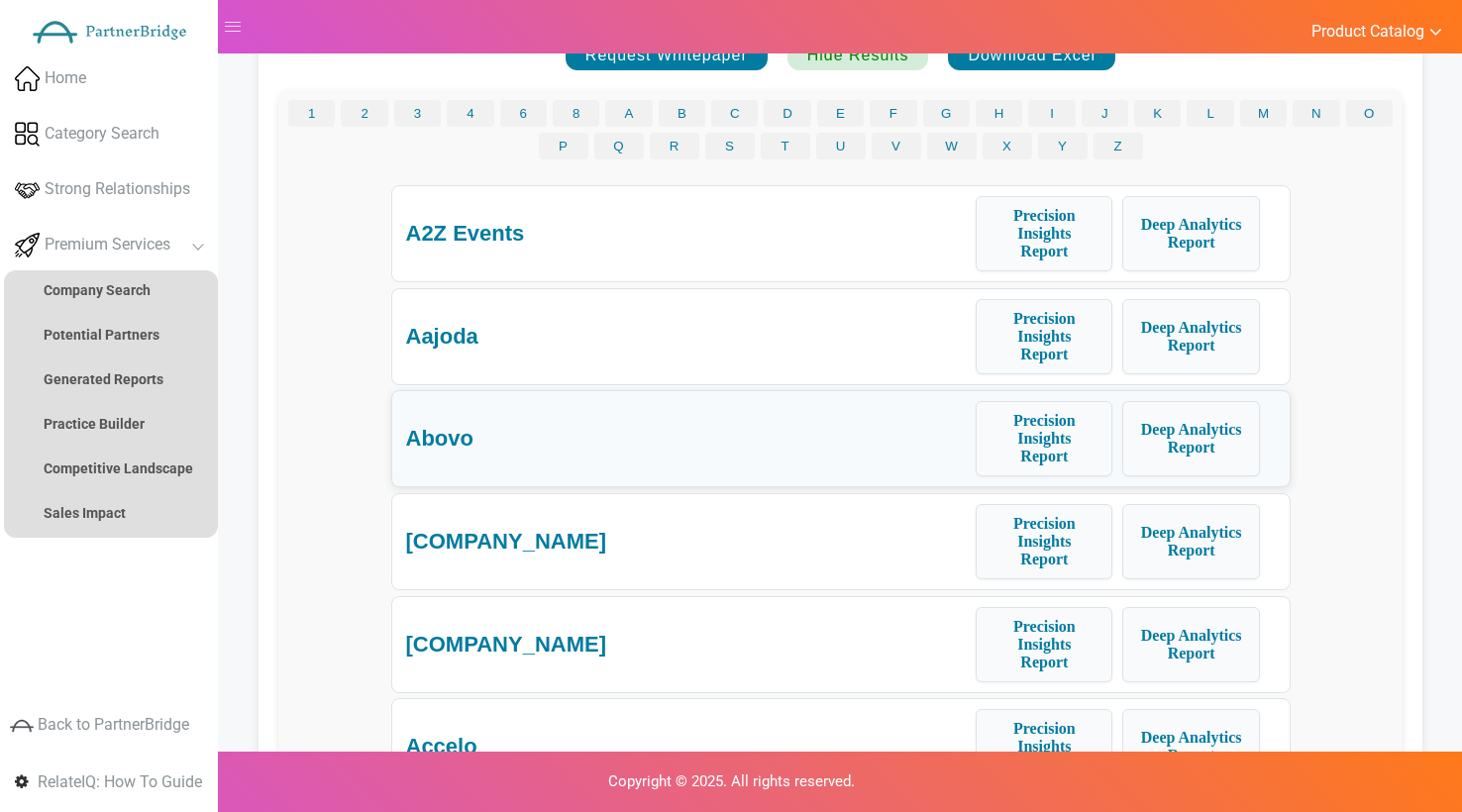 scroll, scrollTop: 650, scrollLeft: 0, axis: vertical 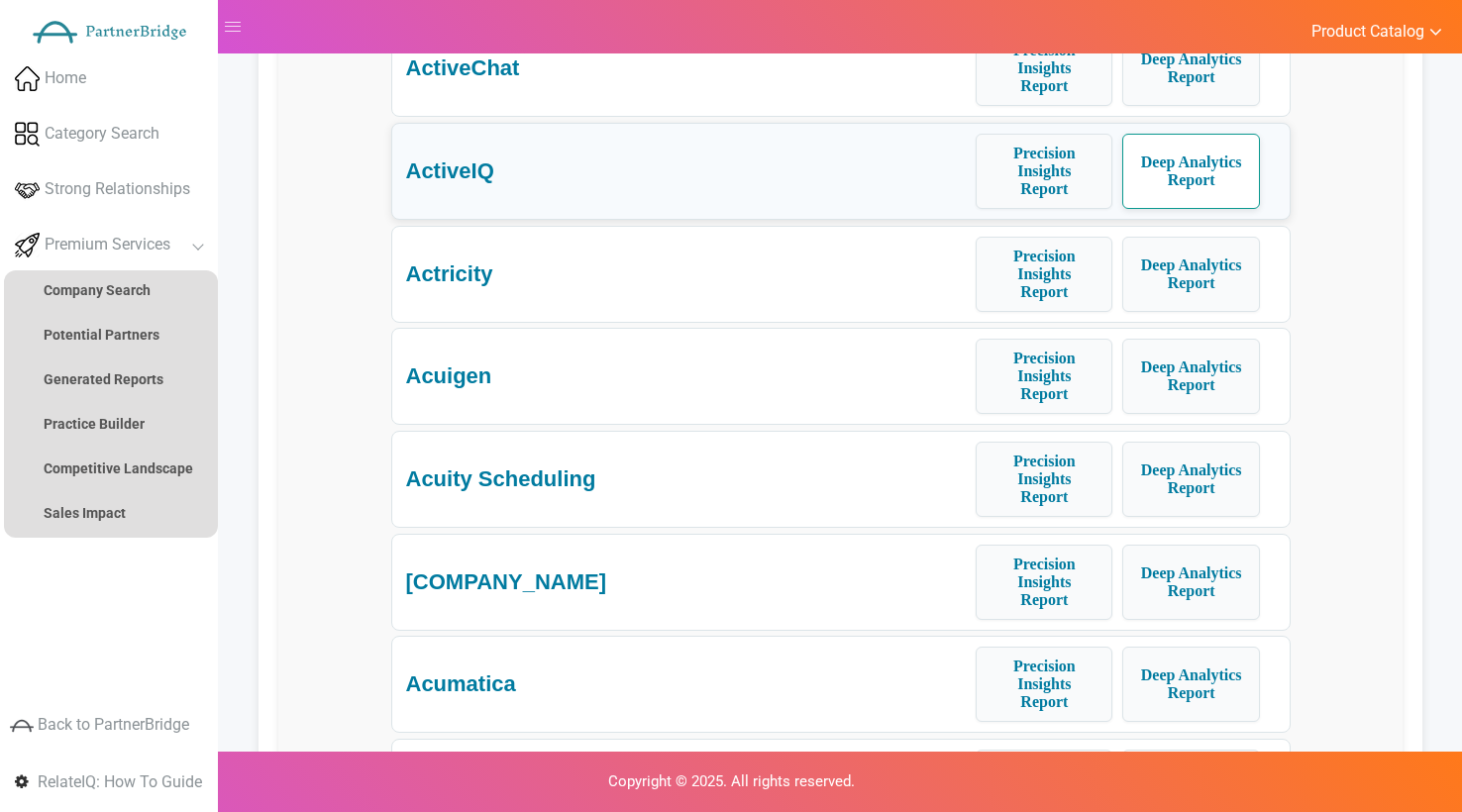 click on "Deep Analytics Report" at bounding box center (1191, 171) 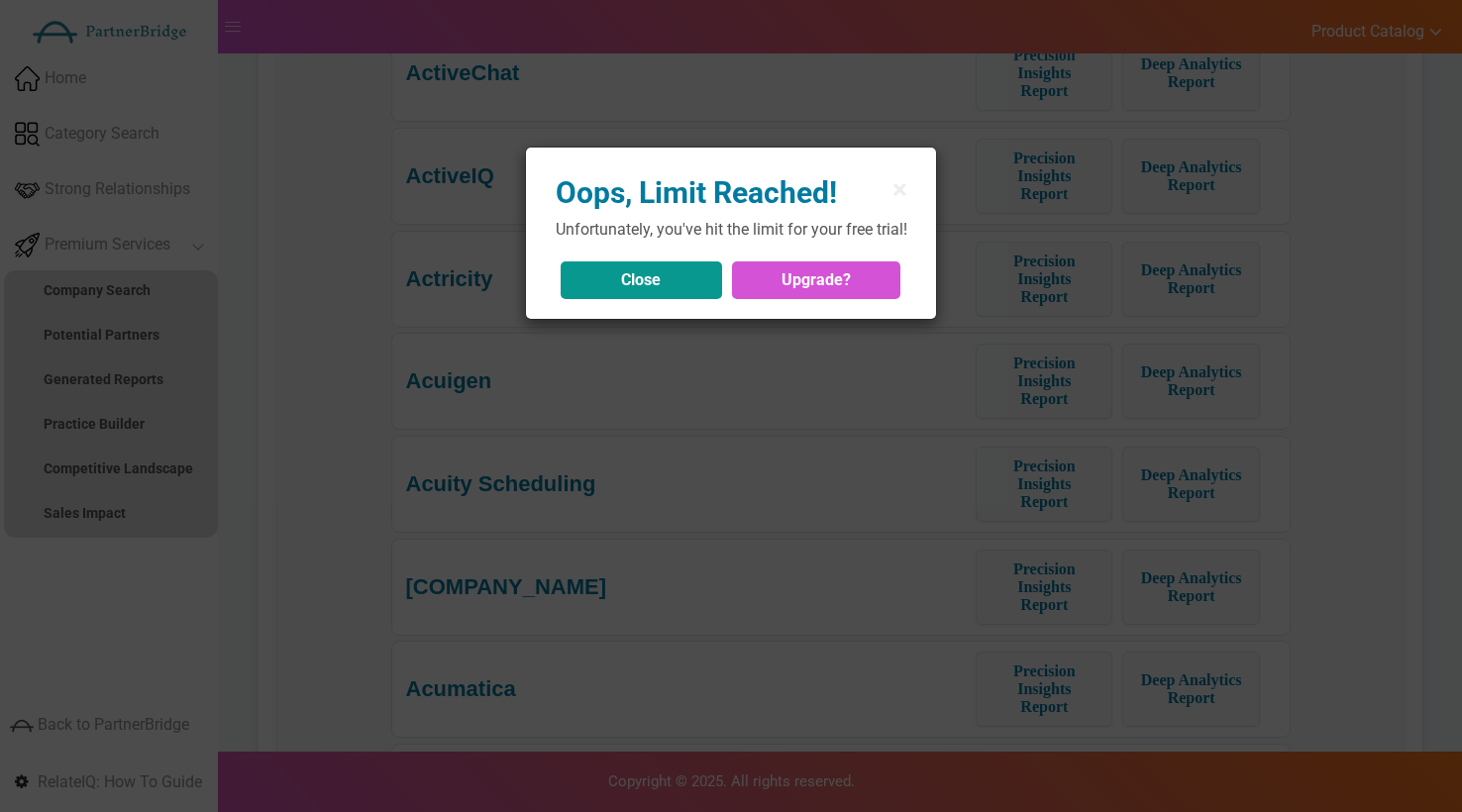 click on "Close" at bounding box center [641, 280] 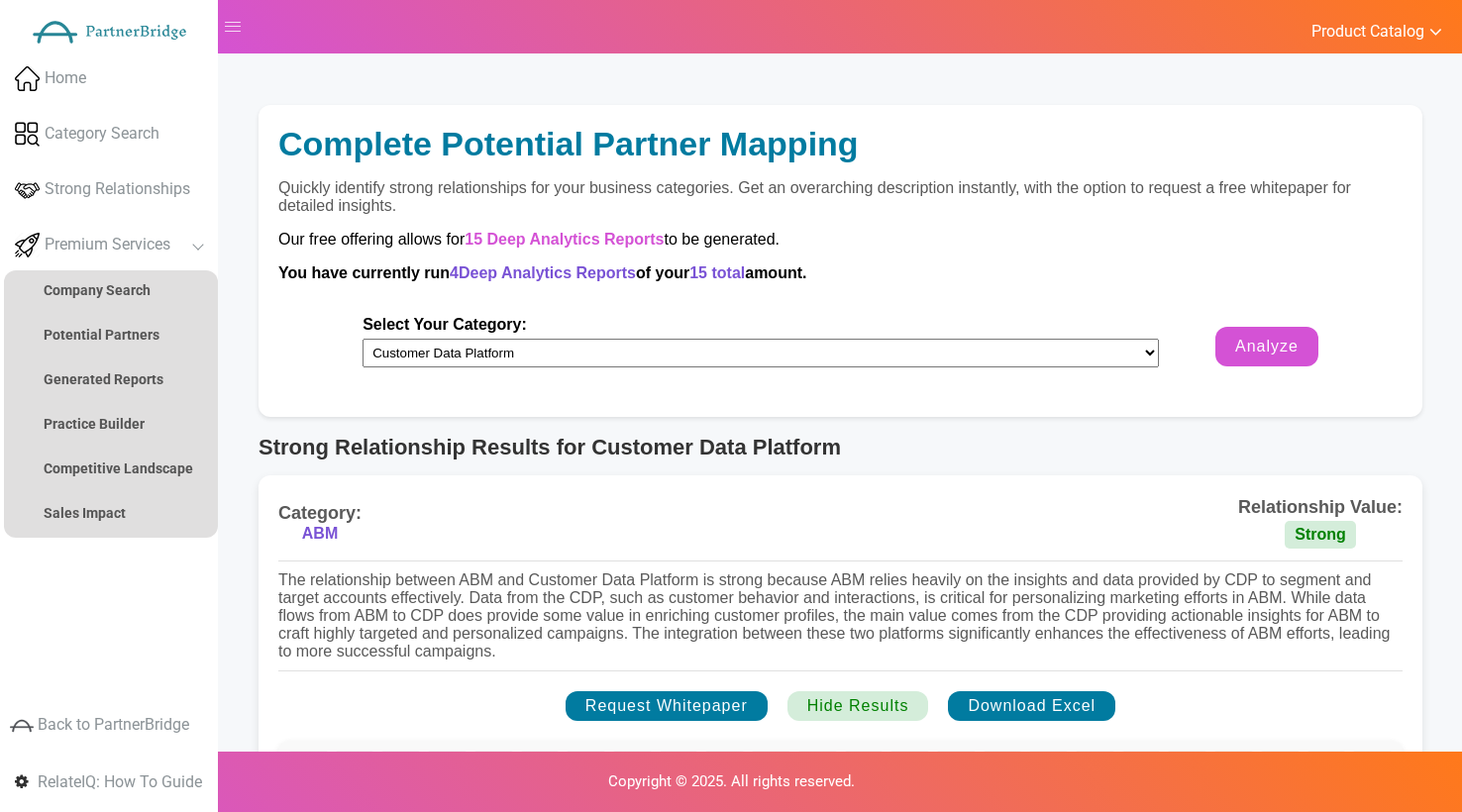 scroll, scrollTop: 0, scrollLeft: 0, axis: both 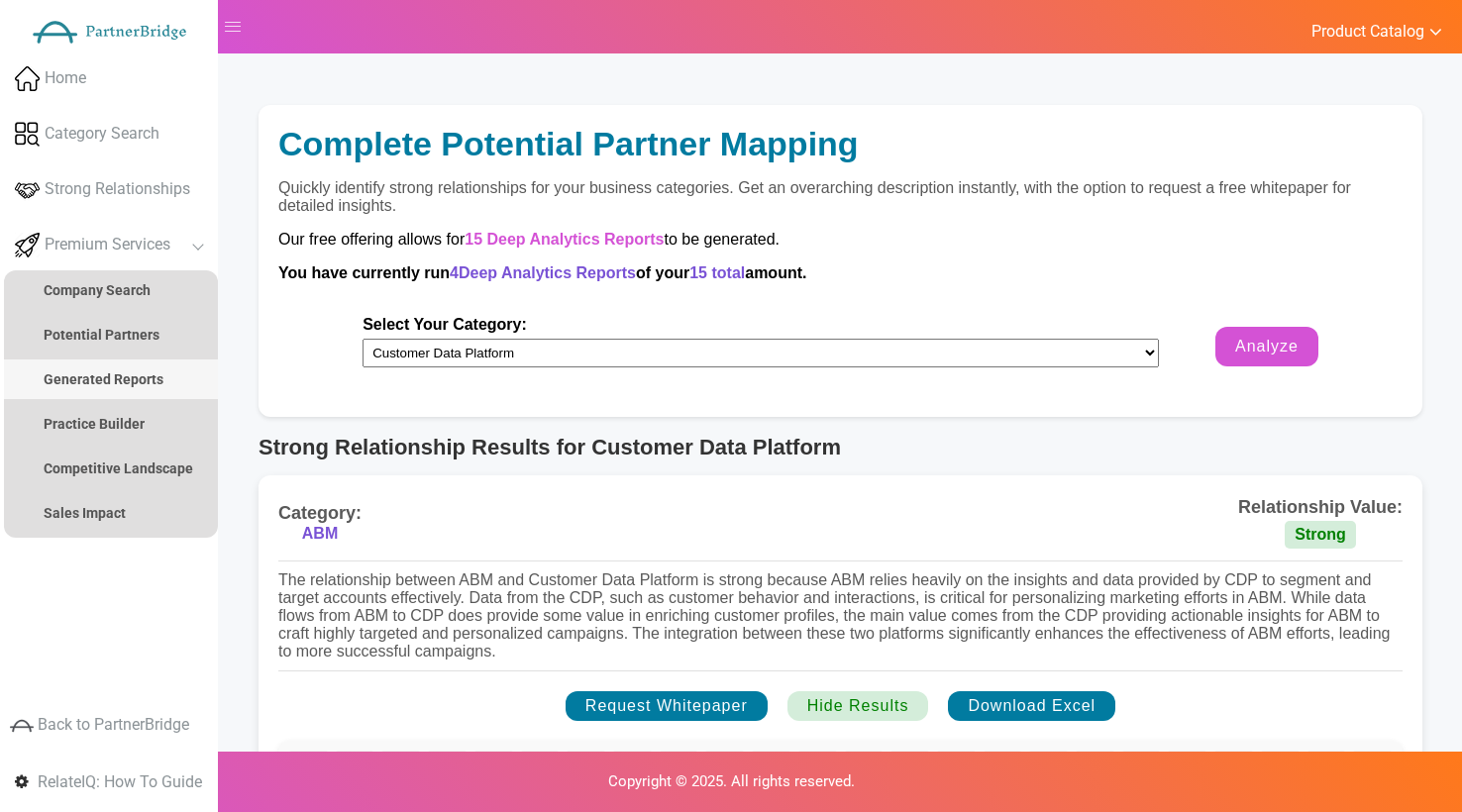 click on "Generated Reports" at bounding box center [103, 379] 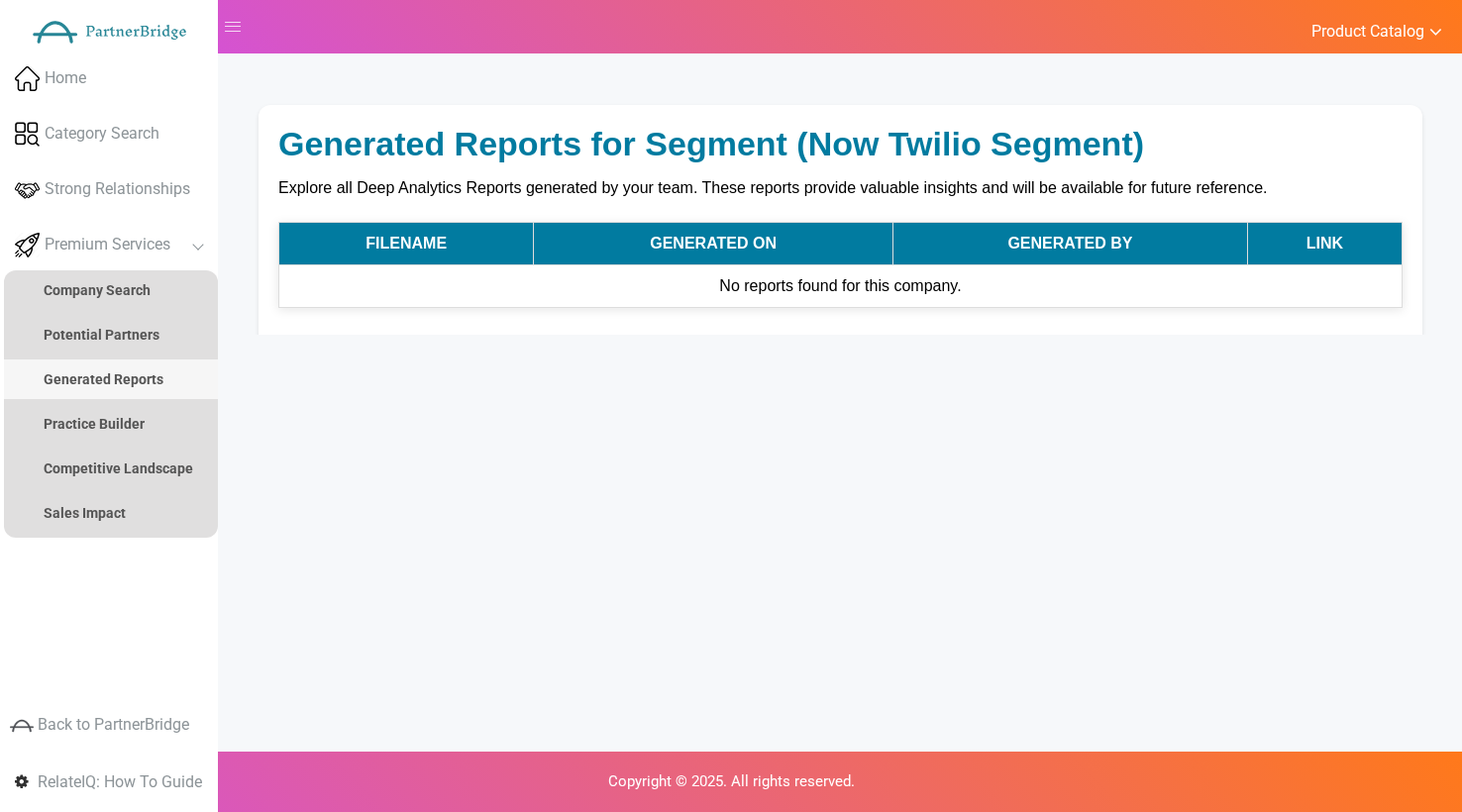 scroll, scrollTop: 0, scrollLeft: 0, axis: both 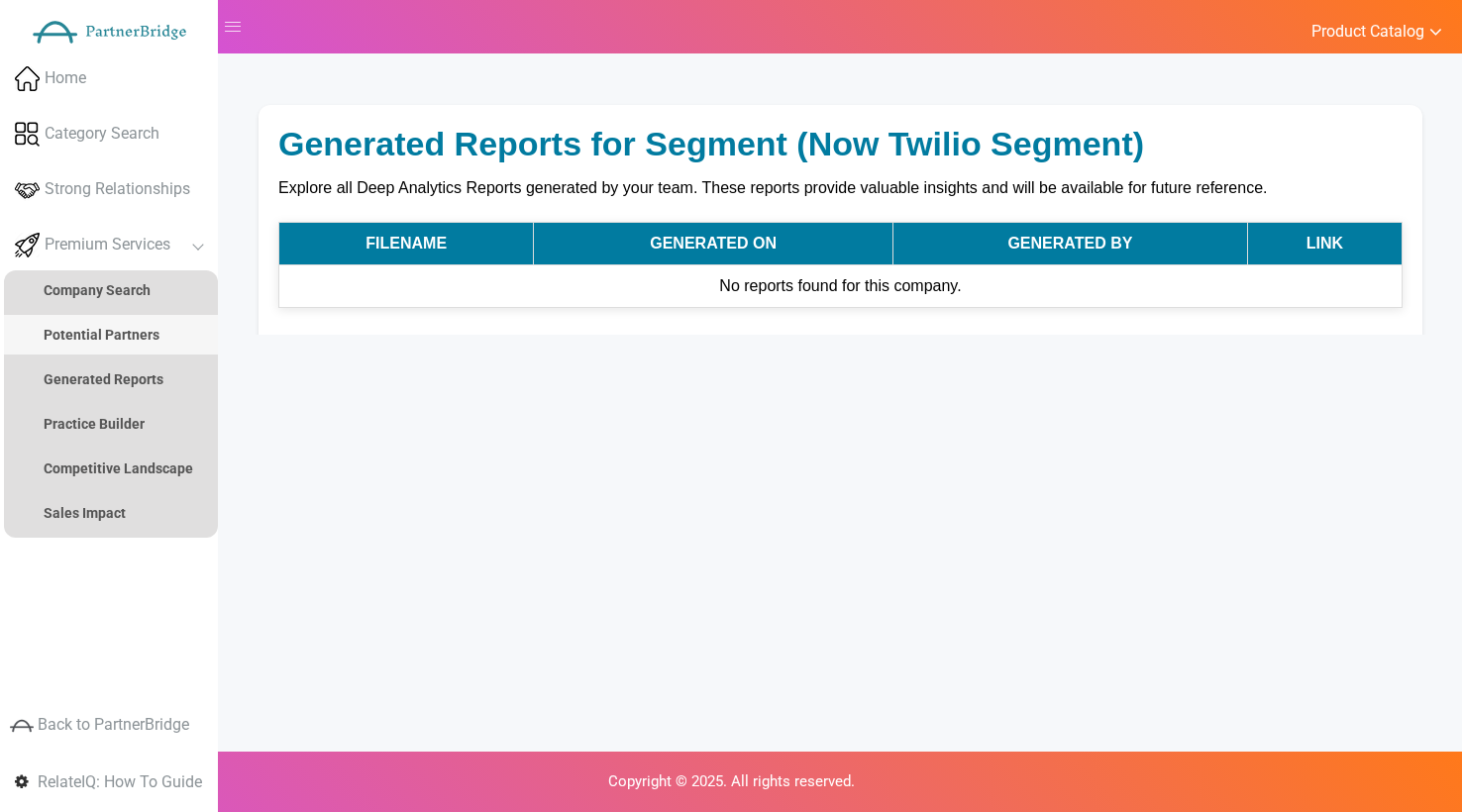 click on "Potential Partners" at bounding box center [101, 335] 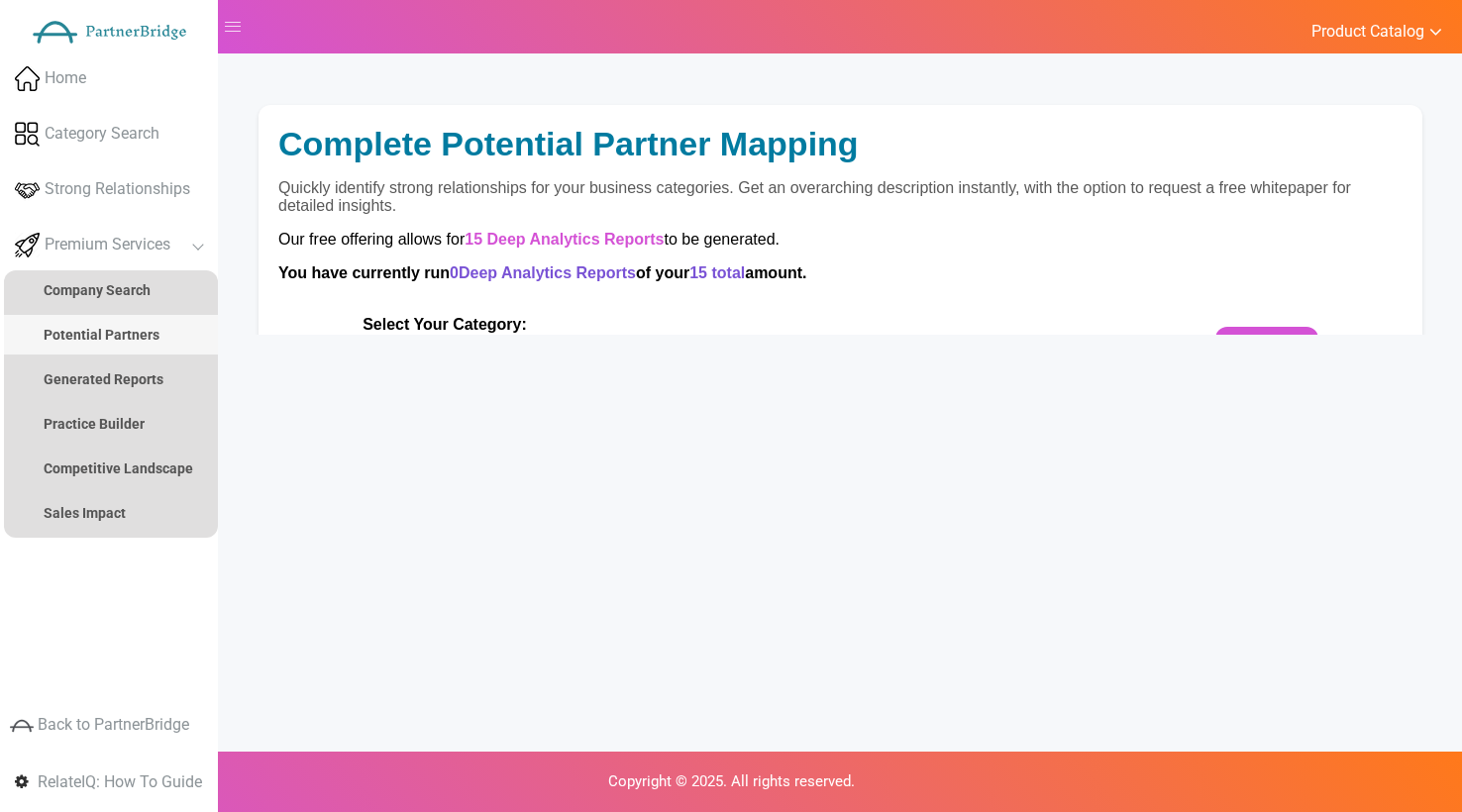 scroll, scrollTop: 0, scrollLeft: 0, axis: both 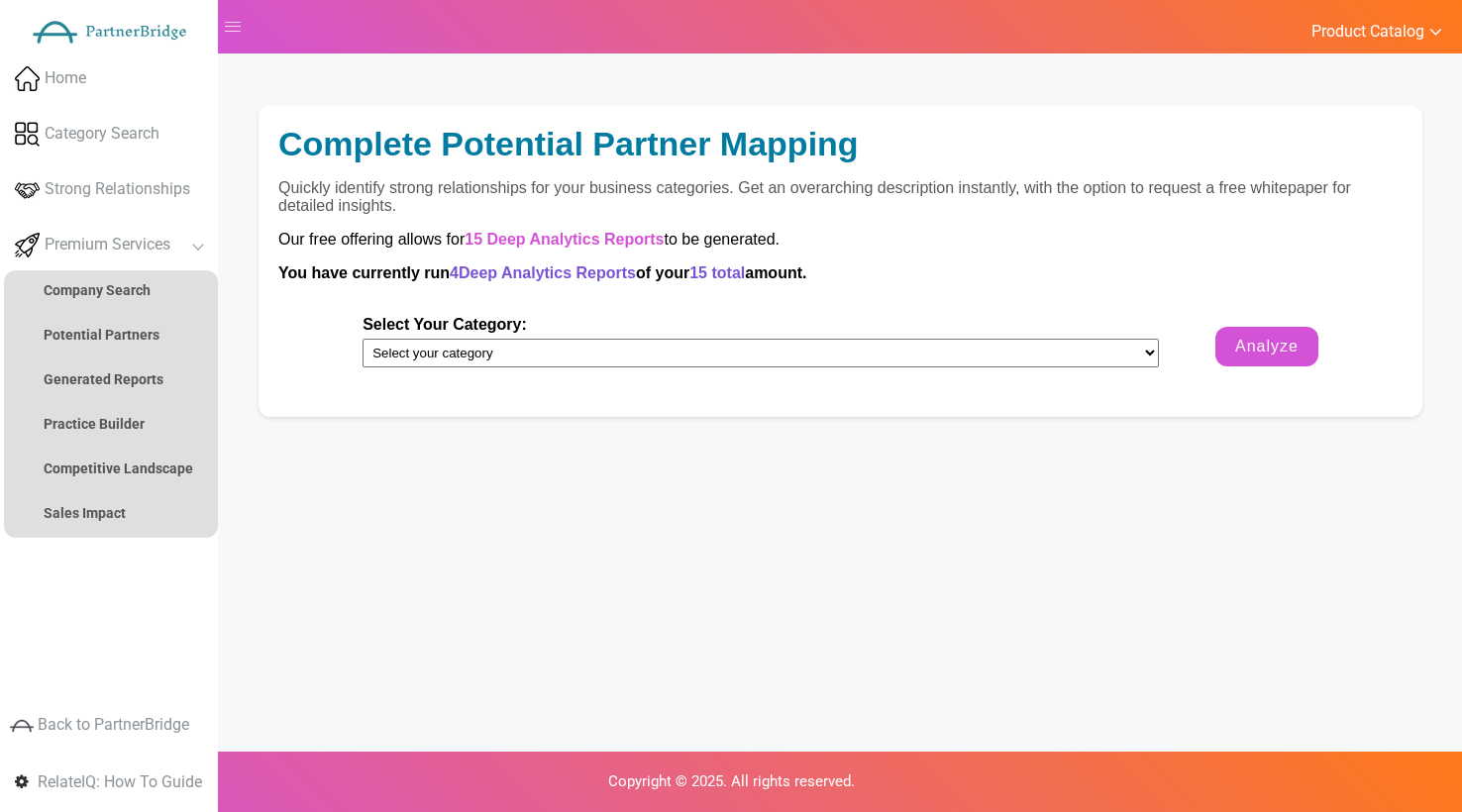 click on "Product Catalog" at bounding box center [1368, 32] 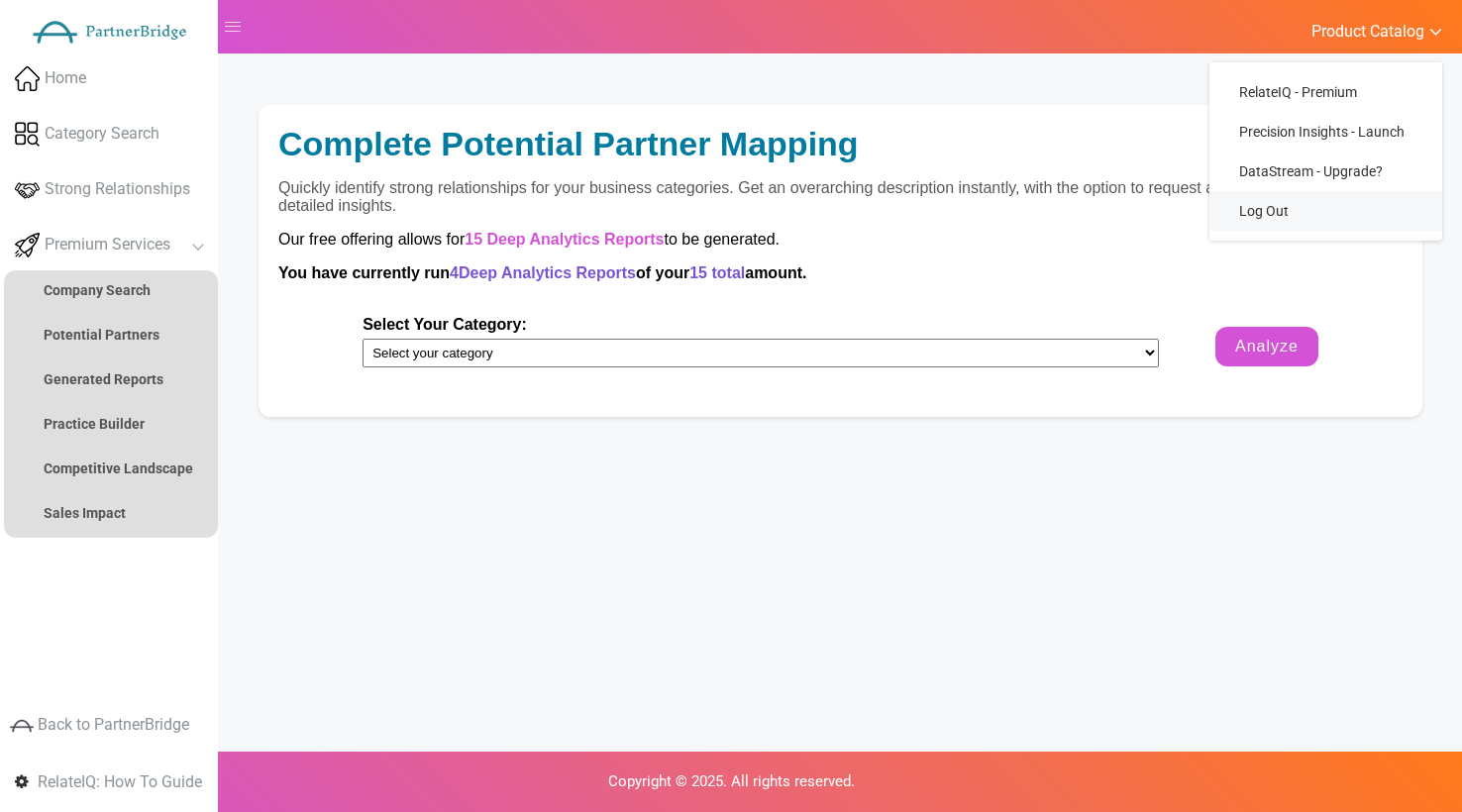 click on "Log Out" at bounding box center (1325, 211) 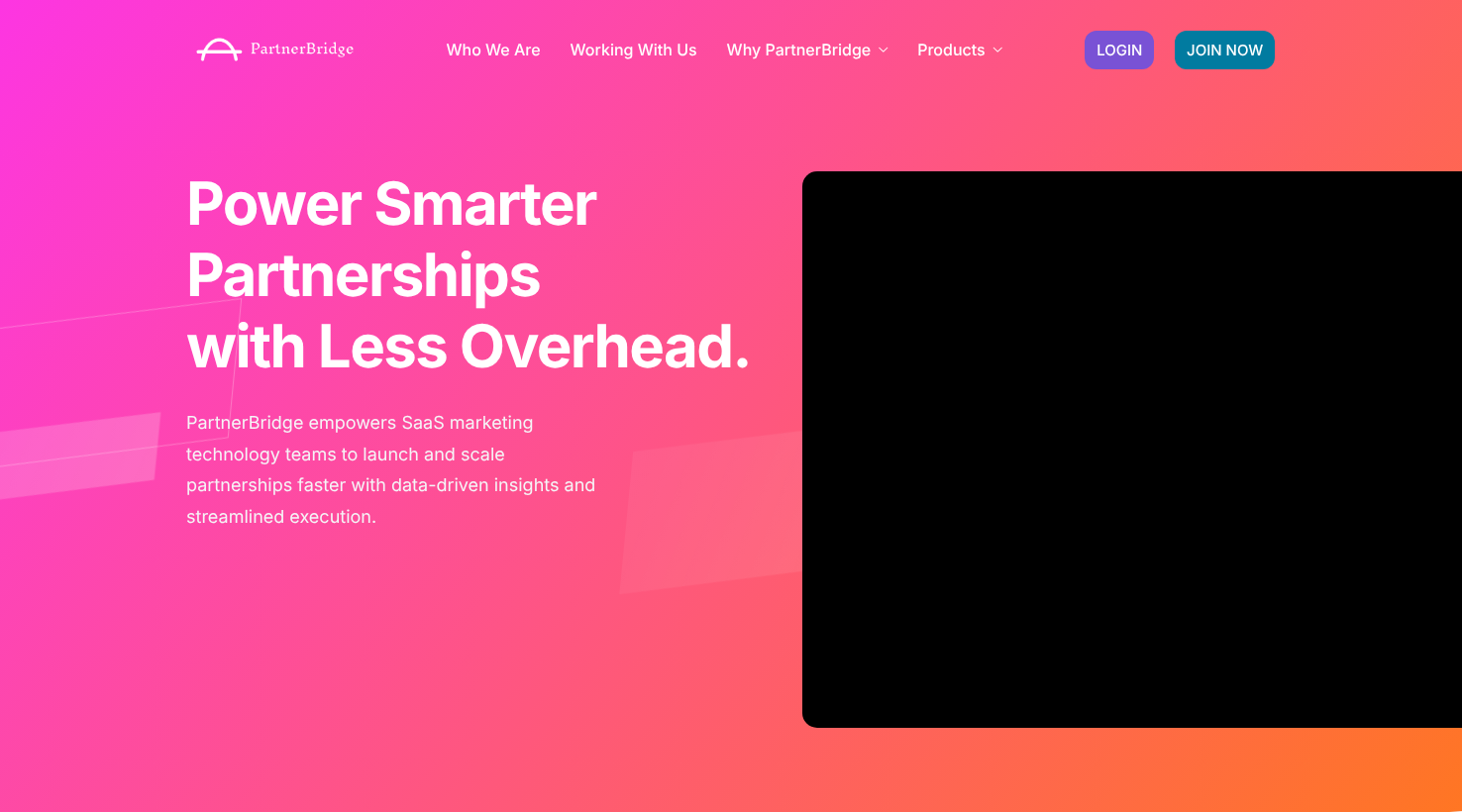scroll, scrollTop: 0, scrollLeft: 0, axis: both 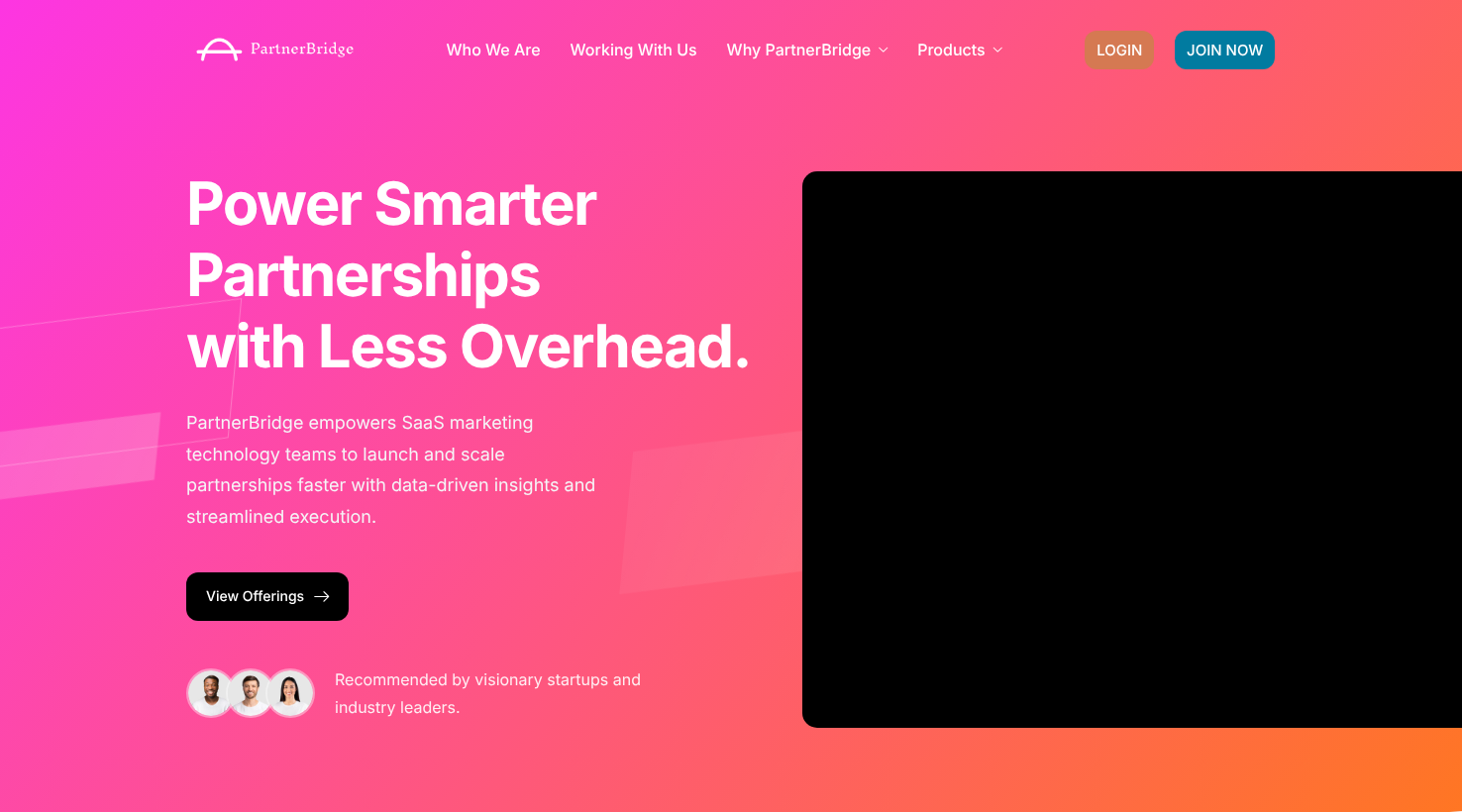 click on "LOGIN" at bounding box center [1119, 50] 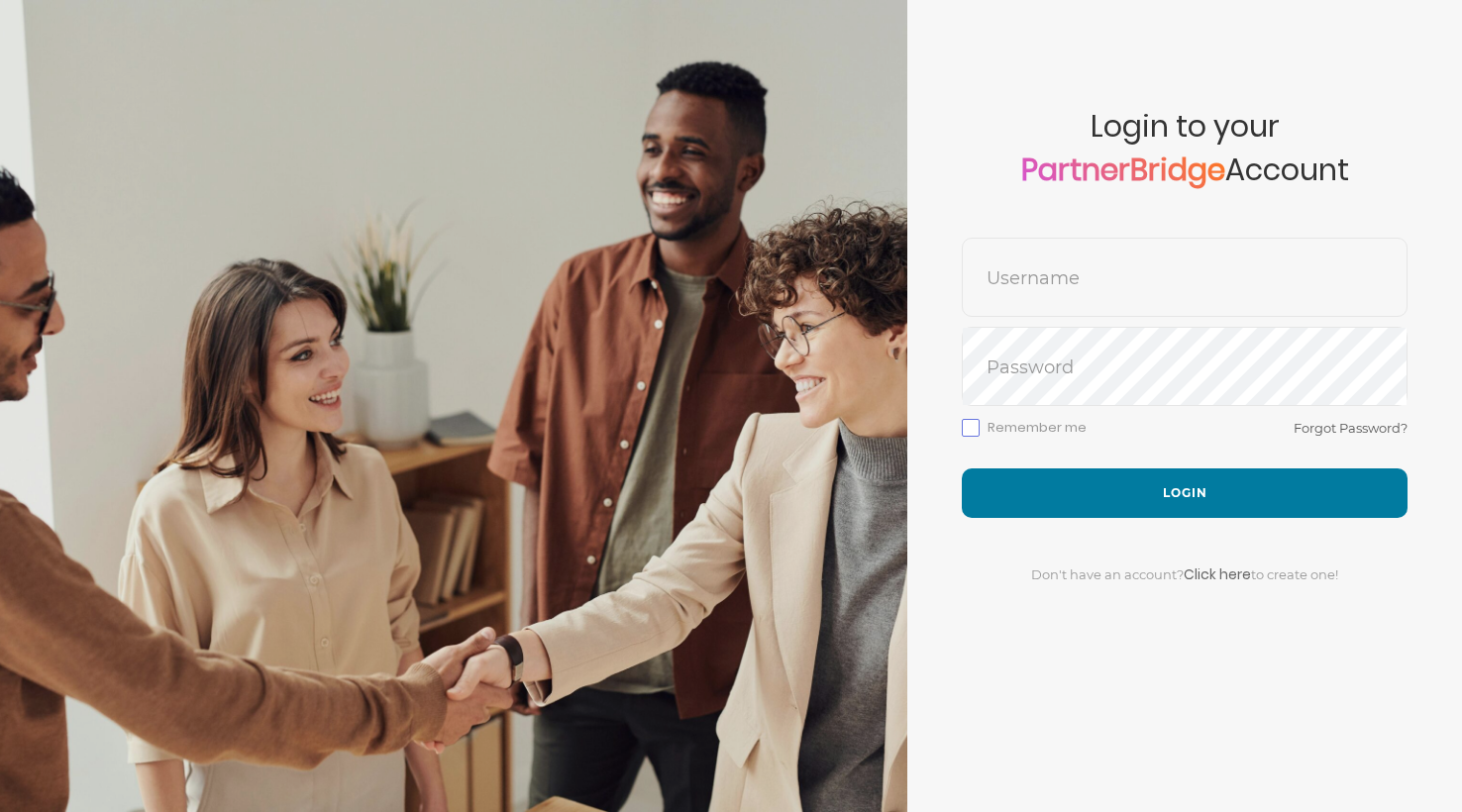 scroll, scrollTop: 0, scrollLeft: 0, axis: both 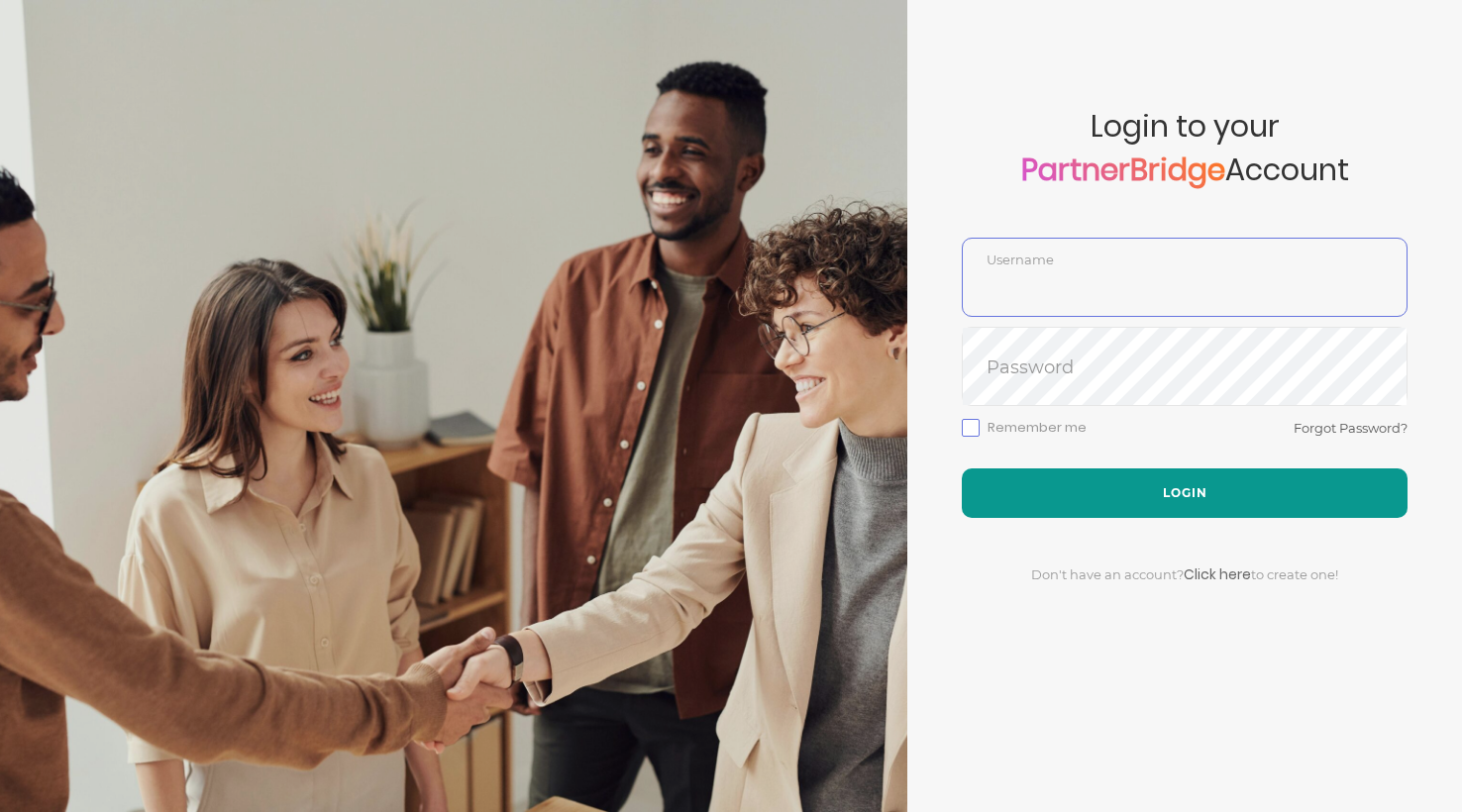type on "[FIRST]" 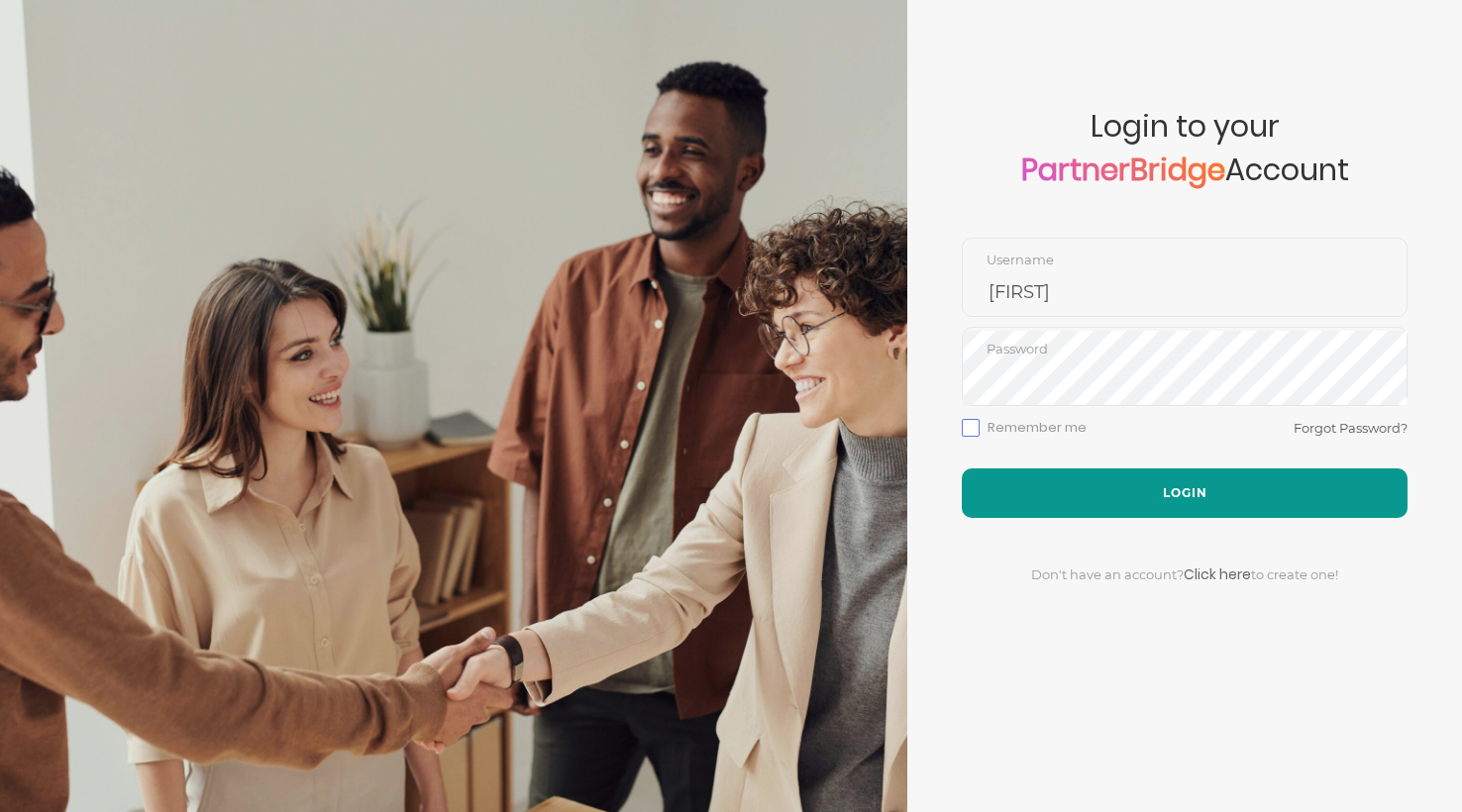 click on "Login" at bounding box center [1185, 493] 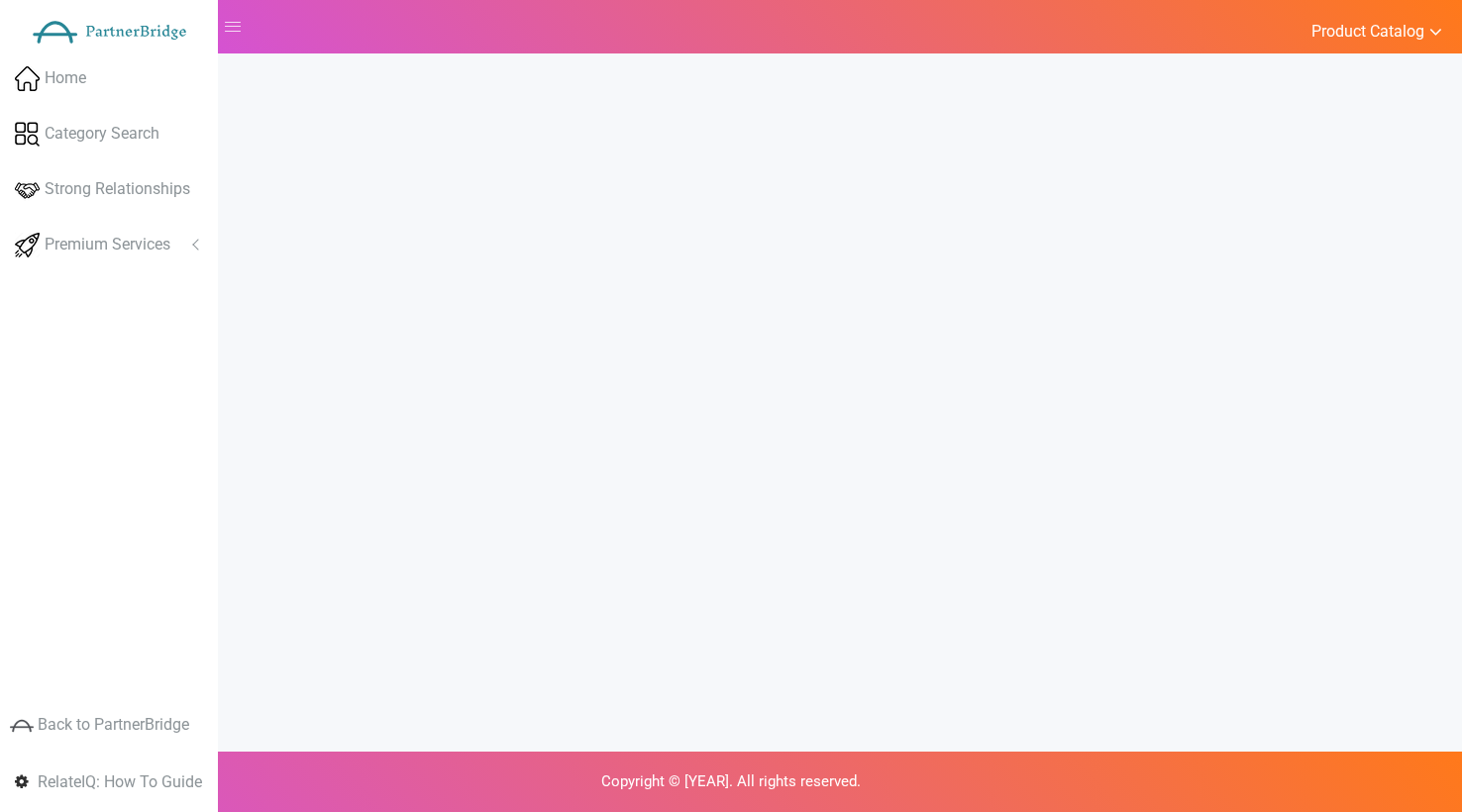 scroll, scrollTop: 0, scrollLeft: 0, axis: both 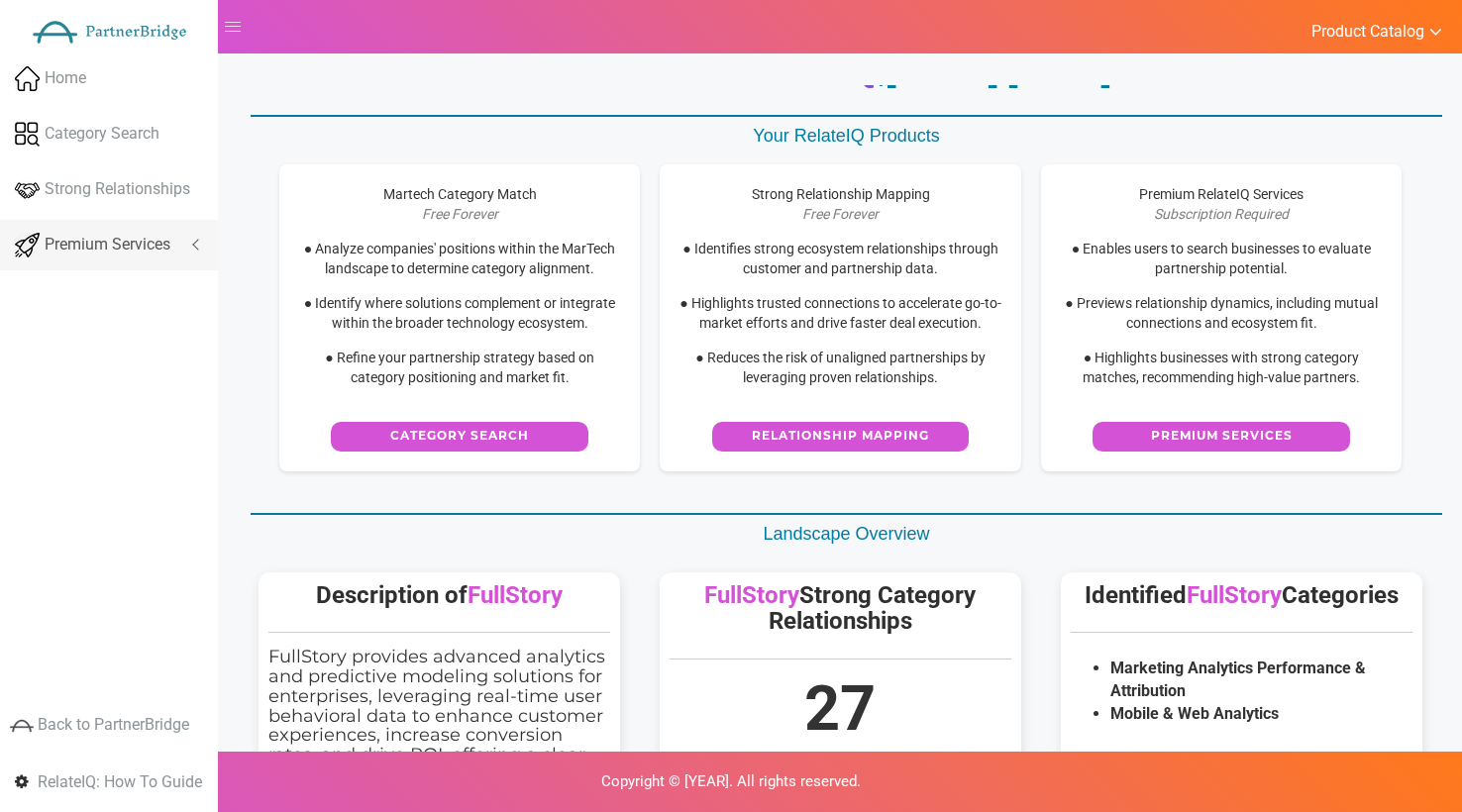 click on "Premium Services" at bounding box center (107, 245) 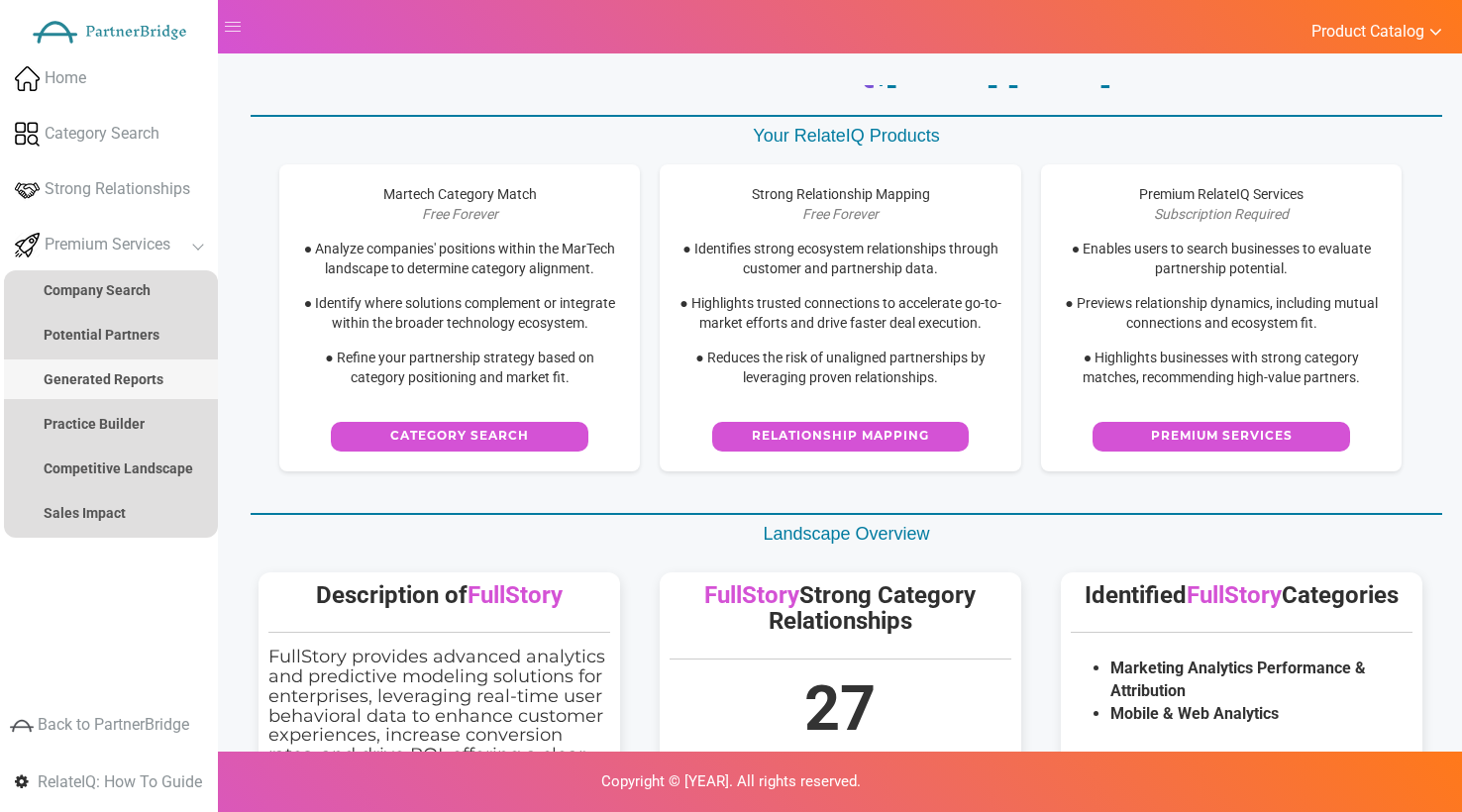 click on "Generated Reports" at bounding box center [111, 379] 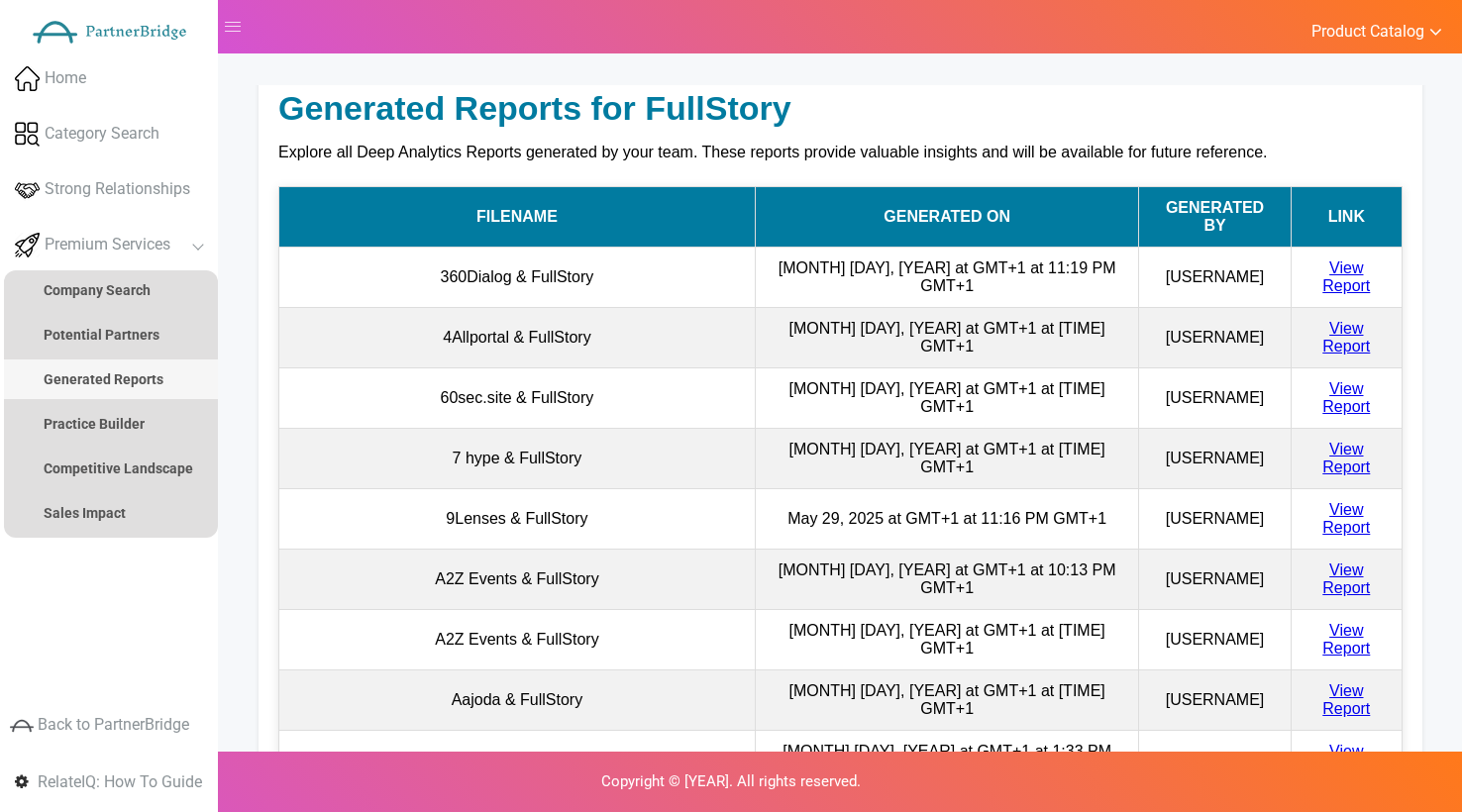 scroll, scrollTop: 39, scrollLeft: 0, axis: vertical 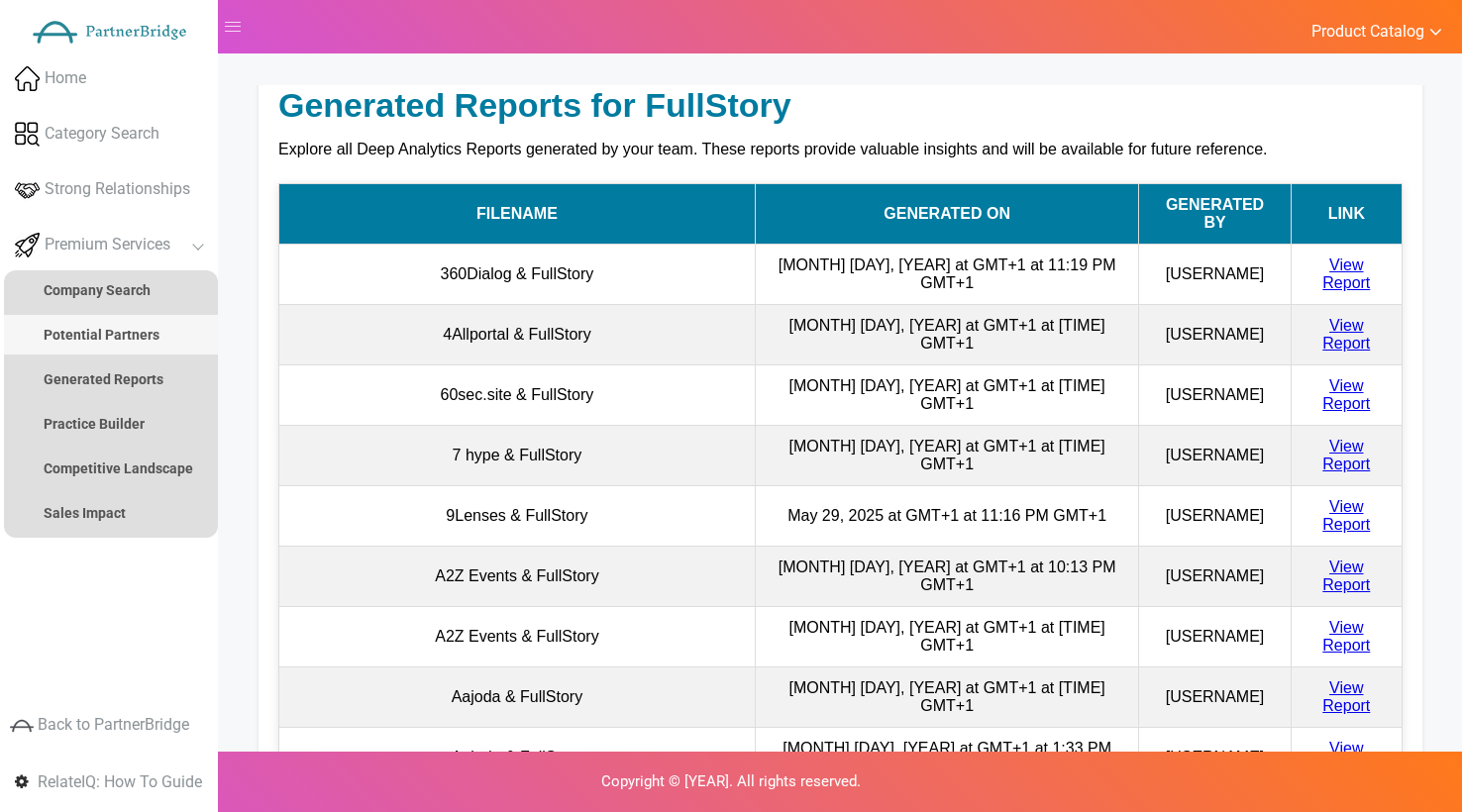 click on "Potential Partners" at bounding box center (111, 335) 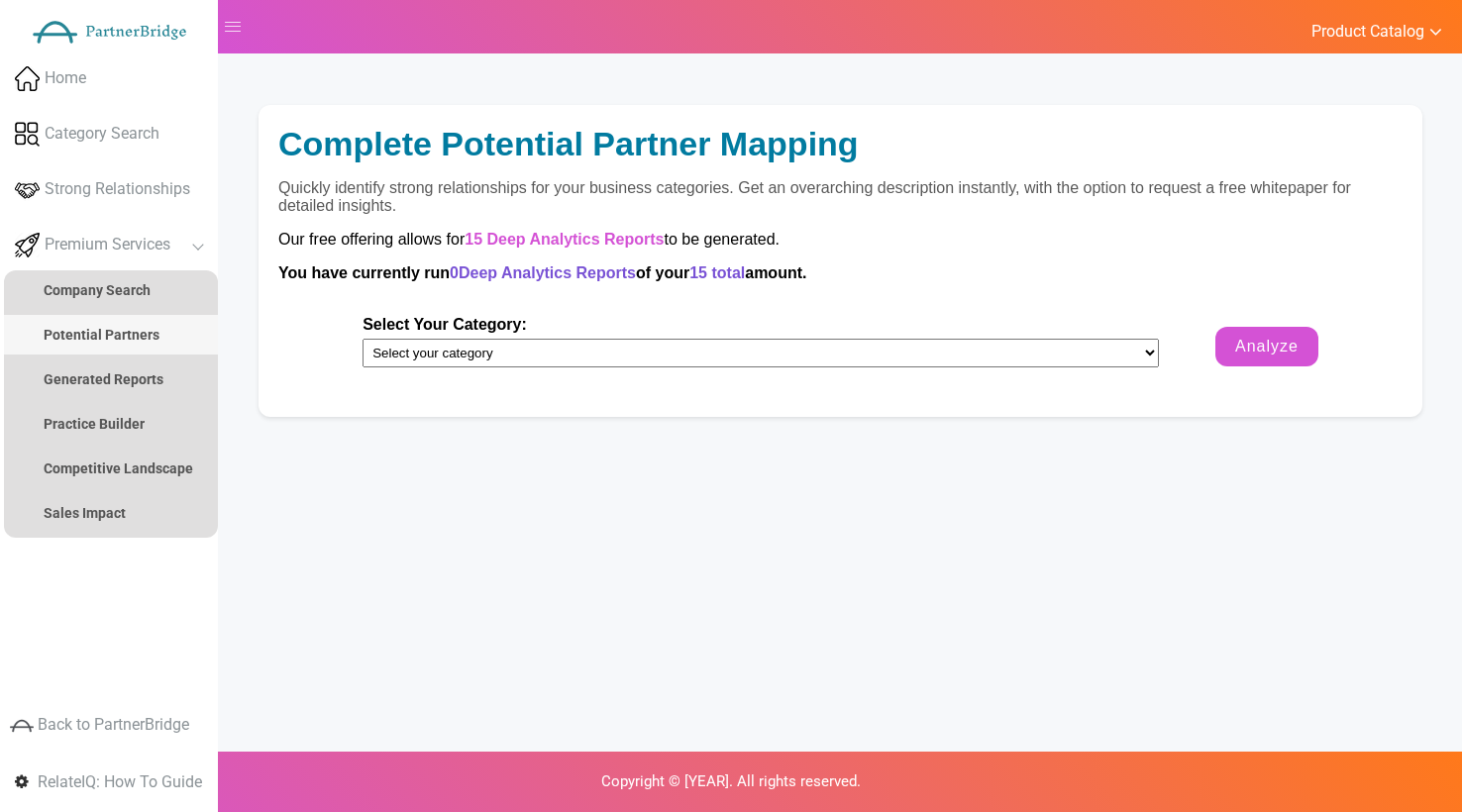 scroll, scrollTop: 0, scrollLeft: 0, axis: both 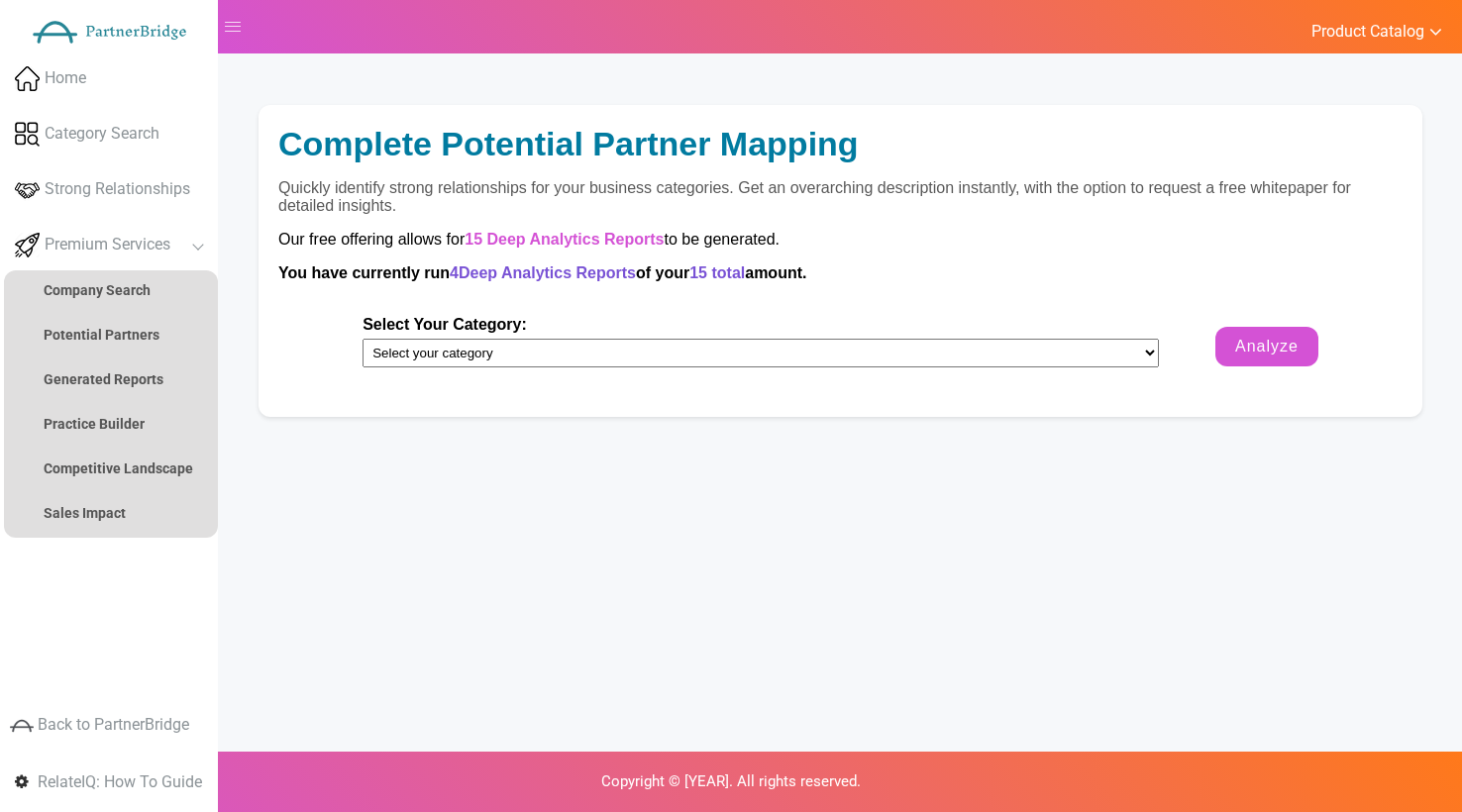 click on "Select your category
Marketing Analytics Performance & Attribution Mobile & Web Analytics" at bounding box center [761, 353] 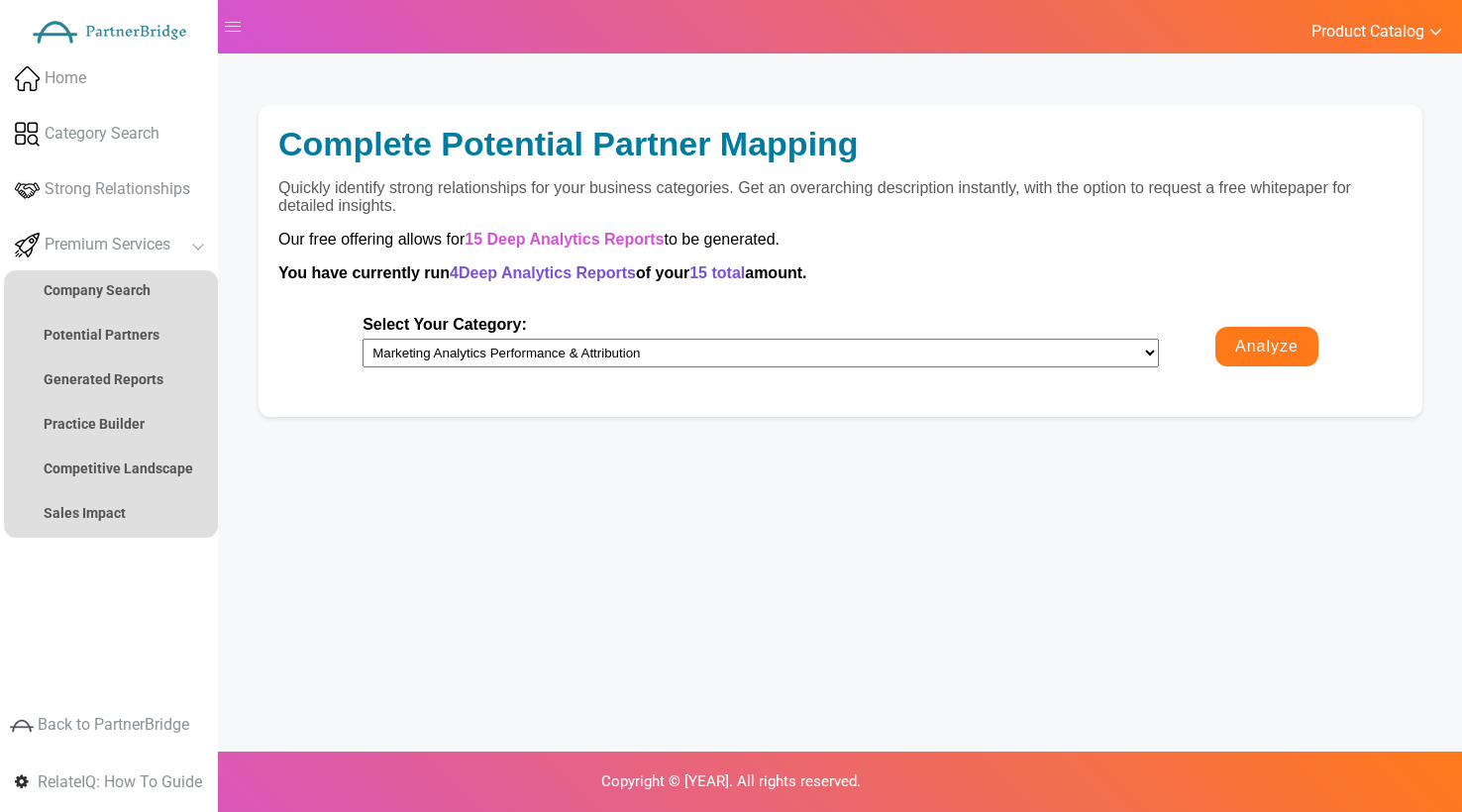 click on "Analyze" at bounding box center (1267, 347) 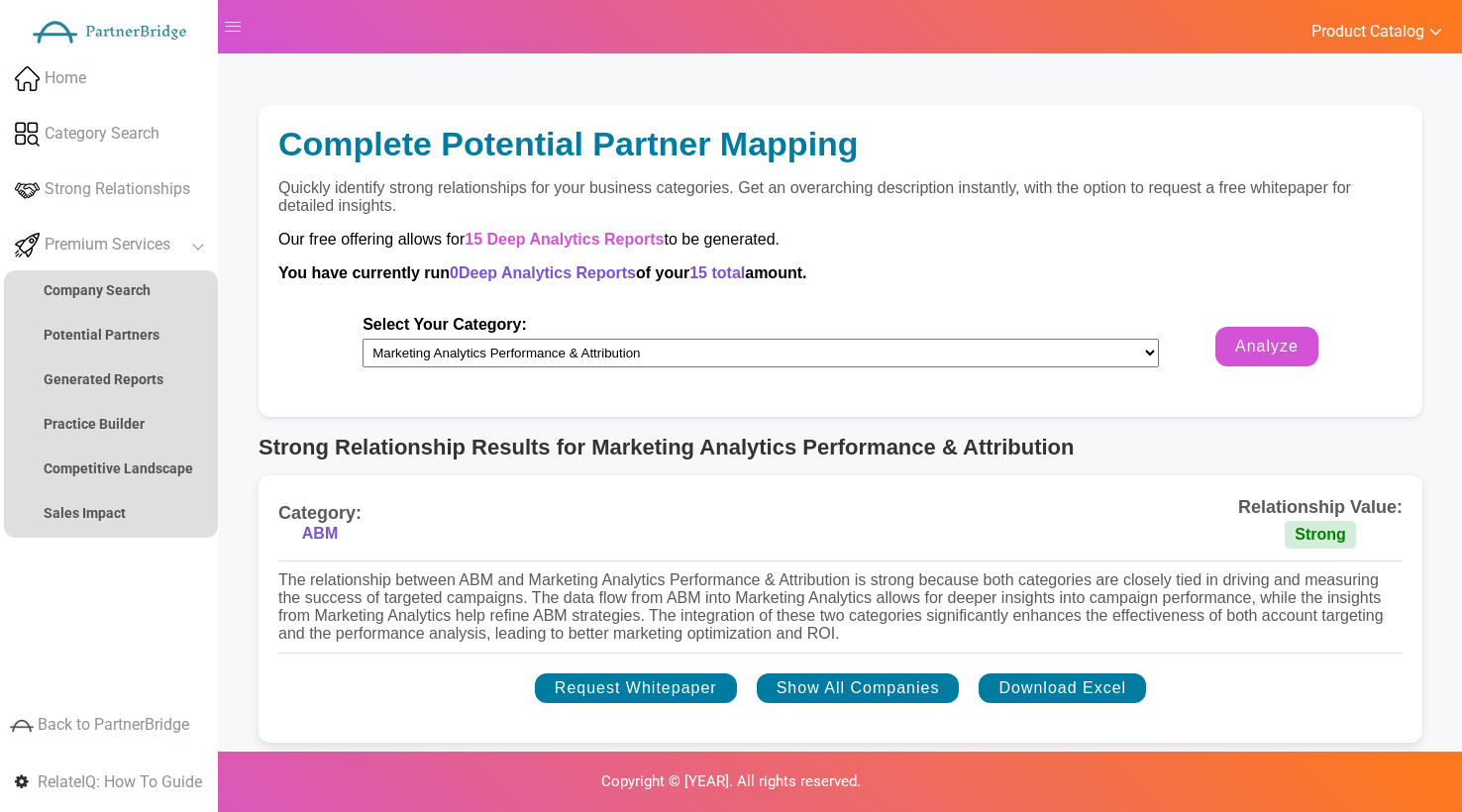 scroll, scrollTop: 0, scrollLeft: 0, axis: both 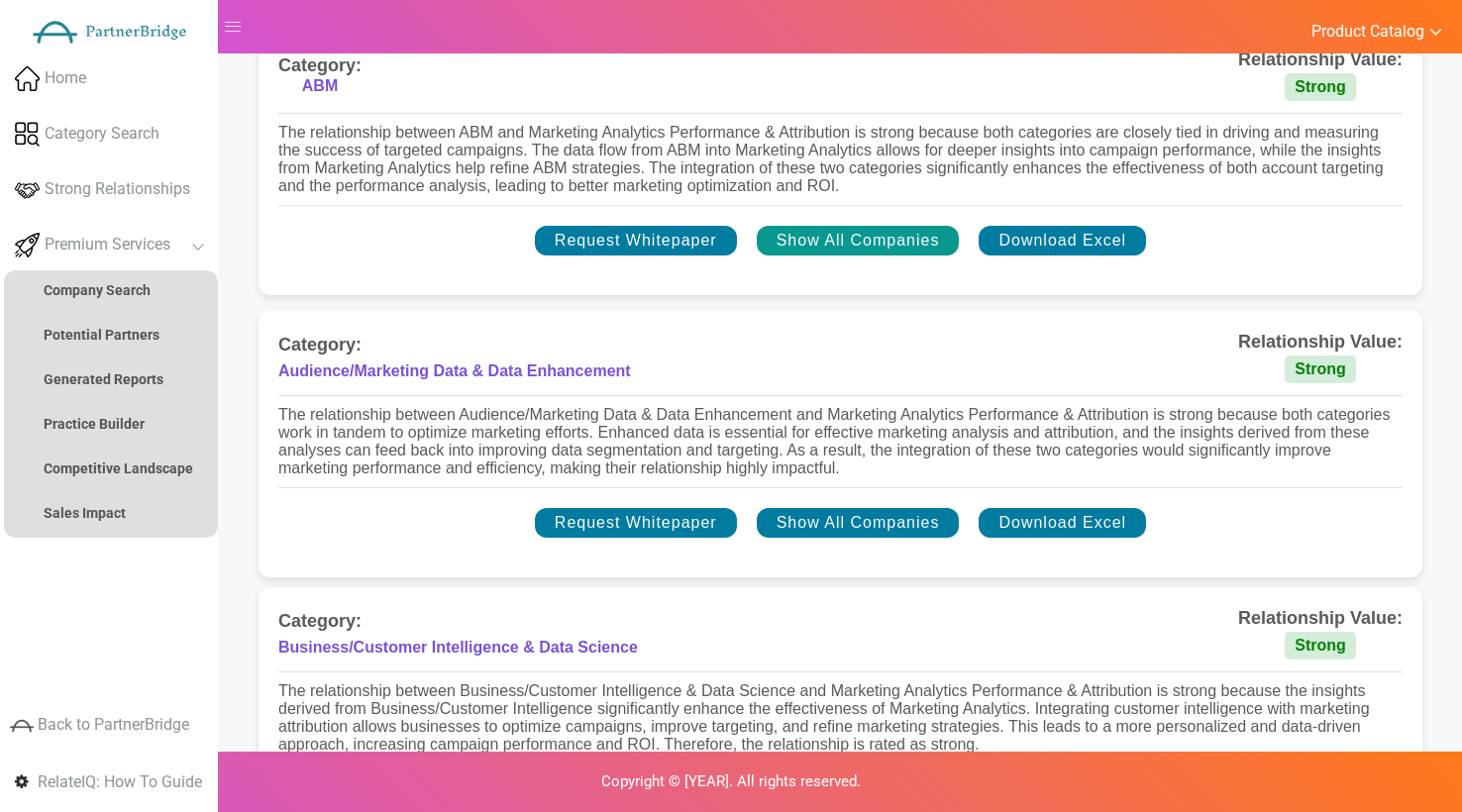 click on "Show All Companies" at bounding box center [858, 241] 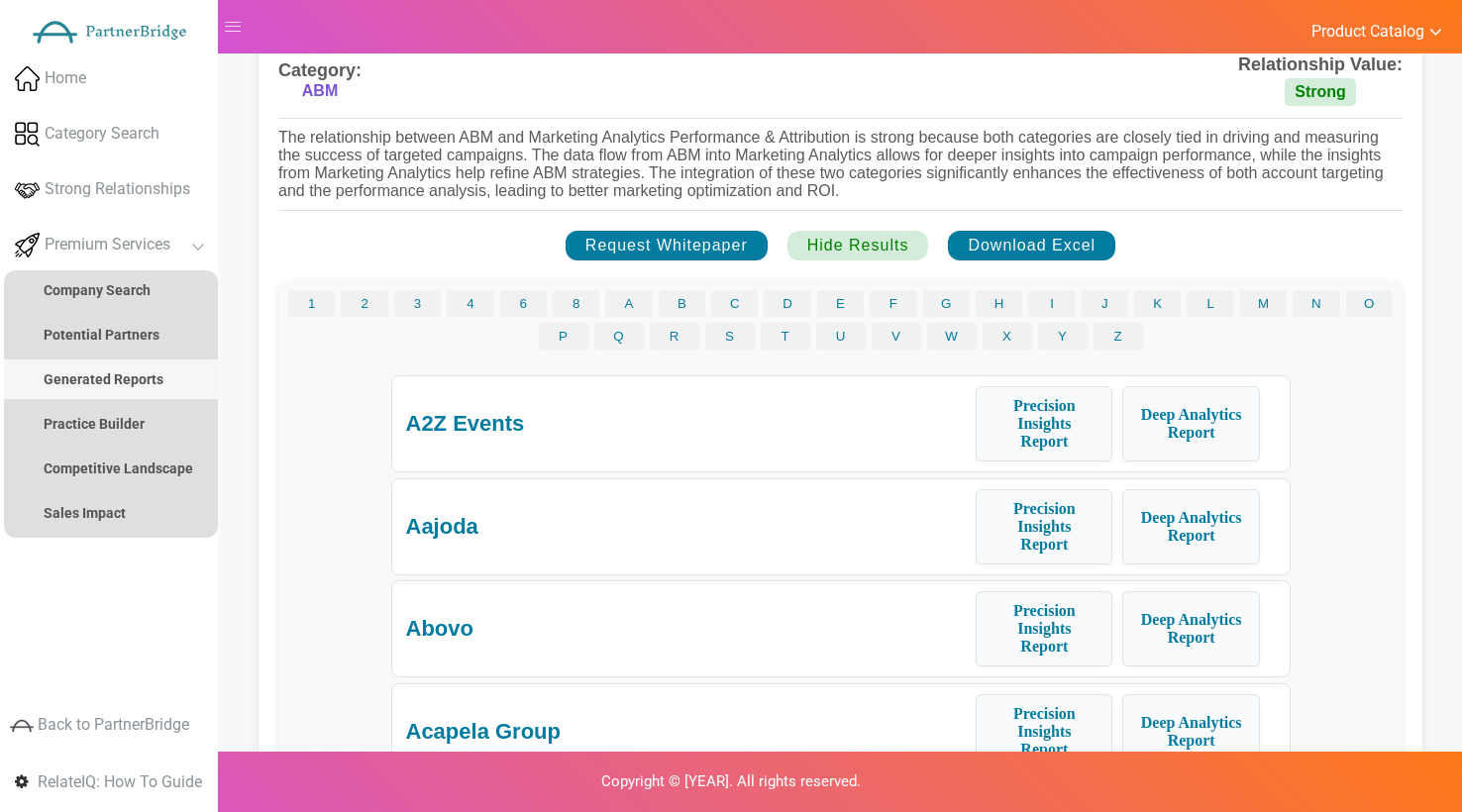 click on "Generated Reports" at bounding box center (103, 379) 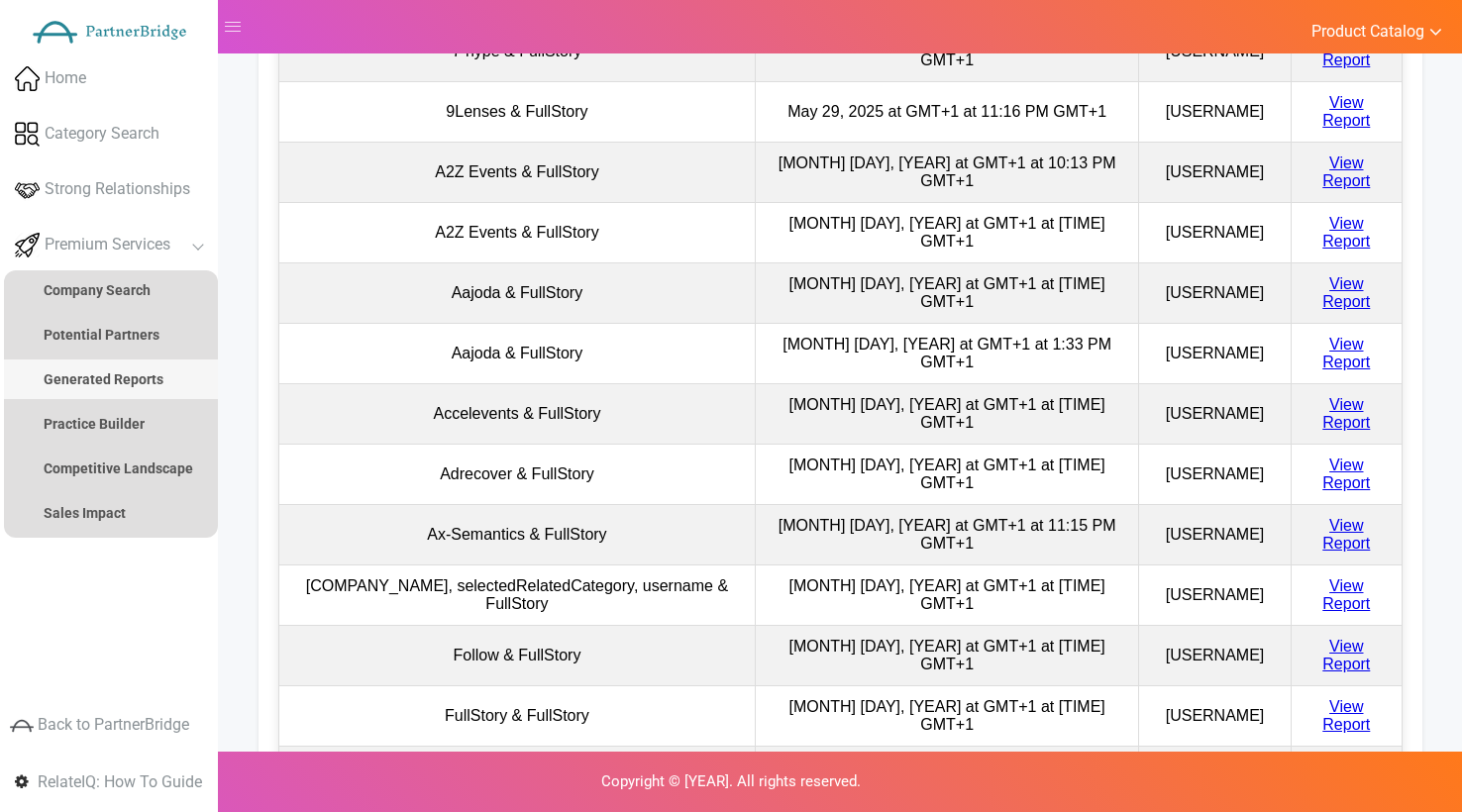 scroll, scrollTop: 0, scrollLeft: 0, axis: both 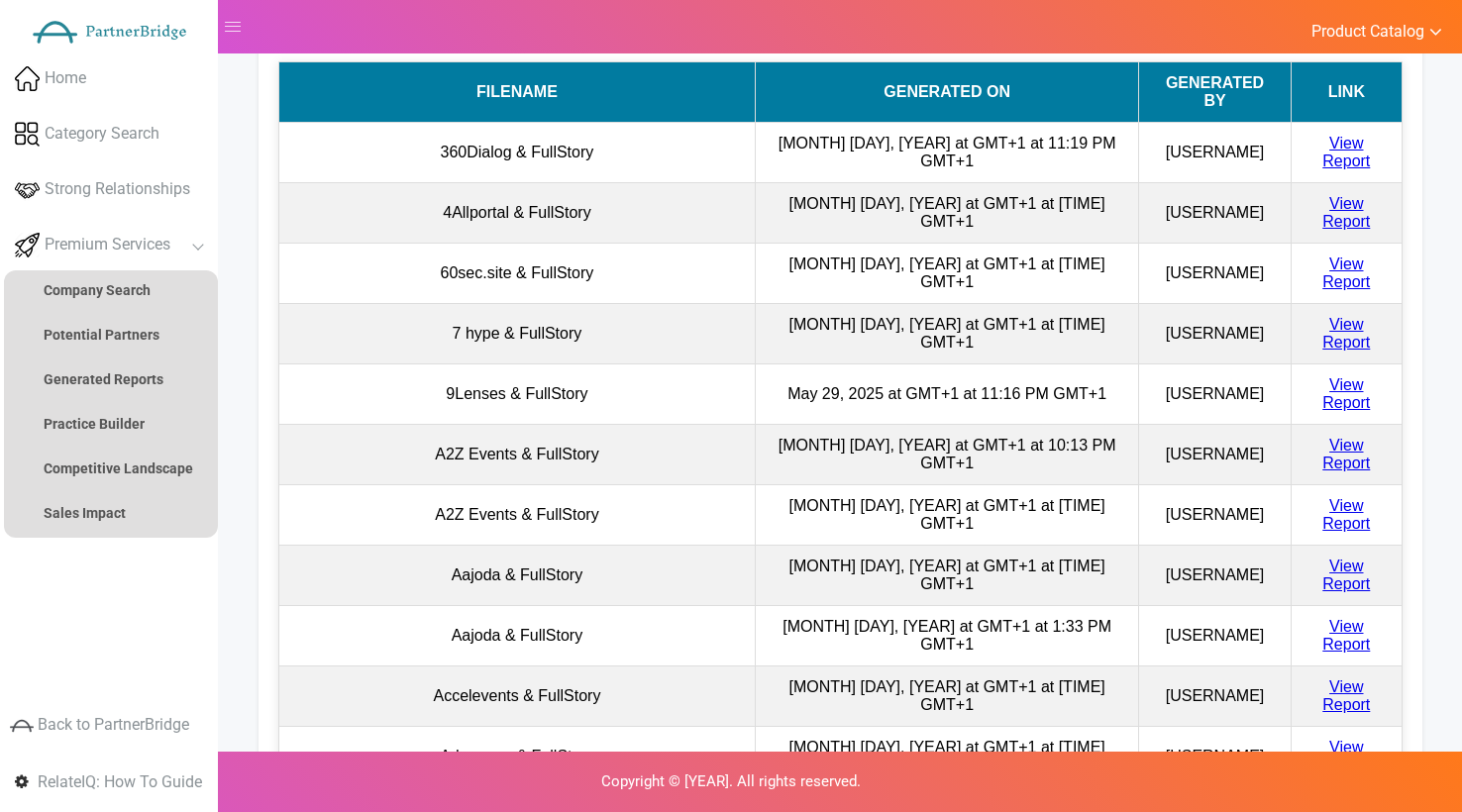 click on "View Report" at bounding box center (1346, 152) 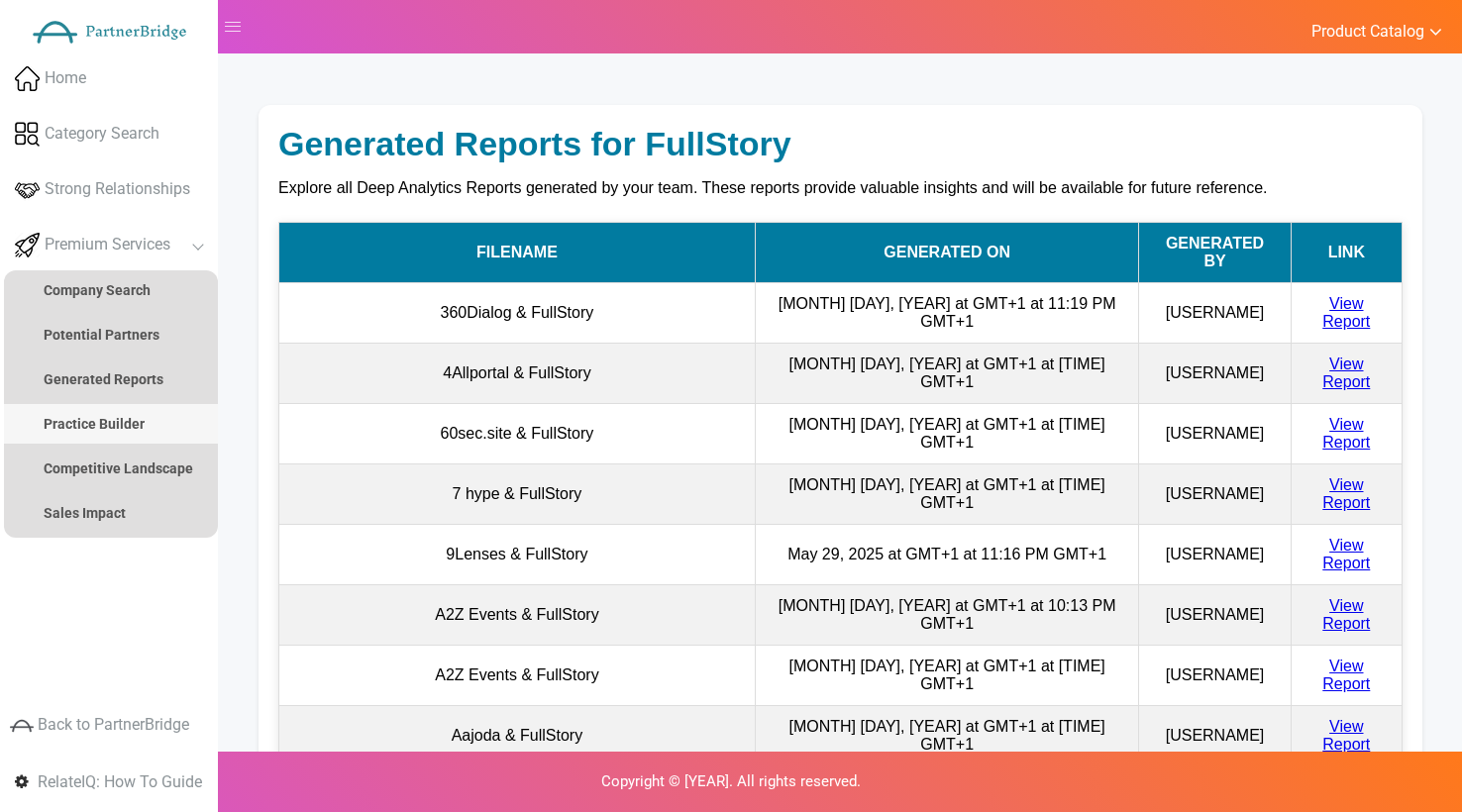 click on "Practice Builder" at bounding box center (111, 424) 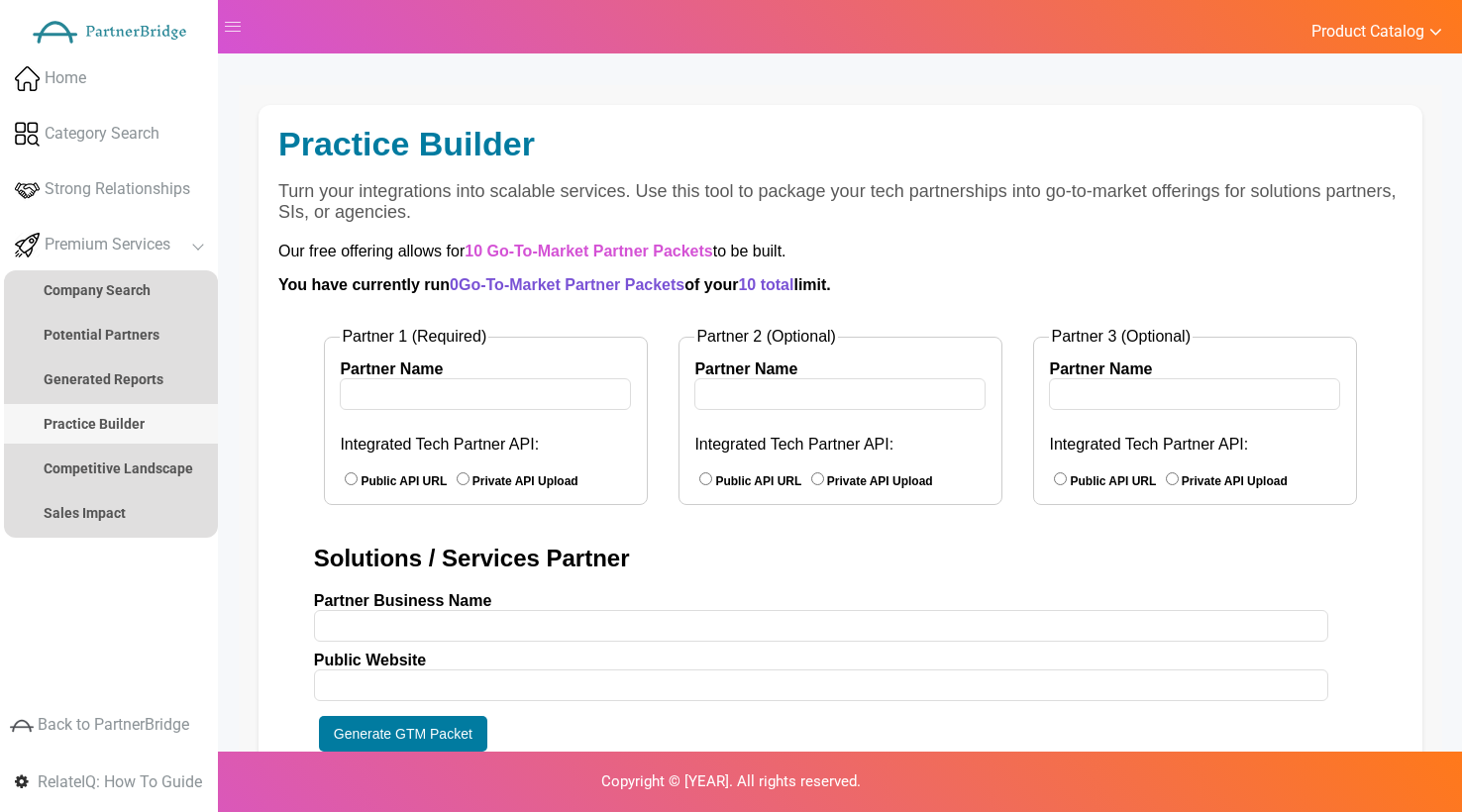 scroll, scrollTop: 0, scrollLeft: 0, axis: both 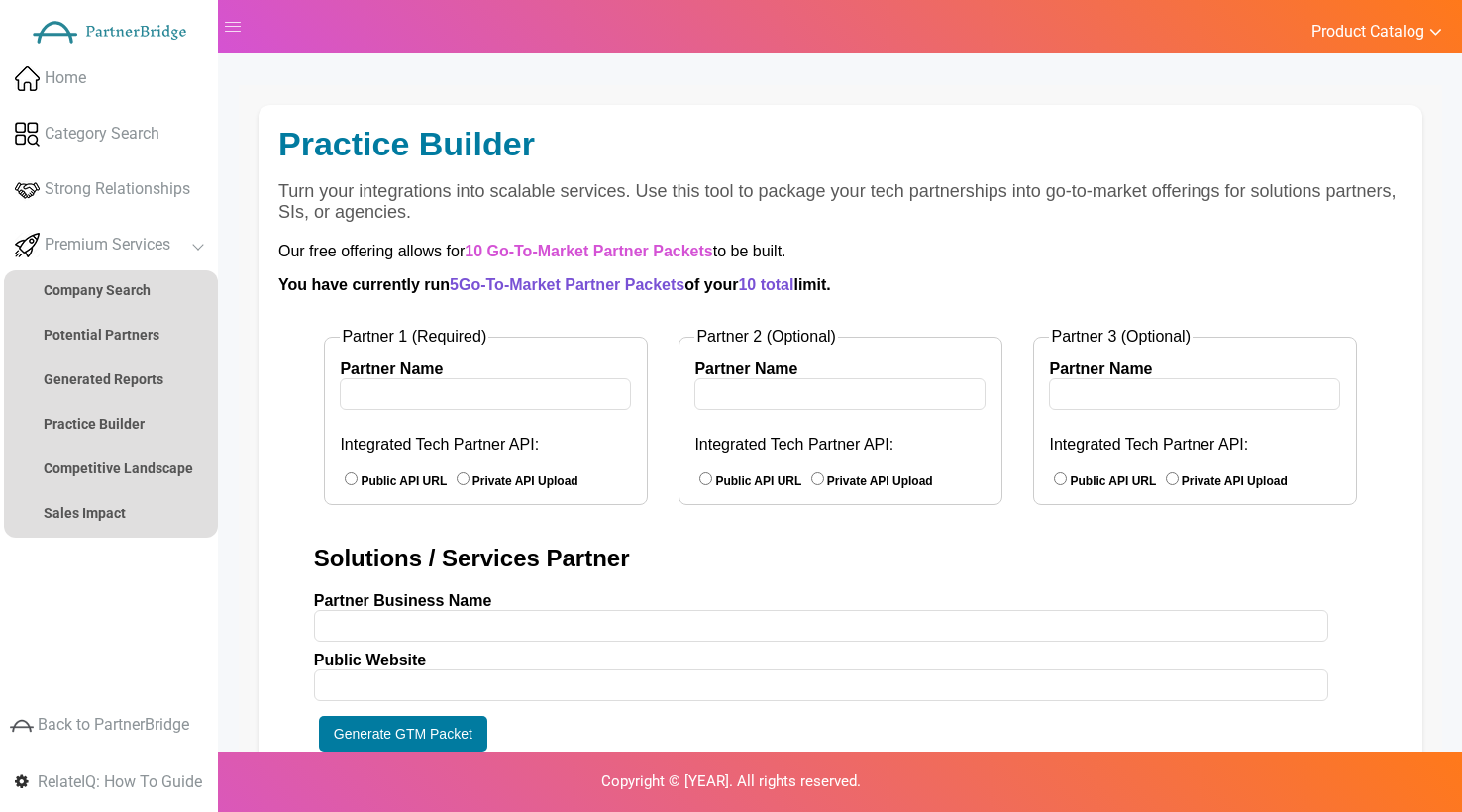 click on "Product Catalog" at bounding box center (1366, 30) 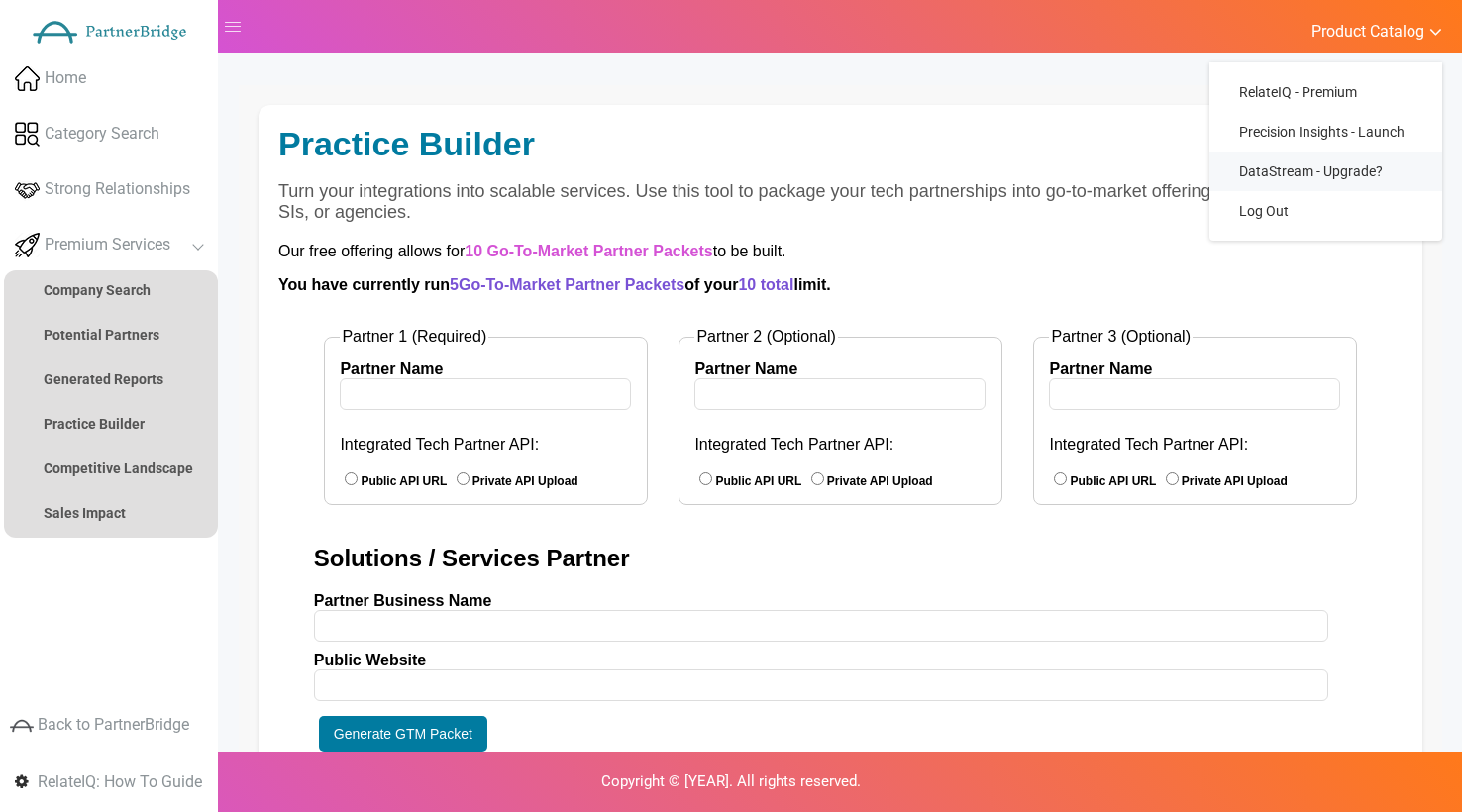 click on "DataStream - Upgrade?" at bounding box center (1325, 171) 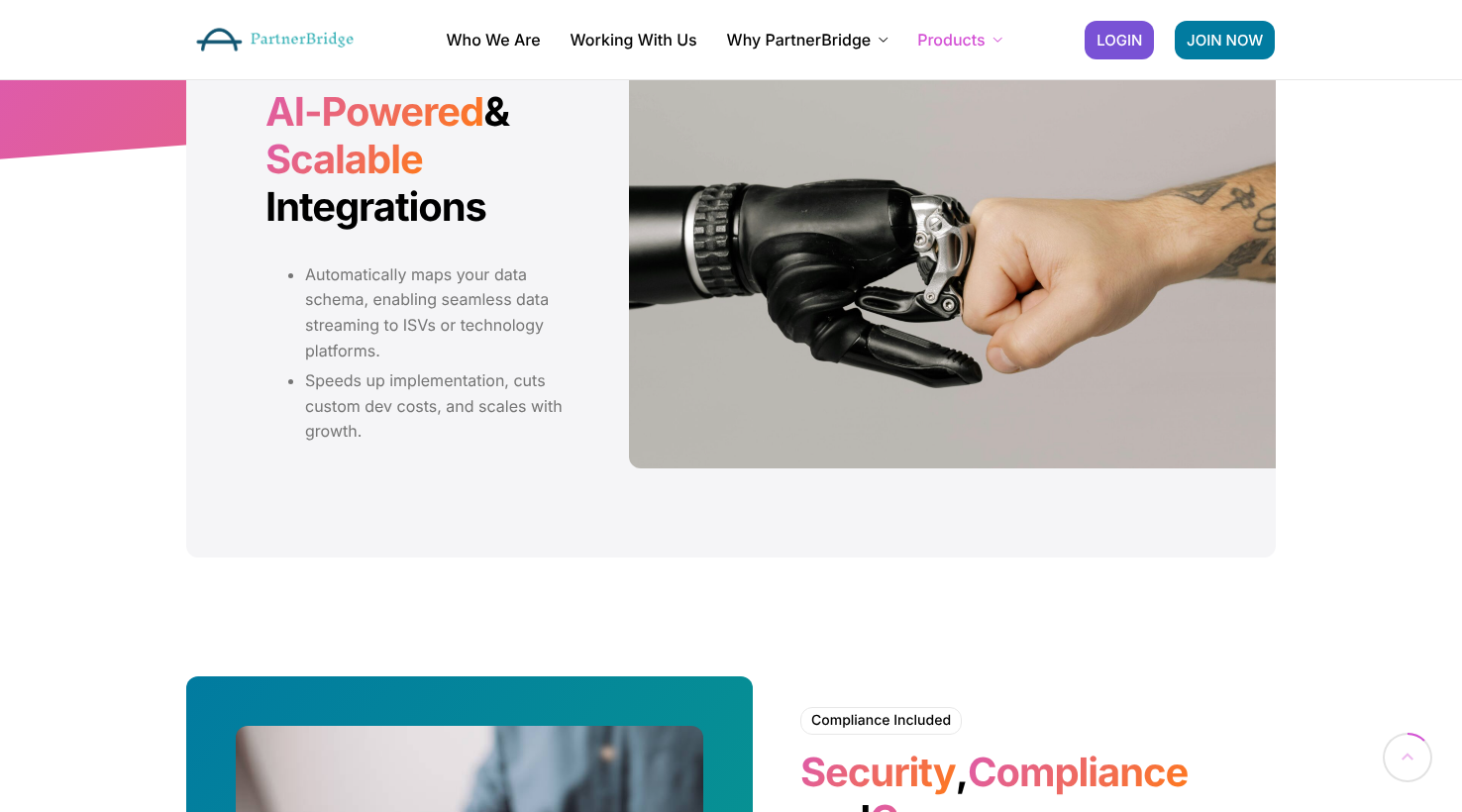 scroll, scrollTop: 312, scrollLeft: 0, axis: vertical 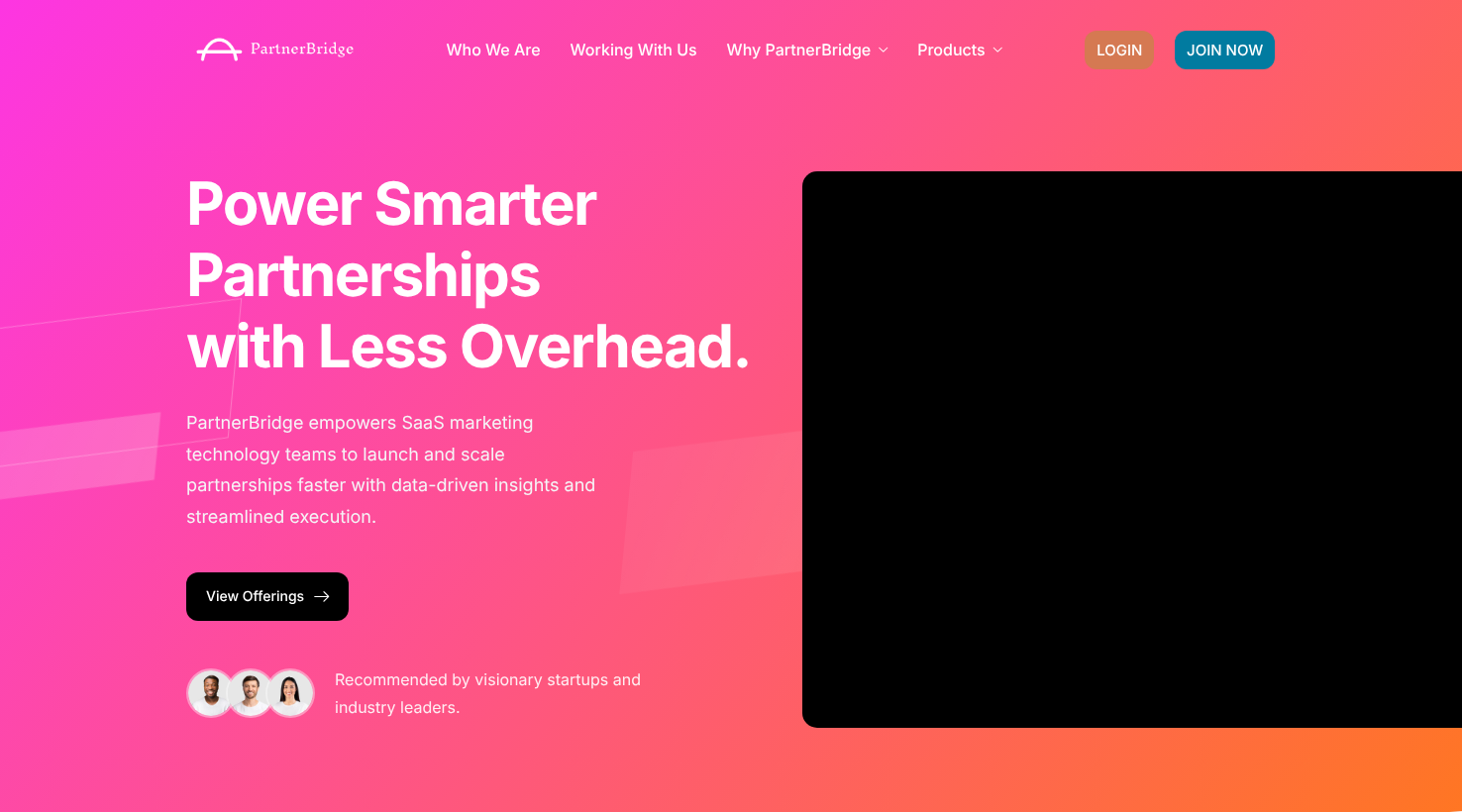 click on "LOGIN" at bounding box center [1119, 50] 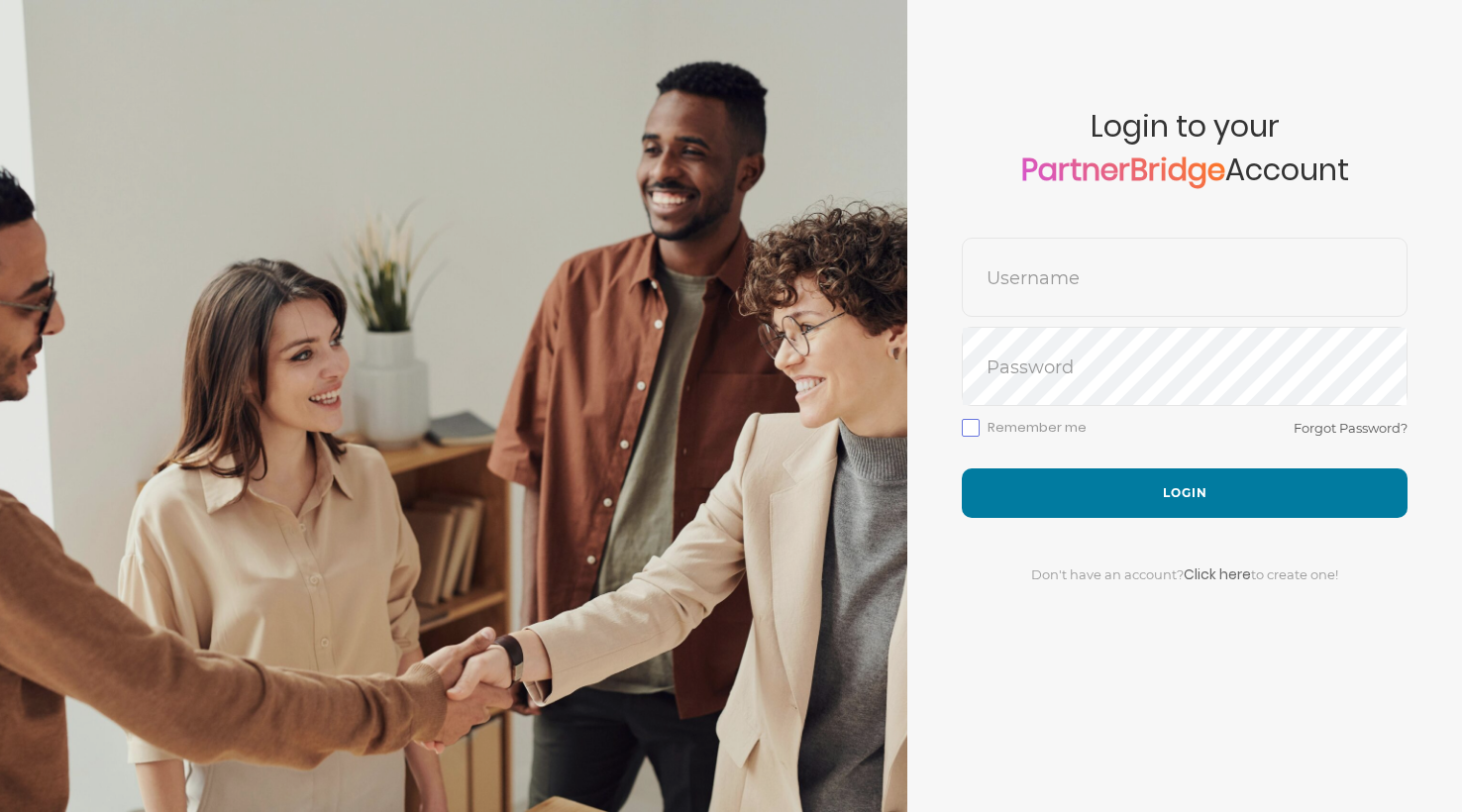 scroll, scrollTop: 0, scrollLeft: 0, axis: both 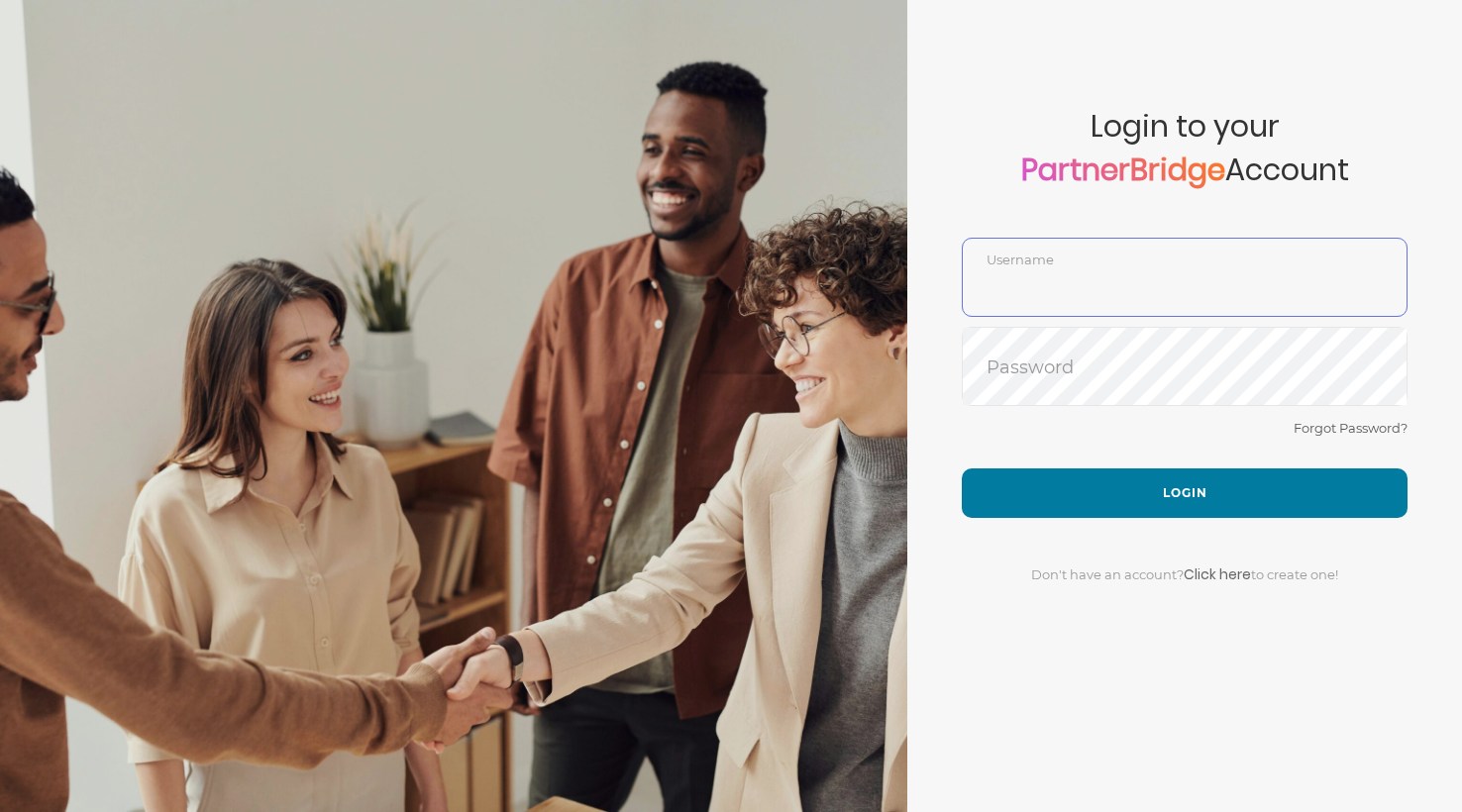 type on "DemoUser" 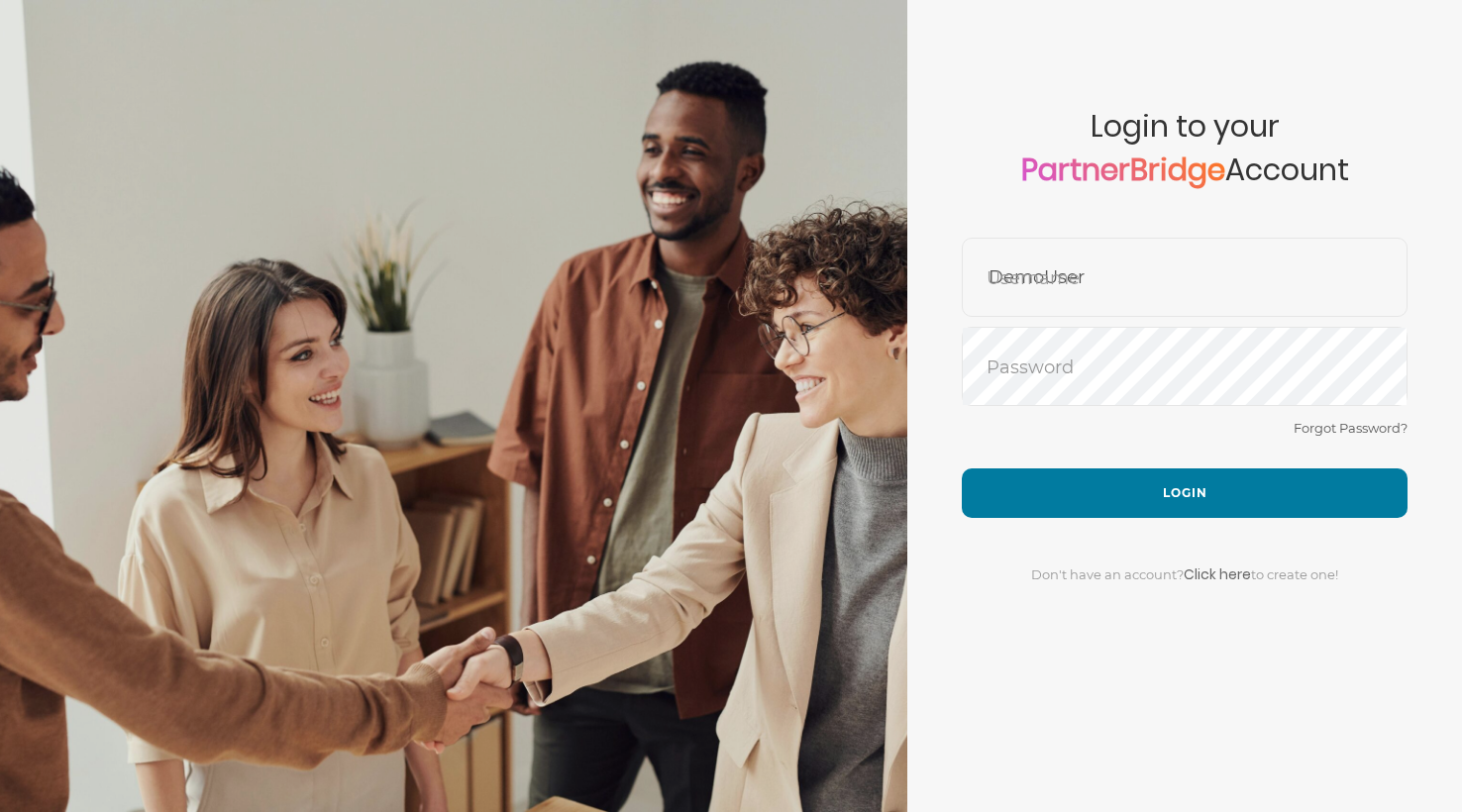 click on "Forgot Password?" at bounding box center (1185, 442) 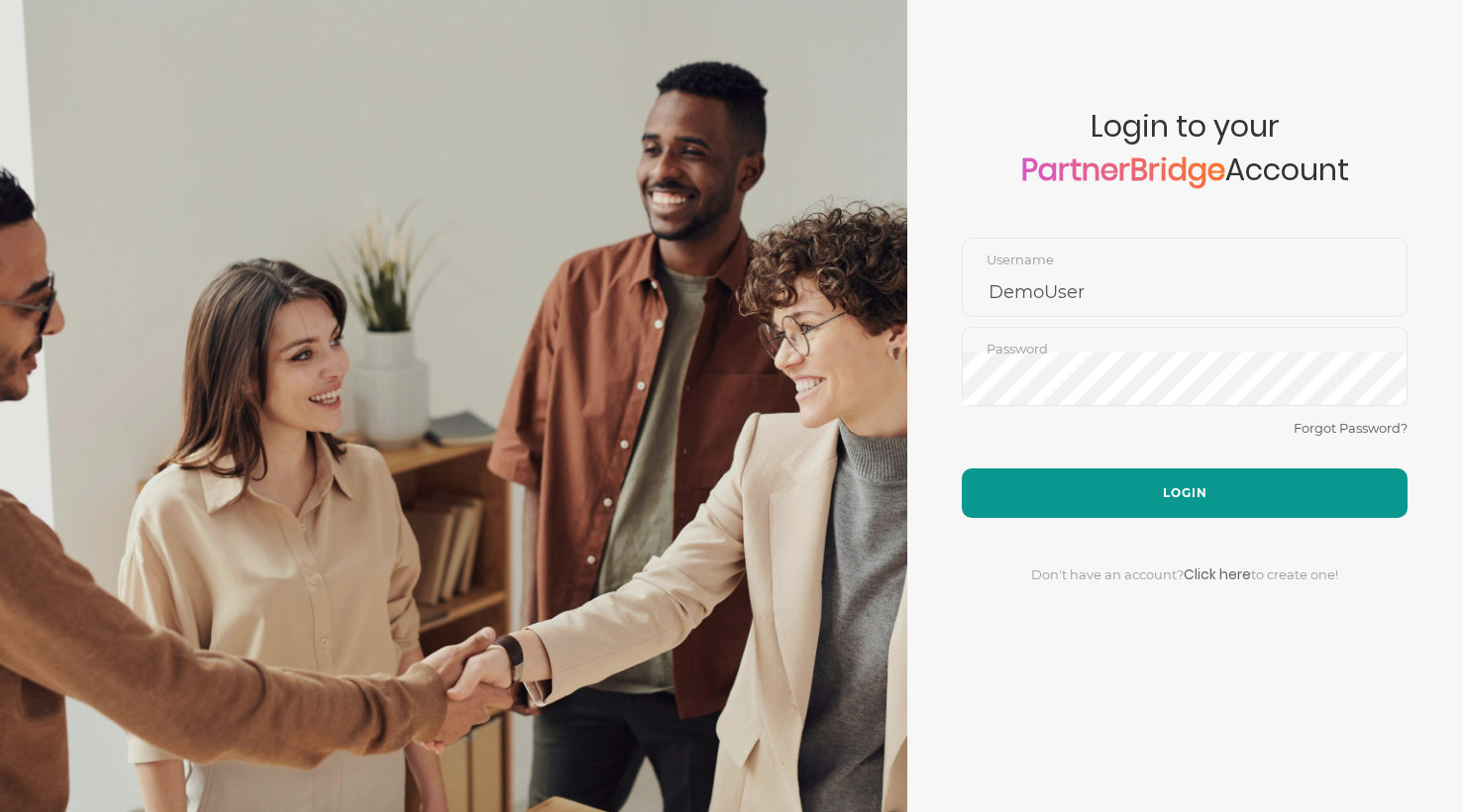 click on "Login" at bounding box center [1185, 493] 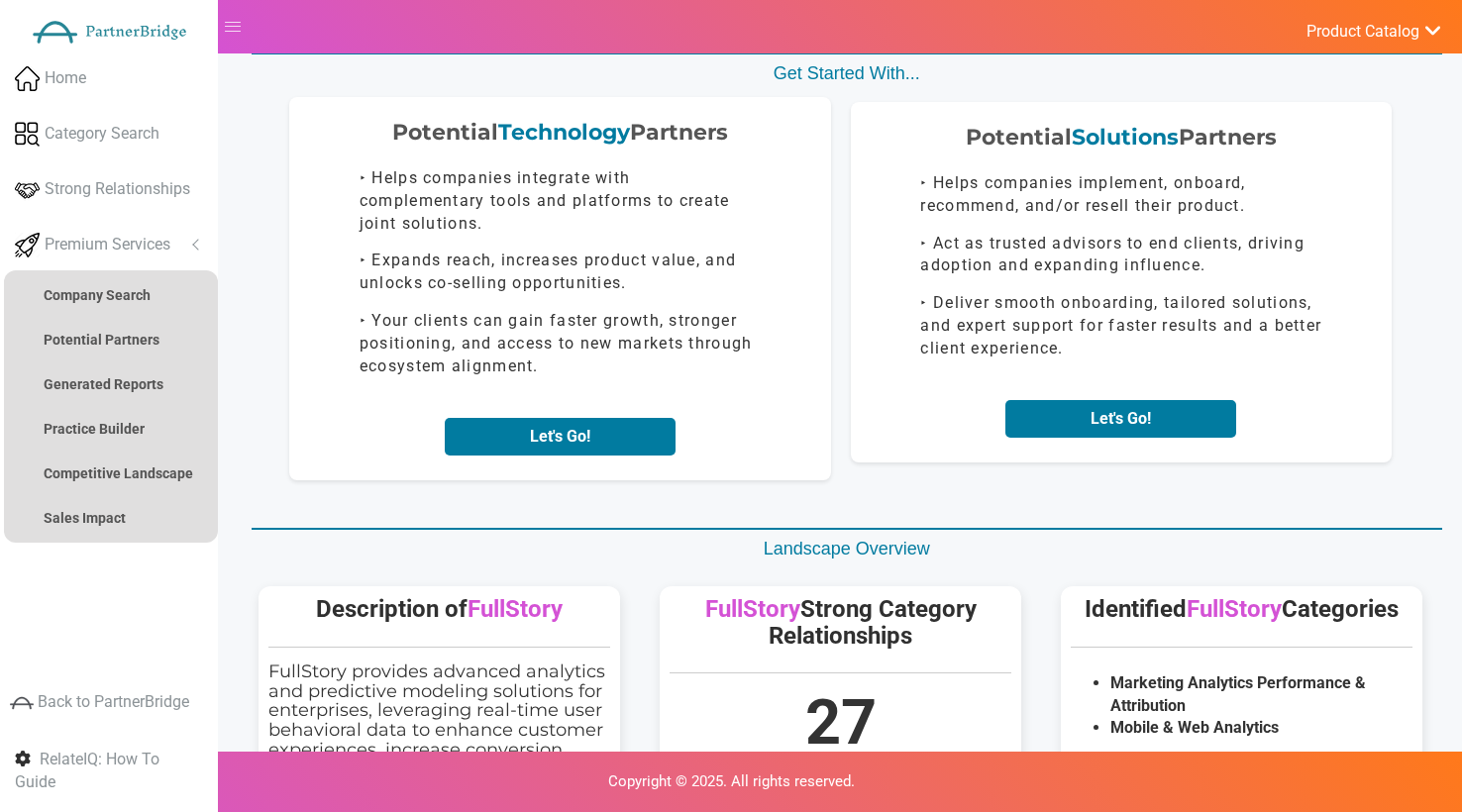 scroll, scrollTop: 111, scrollLeft: 0, axis: vertical 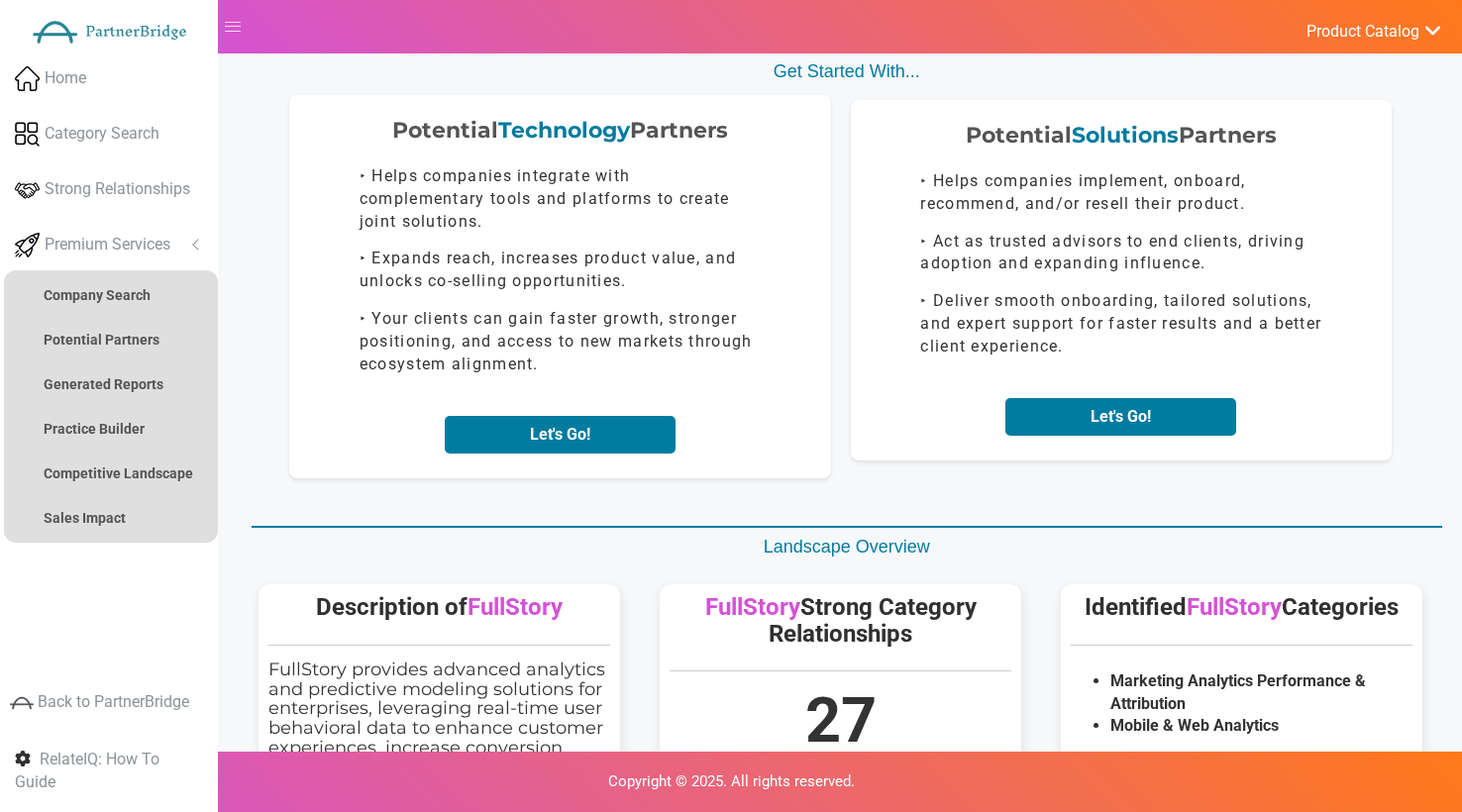 click on "Potential  Technology  Partners
‣ Helps companies integrate with complementary tools and platforms to create joint solutions.
‣ Expands reach, increases product value, and unlocks co-selling opportunities.
‣ Your clients can gain faster growth, stronger positioning, and access to new markets through ecosystem alignment.
Let's Go!" at bounding box center (560, 287) 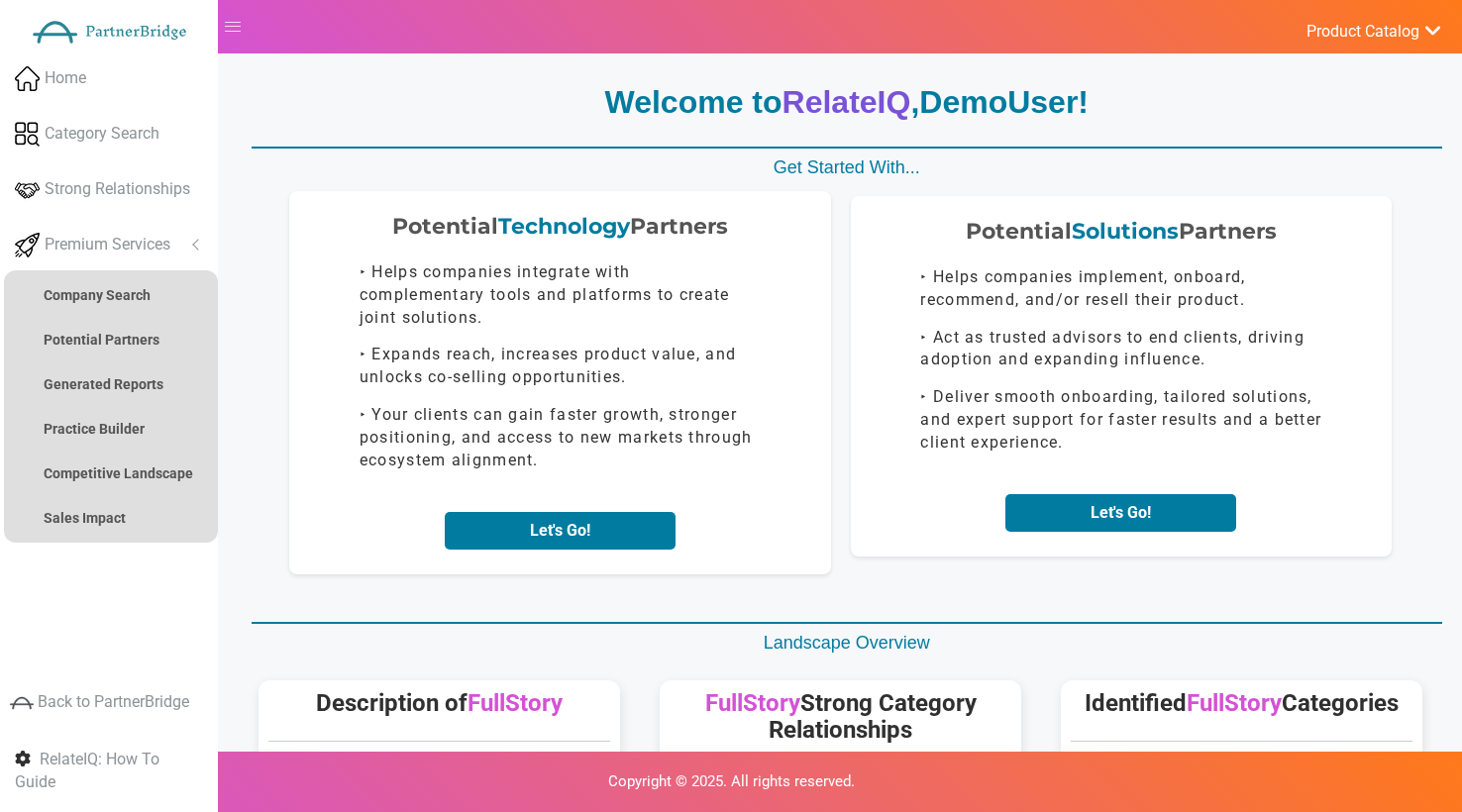 scroll, scrollTop: 0, scrollLeft: 0, axis: both 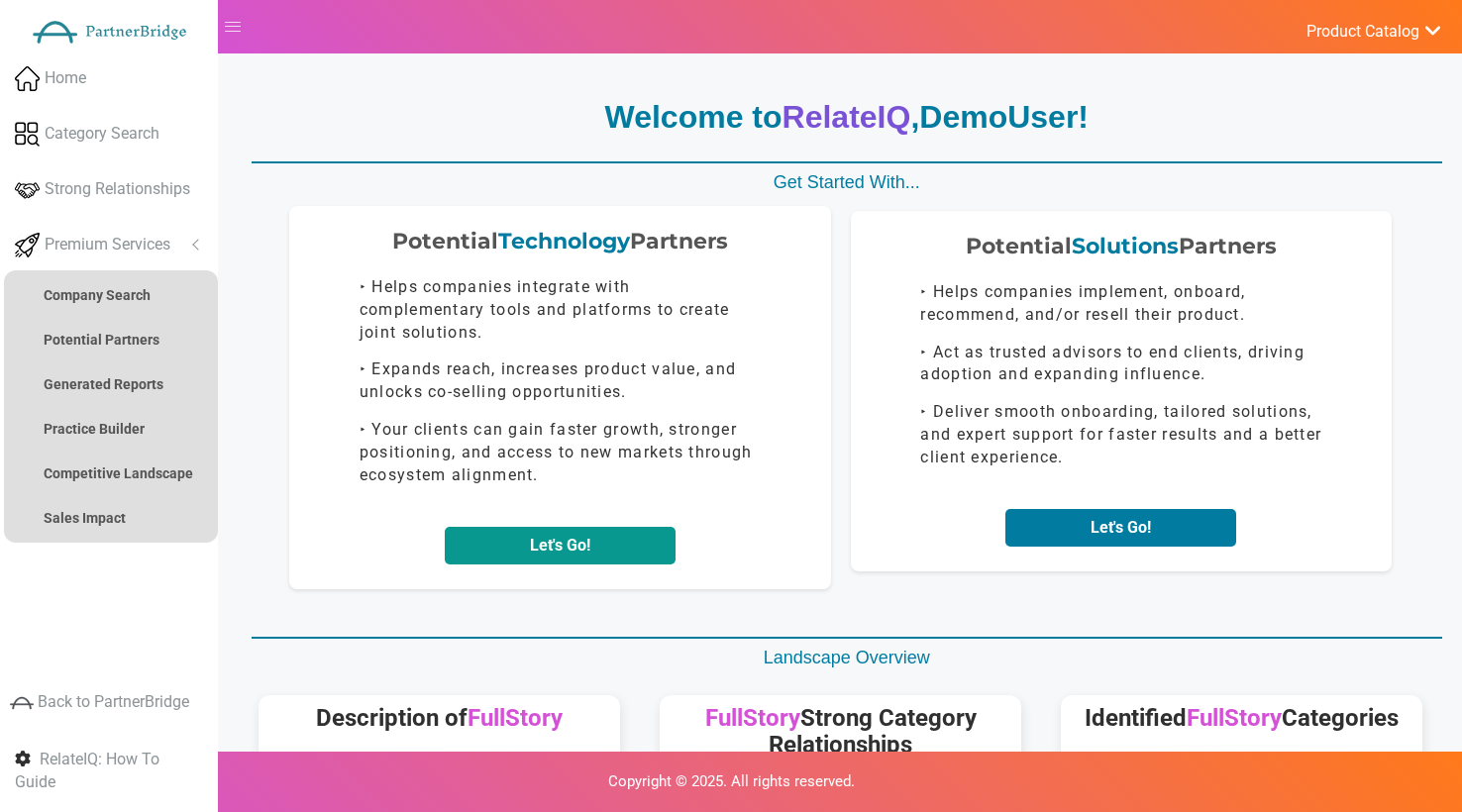 click on "Let's Go!" at bounding box center [560, 546] 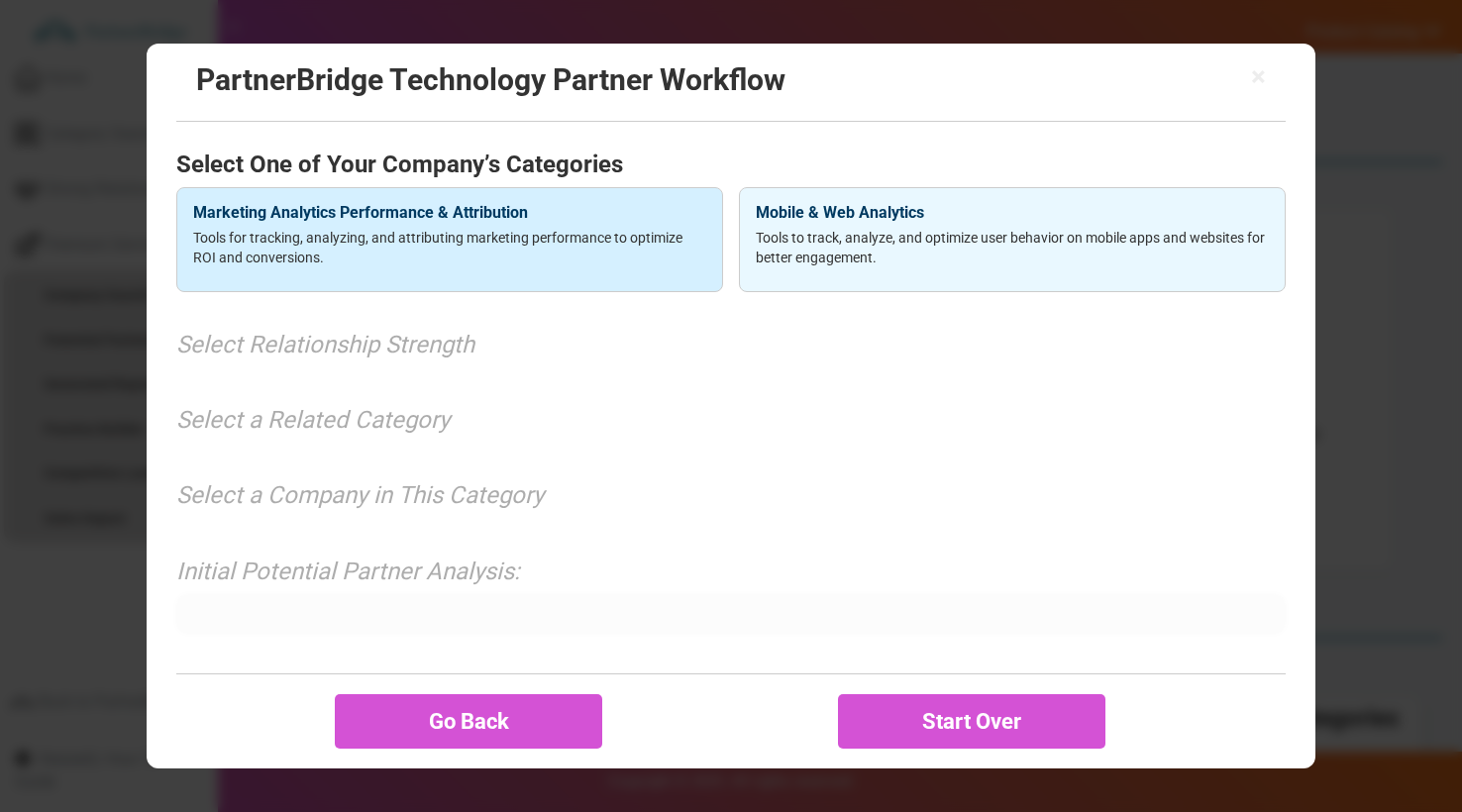 click on "Tools for tracking, analyzing, and attributing marketing performance to optimize ROI and conversions." at bounding box center [450, 248] 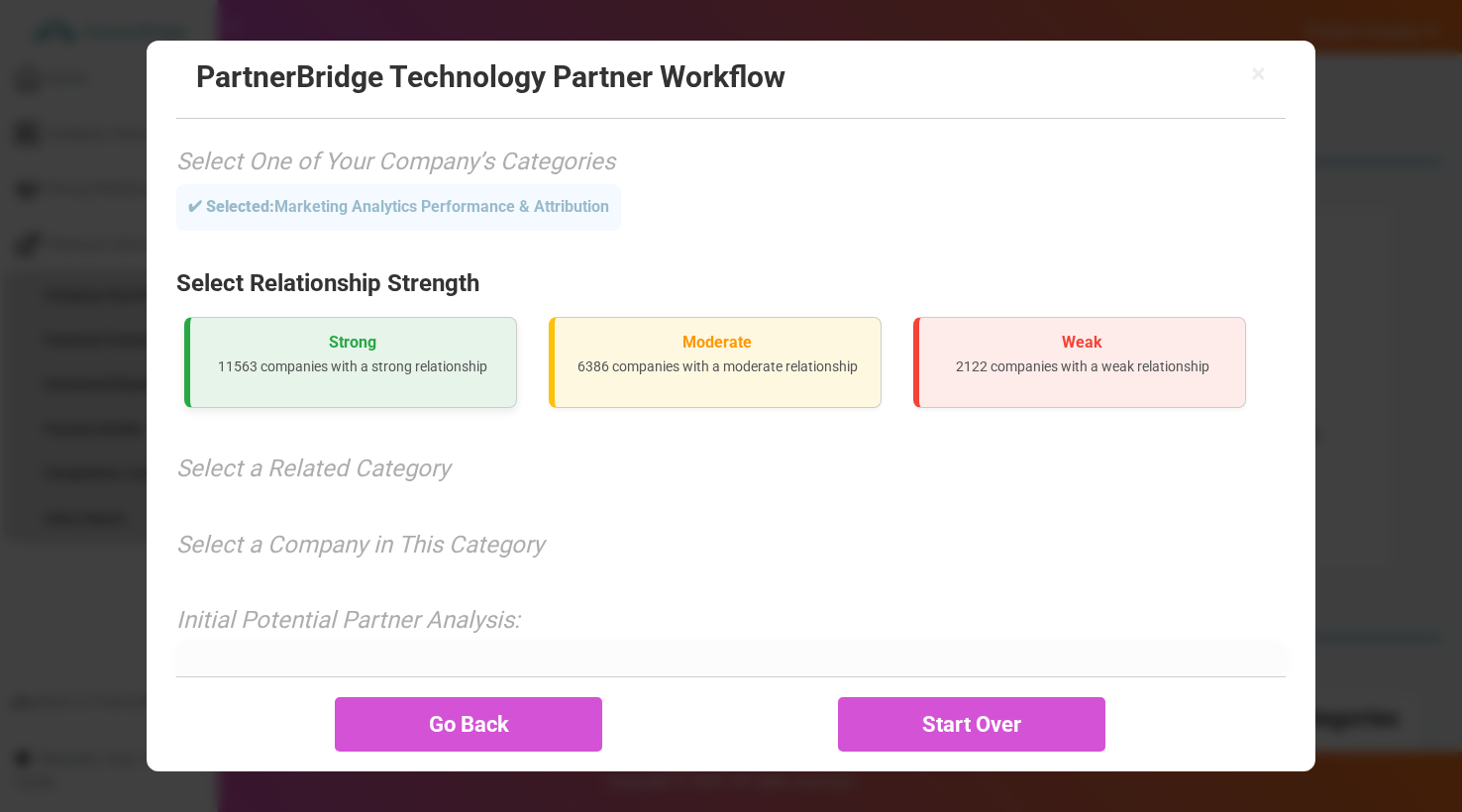click on "11563 companies with a strong relationship" at bounding box center [353, 366] 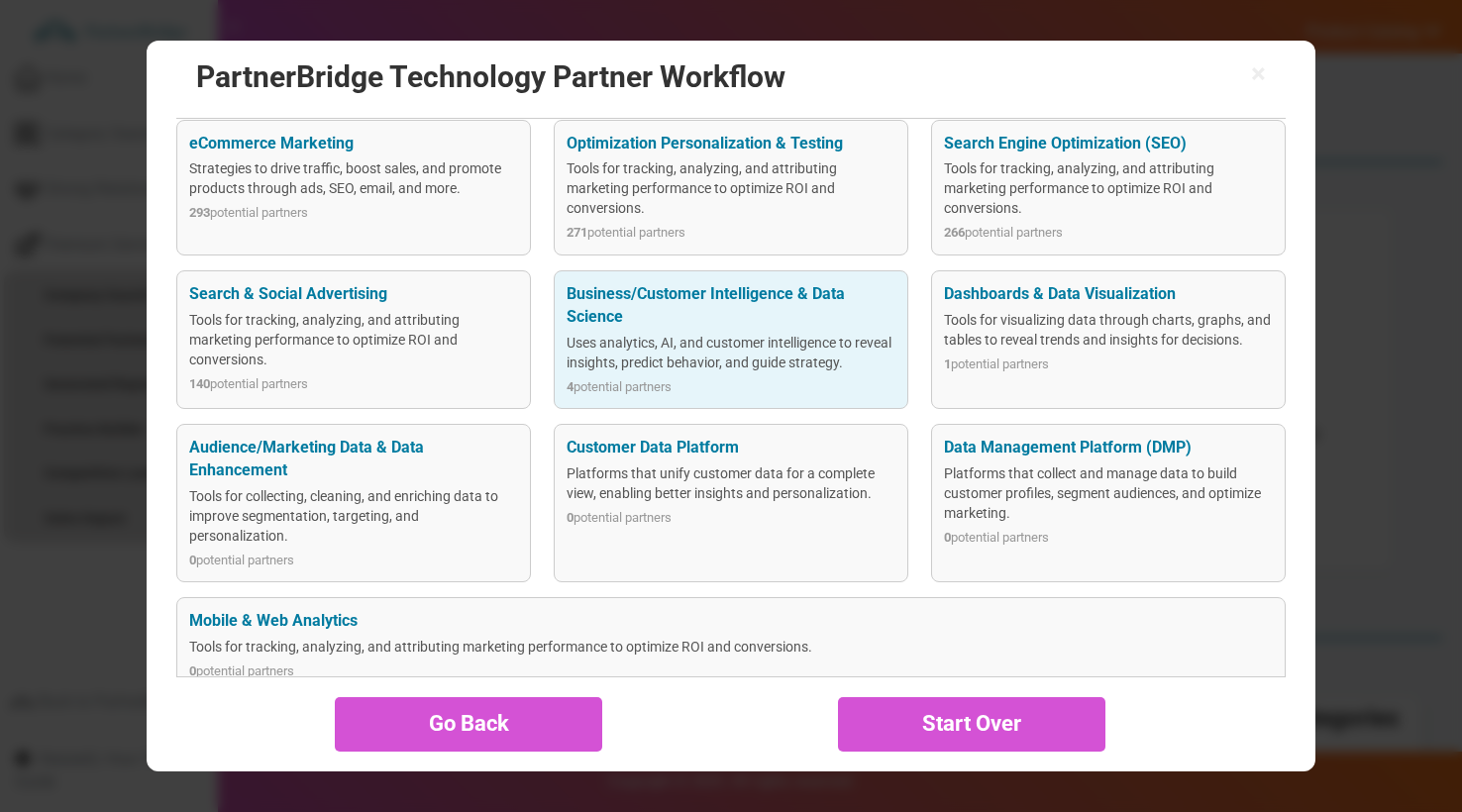 scroll, scrollTop: 636, scrollLeft: 0, axis: vertical 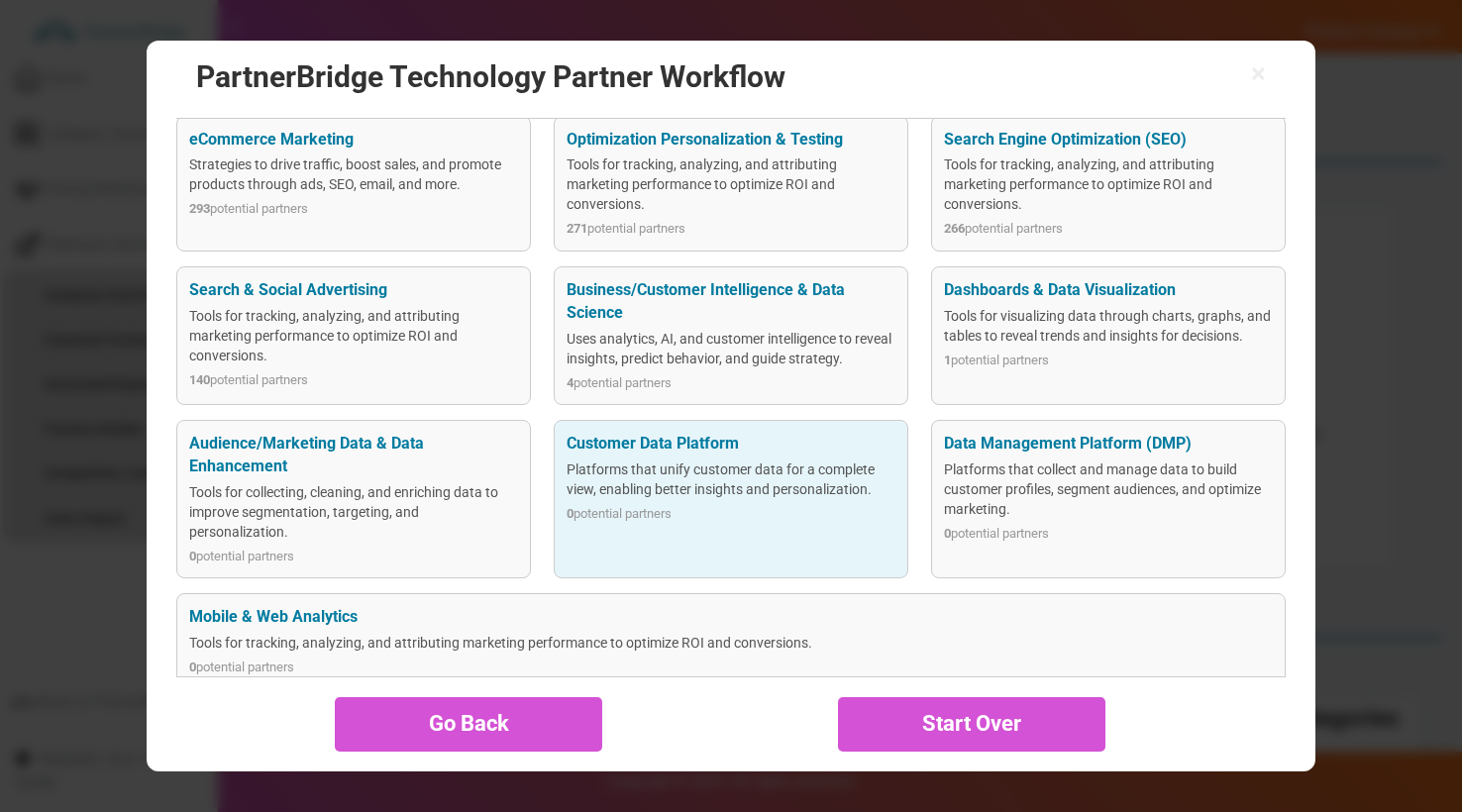 click on "Customer Data Platform" at bounding box center (731, 444) 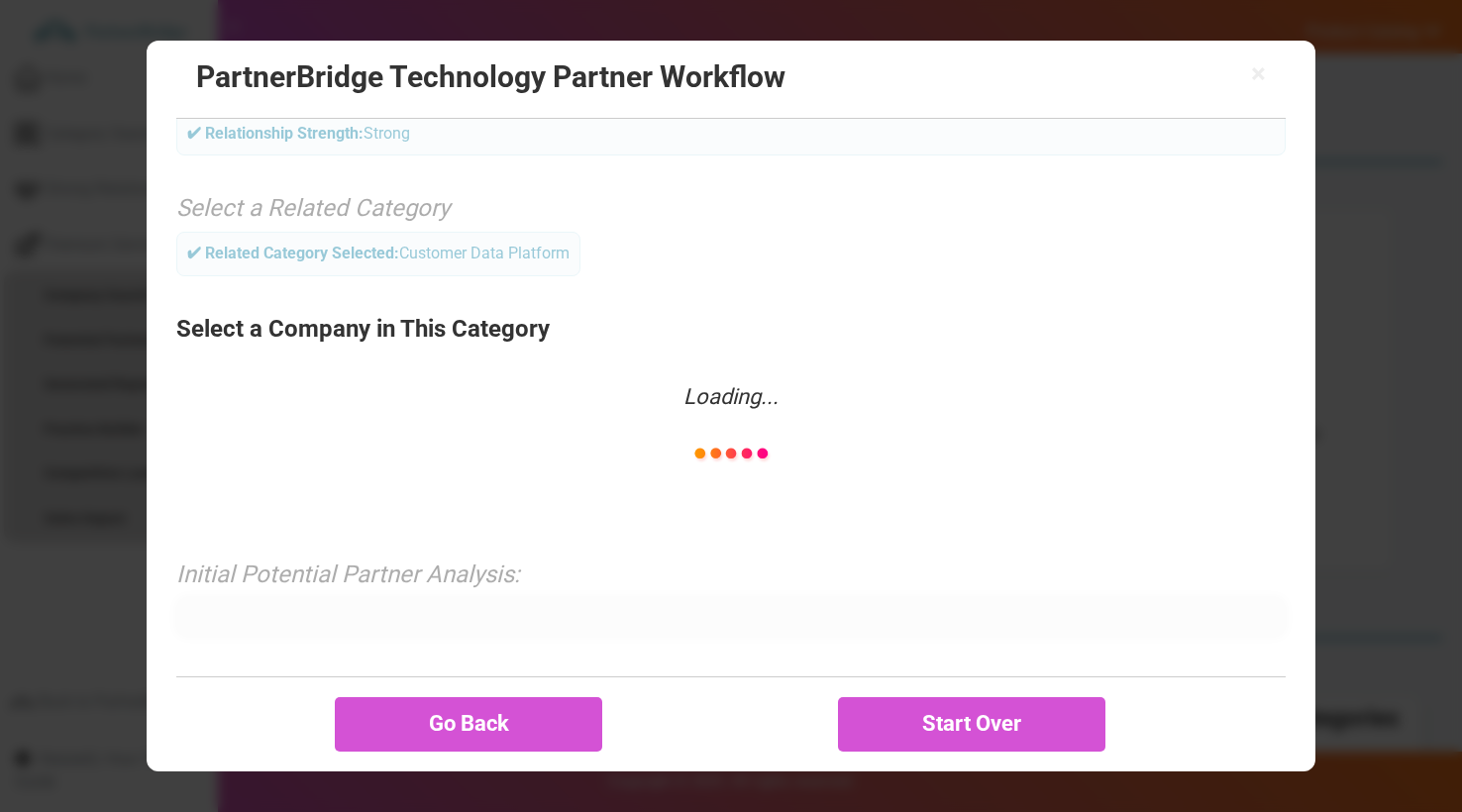 scroll, scrollTop: 202, scrollLeft: 0, axis: vertical 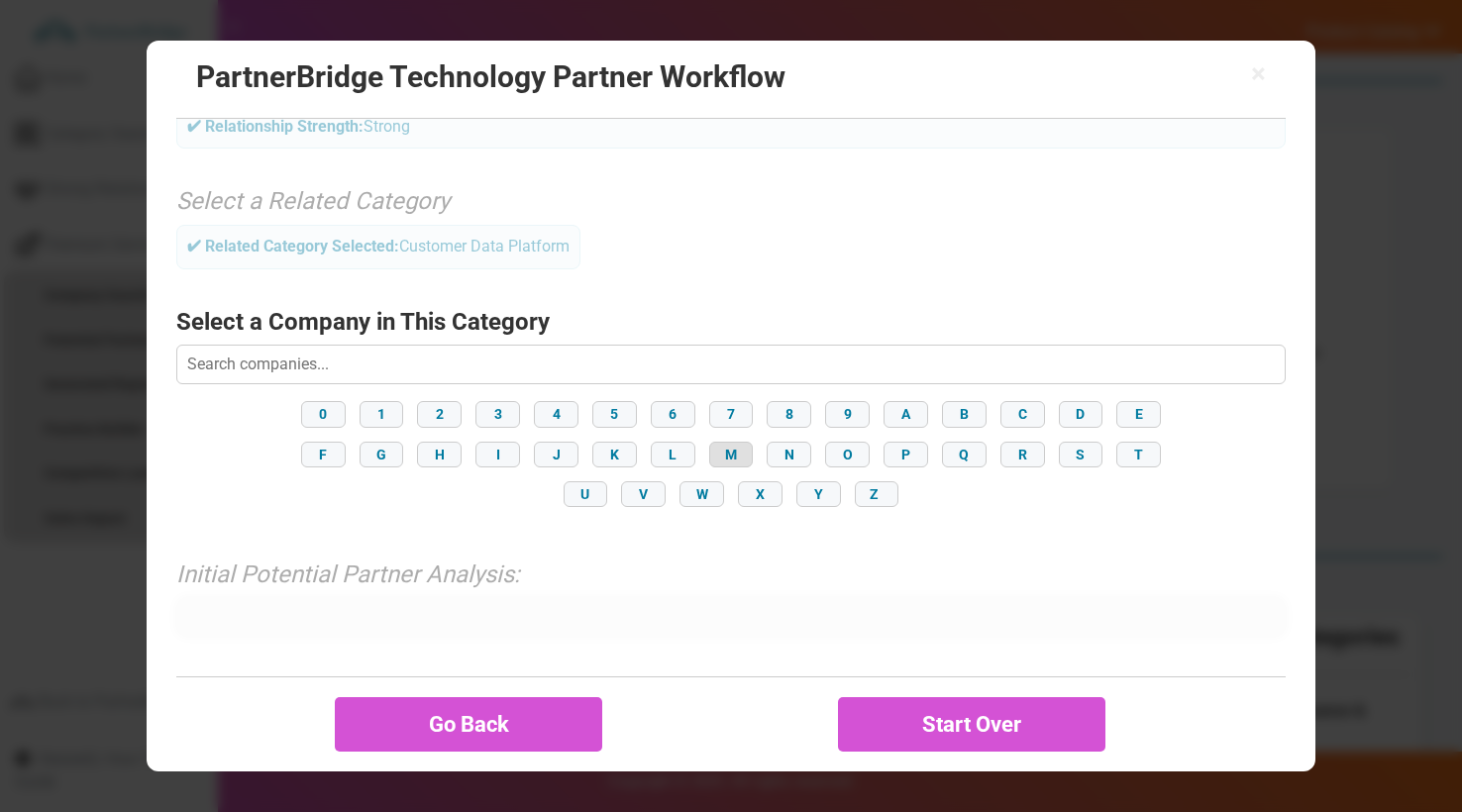 click on "M" at bounding box center (731, 455) 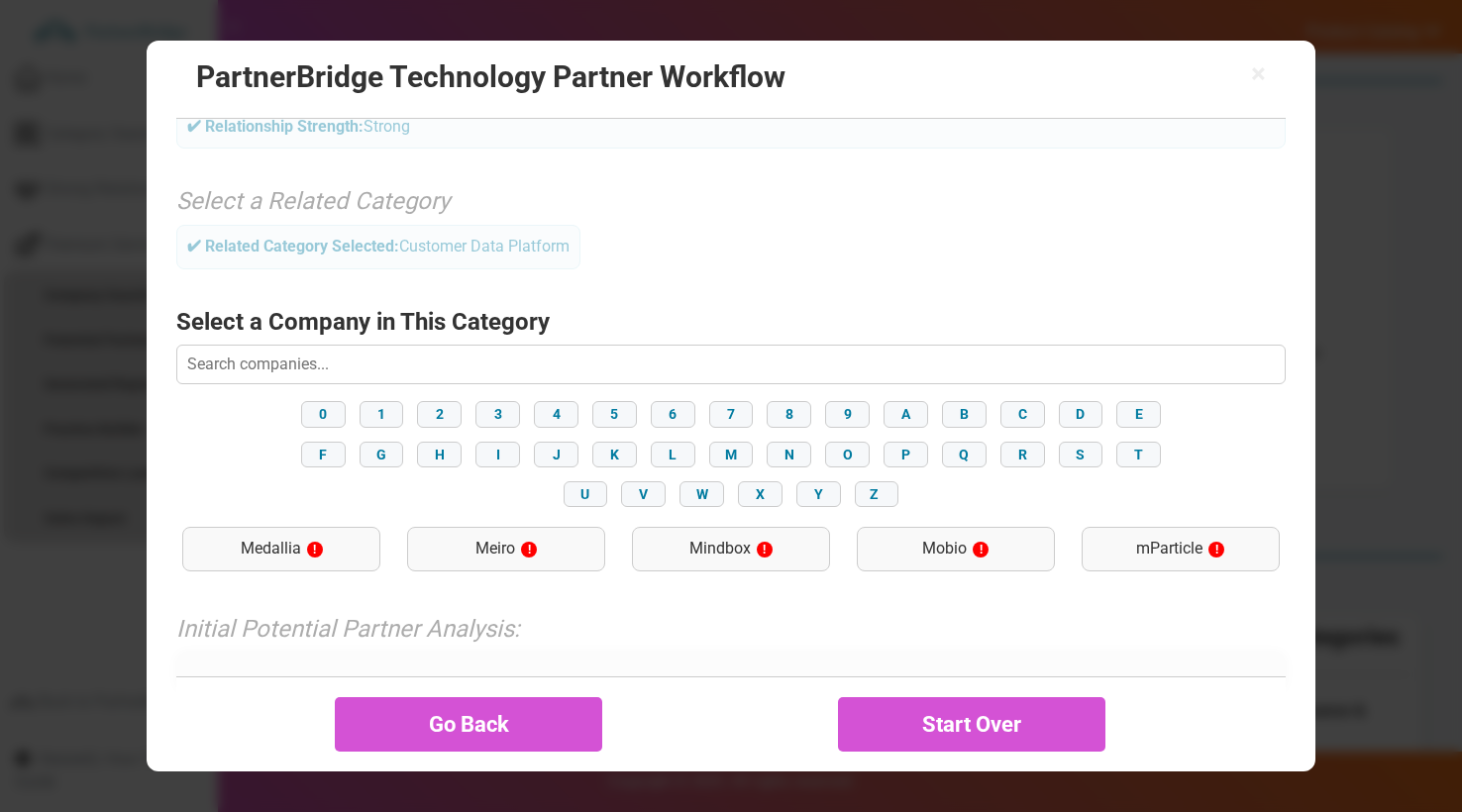scroll, scrollTop: 256, scrollLeft: 0, axis: vertical 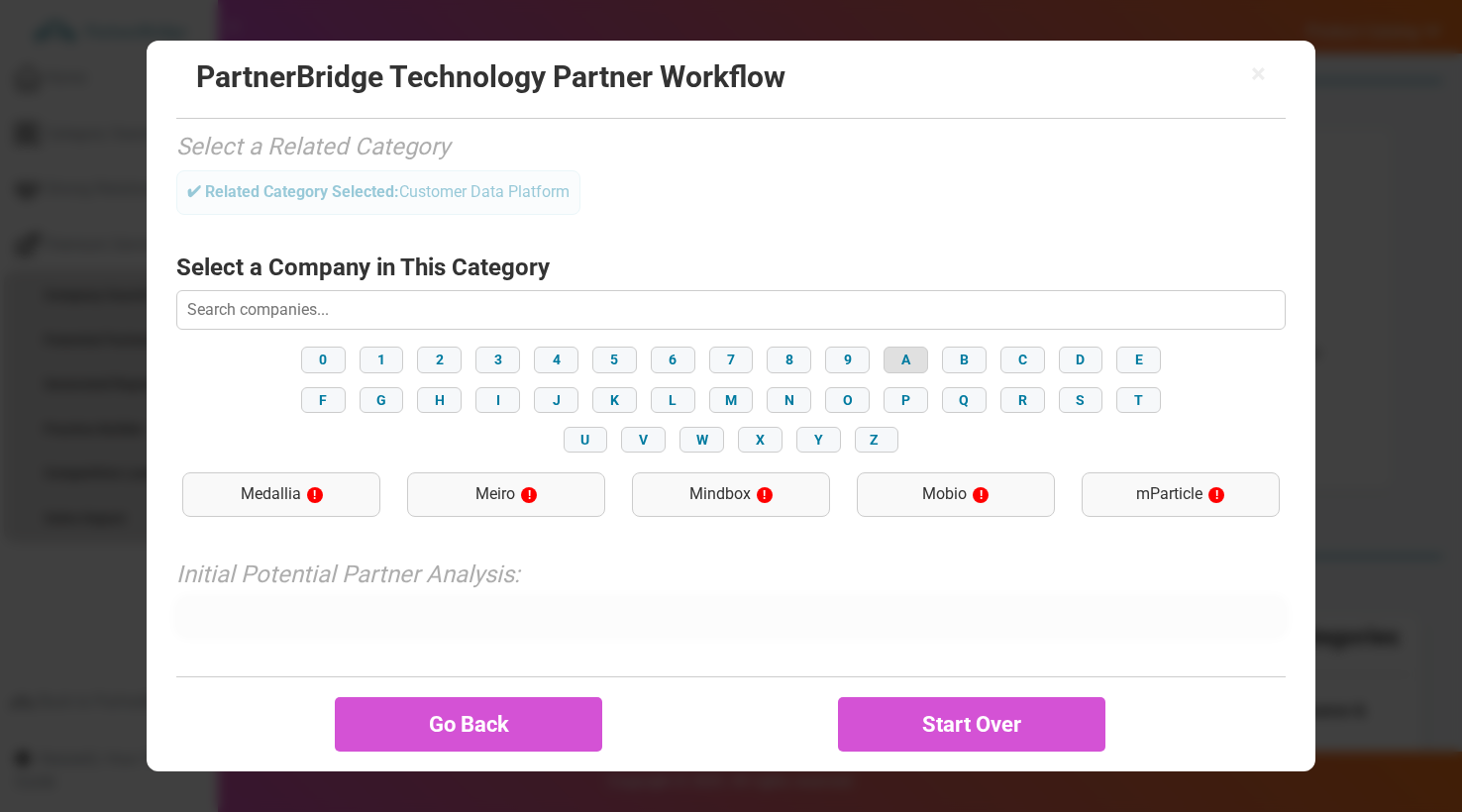 click on "A" at bounding box center [905, 359] 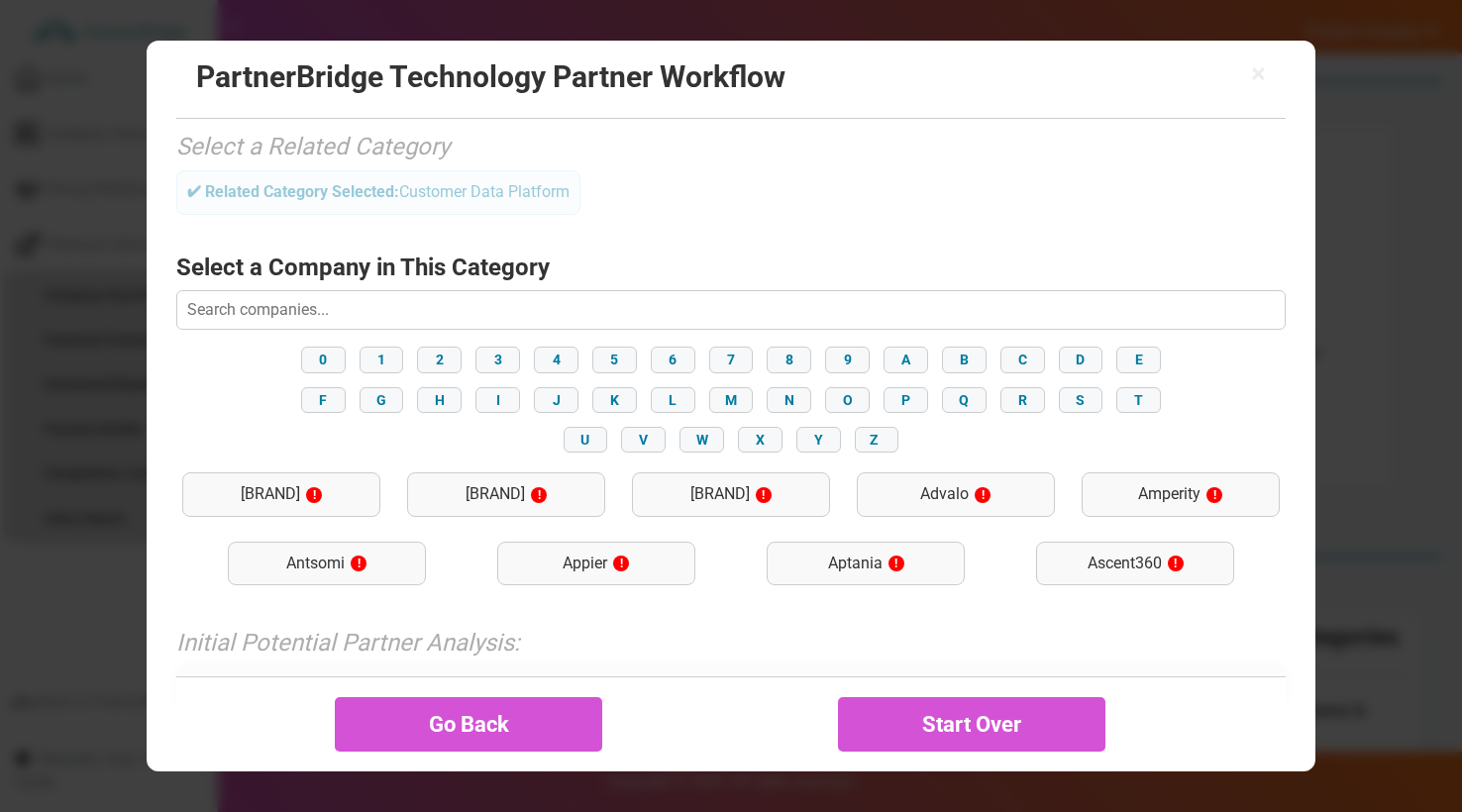 click at bounding box center (731, 310) 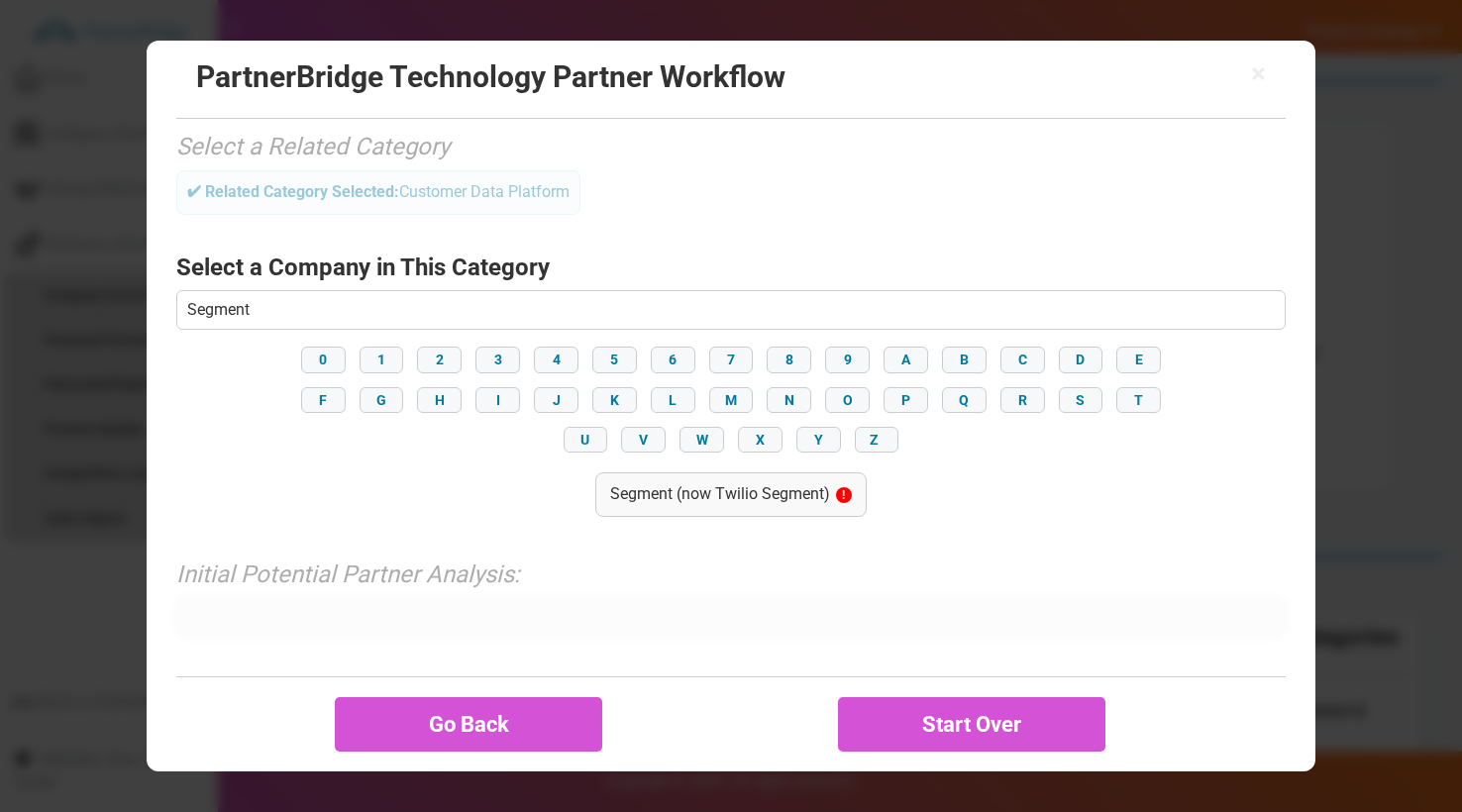 type on "Segment (now Twilio Segment)" 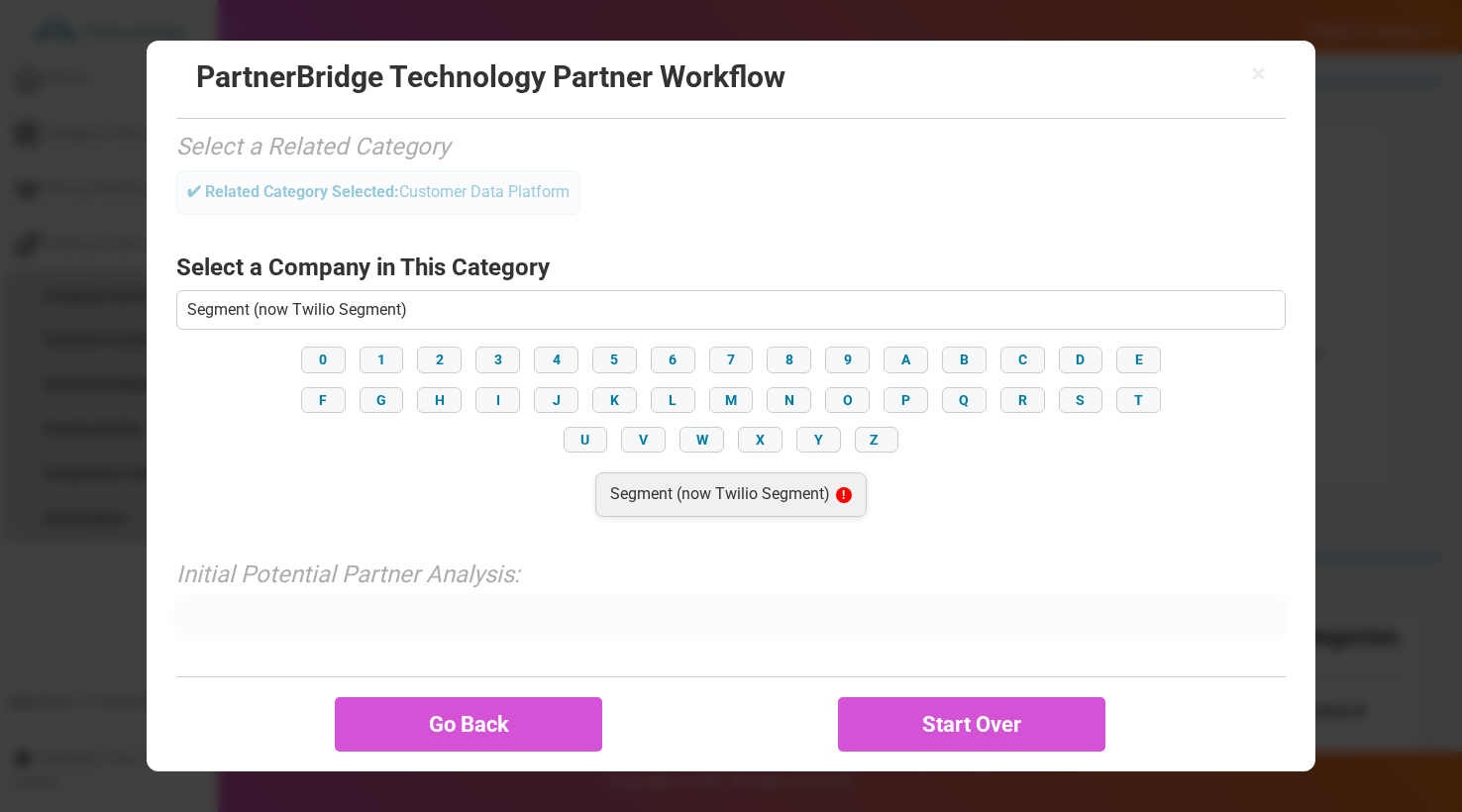 click on "Segment (now Twilio Segment) !" at bounding box center (731, 494) 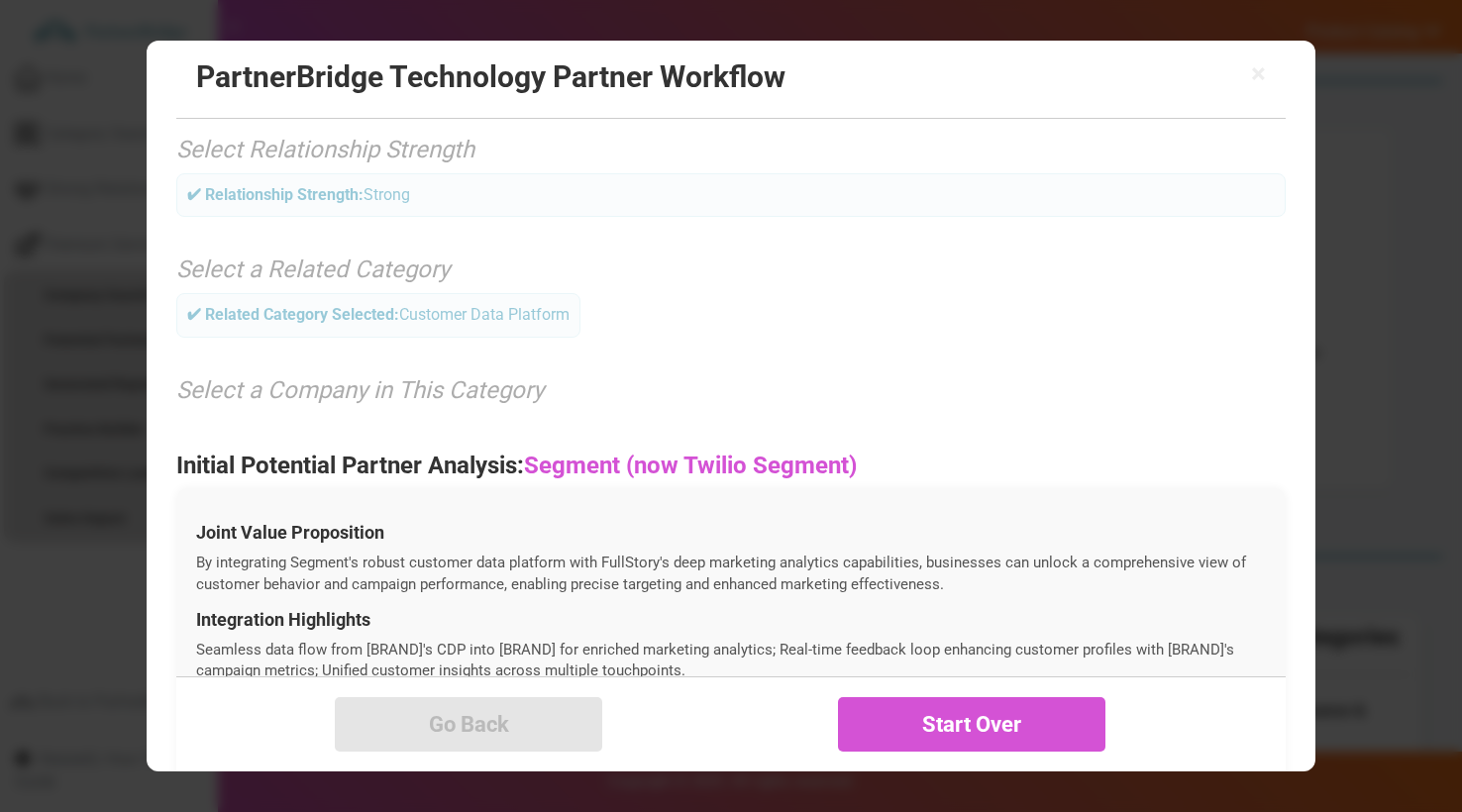 scroll, scrollTop: 256, scrollLeft: 0, axis: vertical 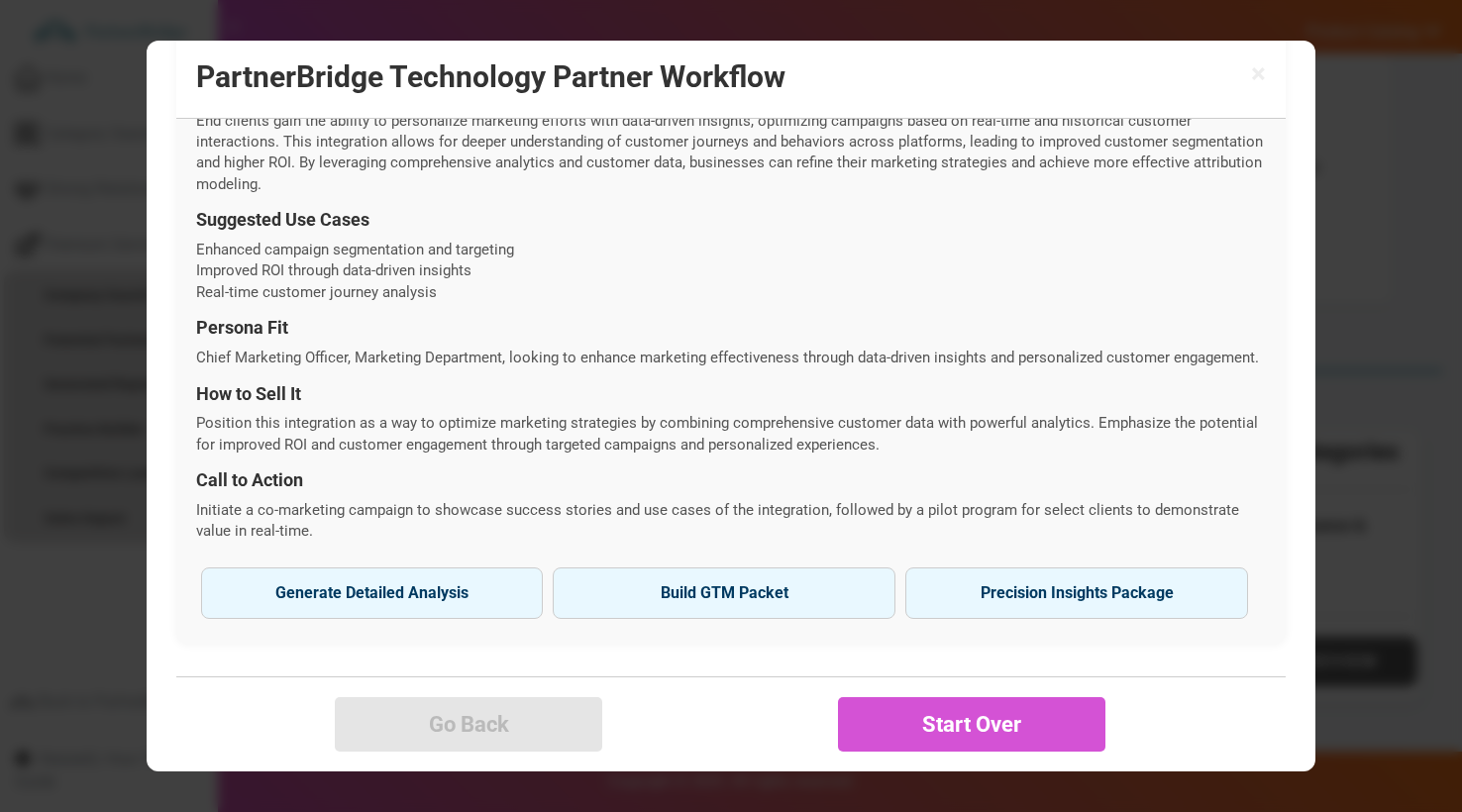 click on "Call to Action" at bounding box center [731, 480] 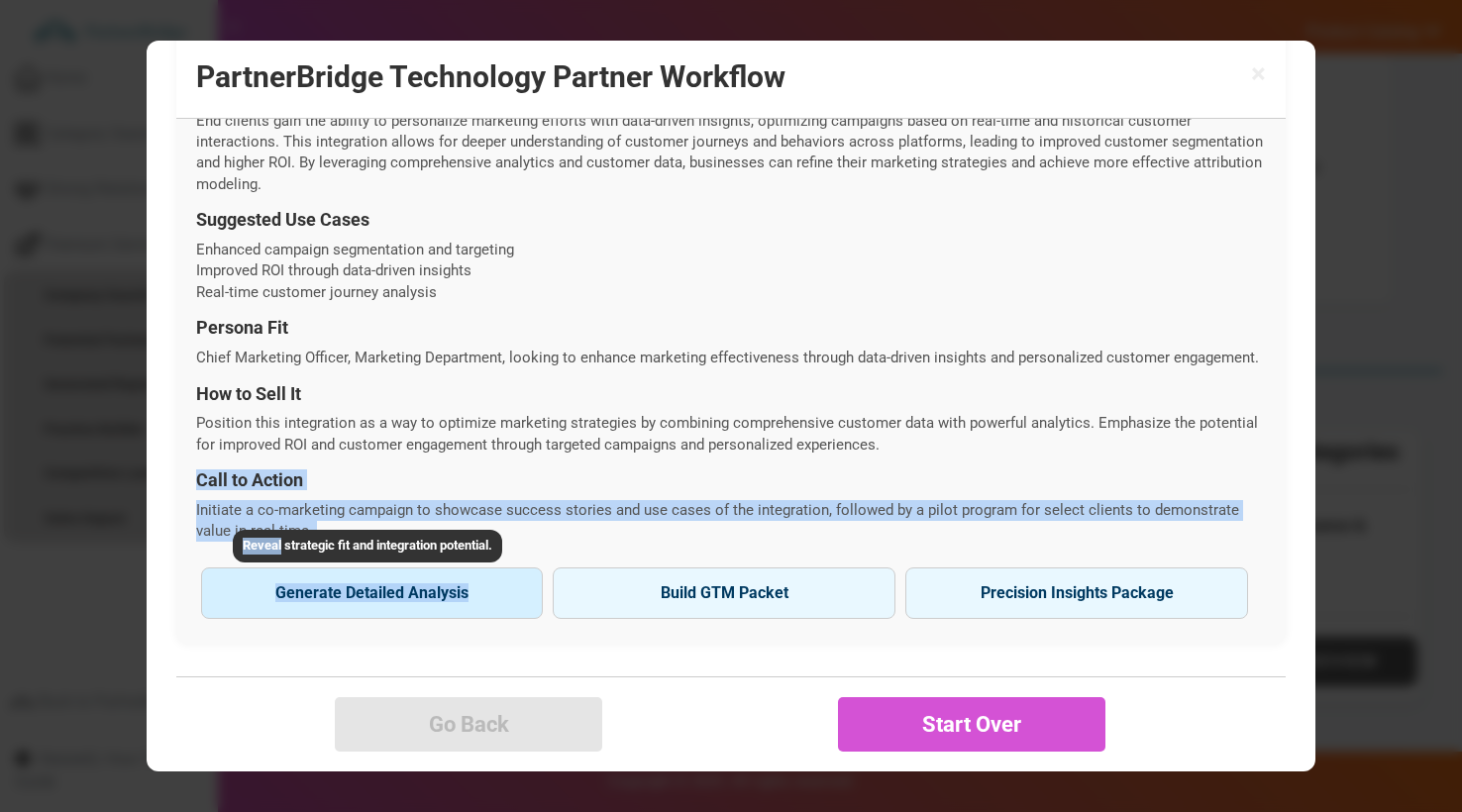 drag, startPoint x: 196, startPoint y: 474, endPoint x: 362, endPoint y: 533, distance: 176.17321 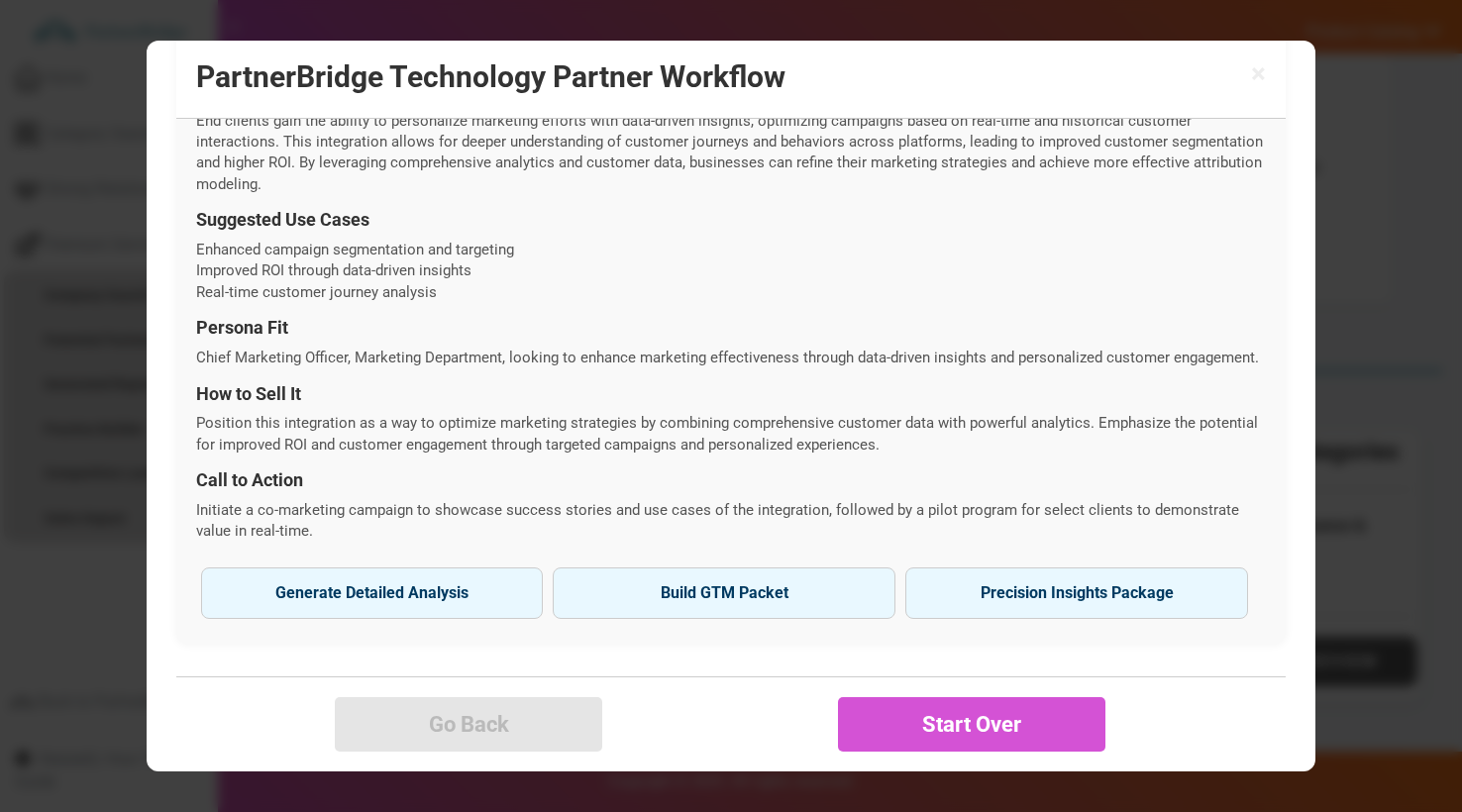 click on "Initiate a co-marketing campaign to showcase success stories and use cases of the integration, followed by a pilot program for select clients to demonstrate value in real-time." at bounding box center (731, 521) 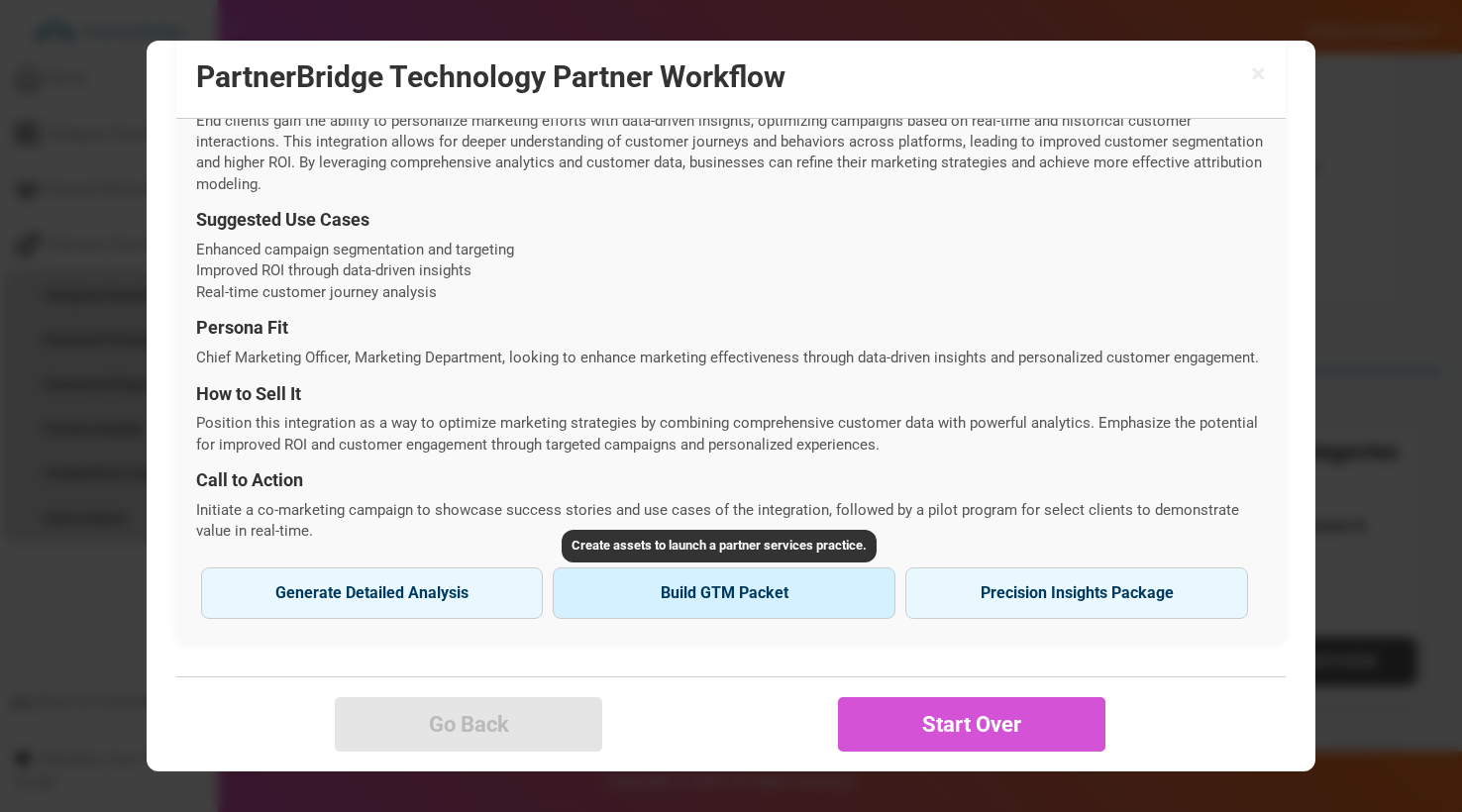 click on "Build GTM Packet" at bounding box center (724, 593) 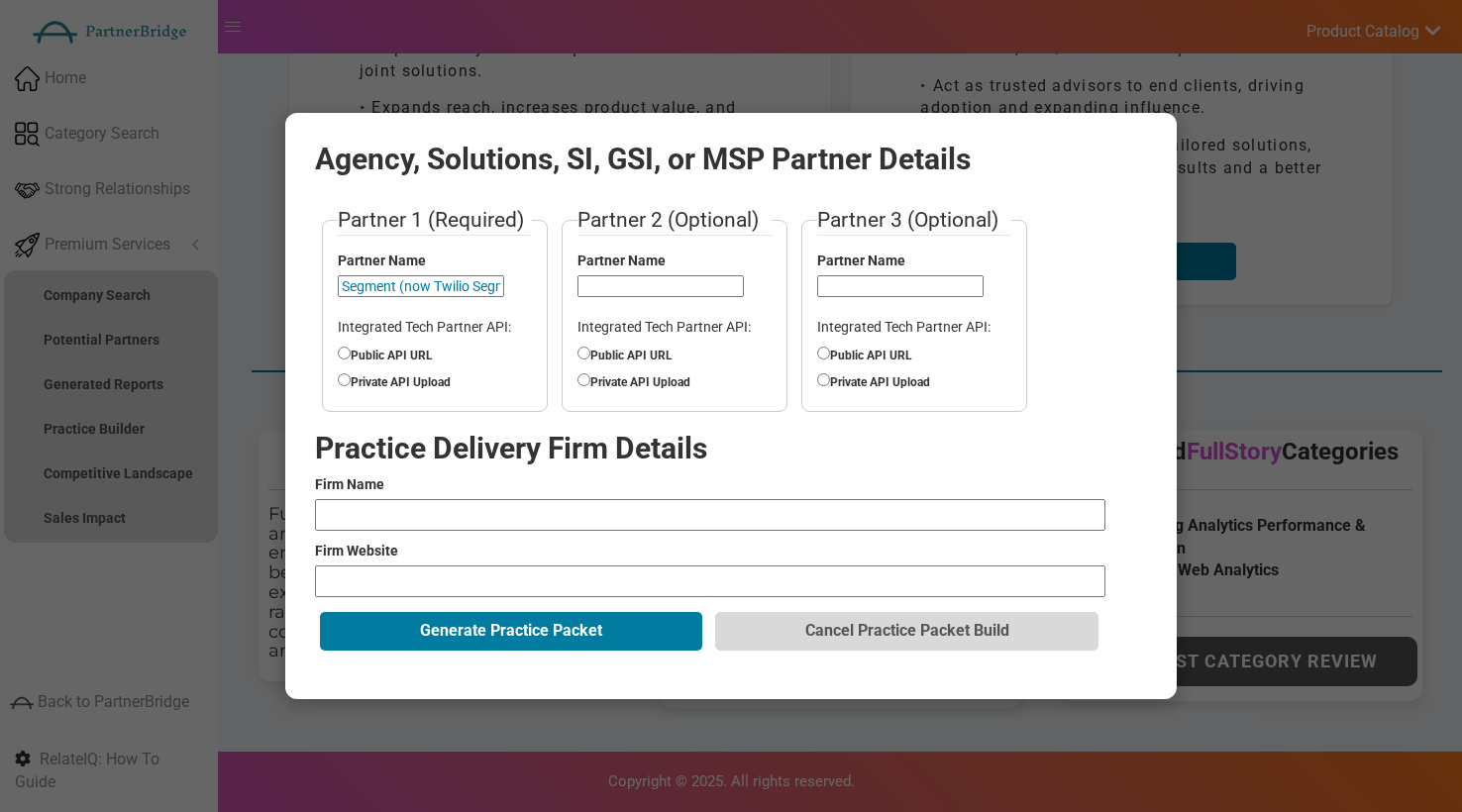 click on "Public API URL" at bounding box center [385, 354] 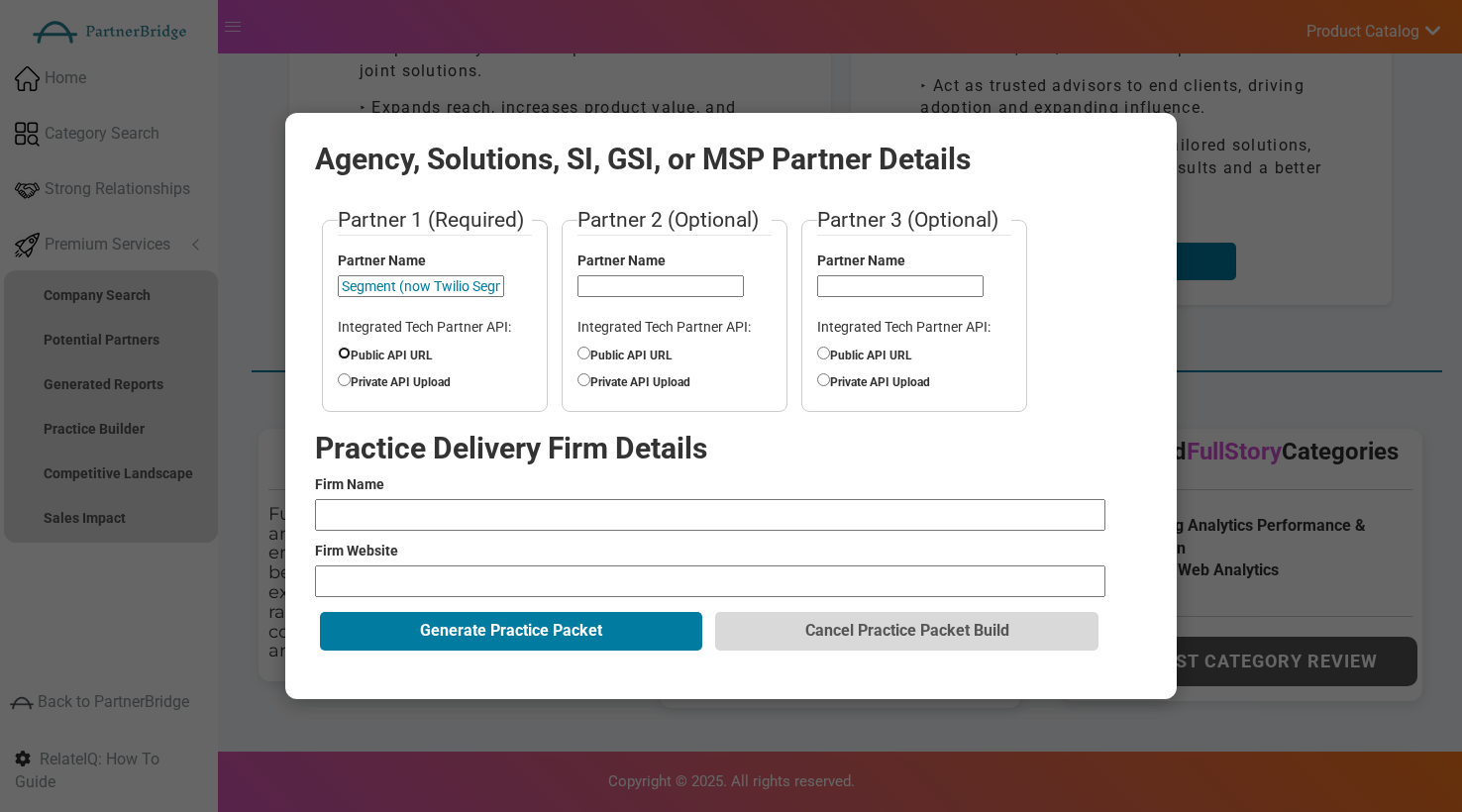 click on "Public API URL" at bounding box center (344, 353) 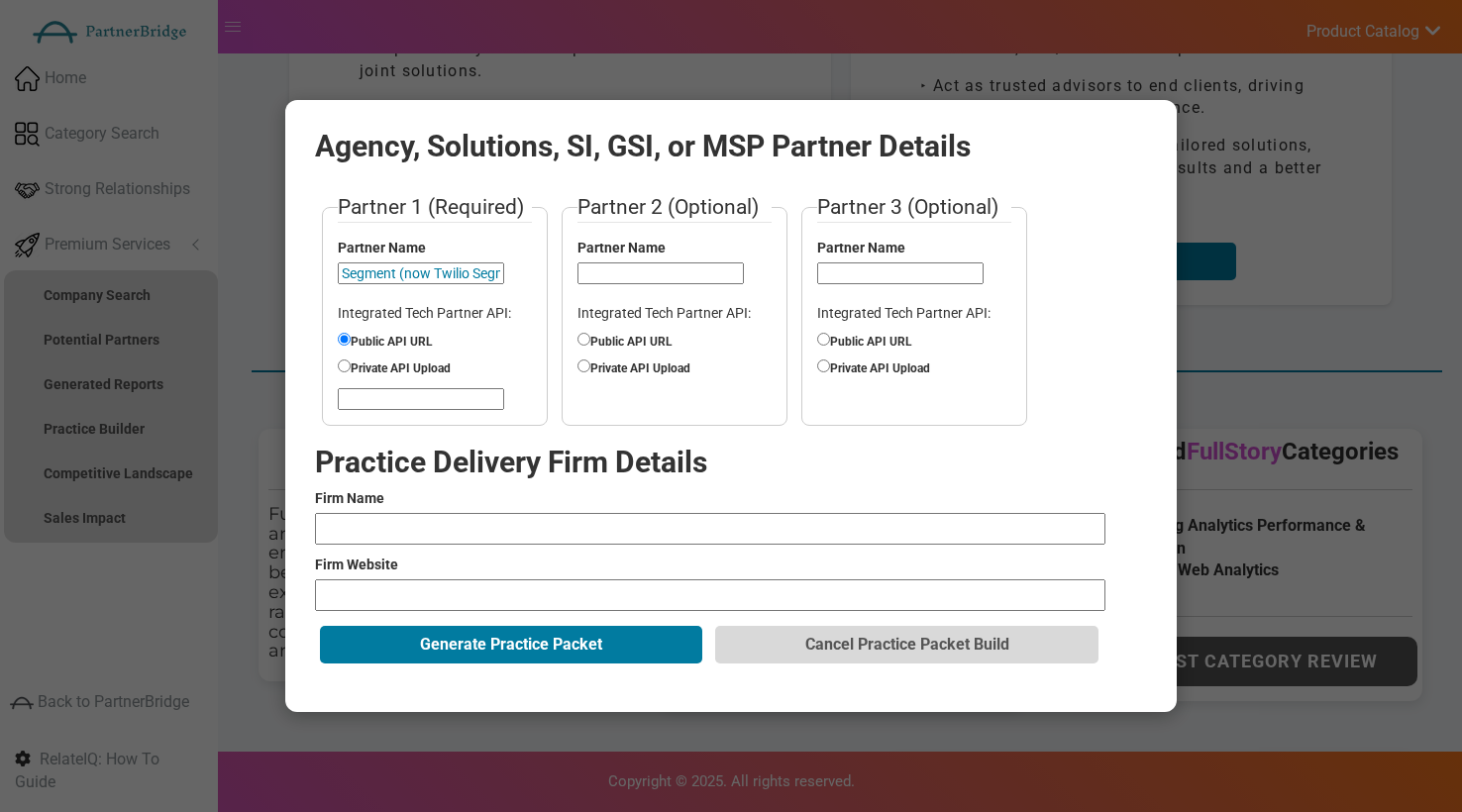 click on "Partner 1 (Required) Partner Name Segment (now Twilio Segment) Integrated Tech Partner API:  Public API URL  Private API Upload" at bounding box center (435, 309) 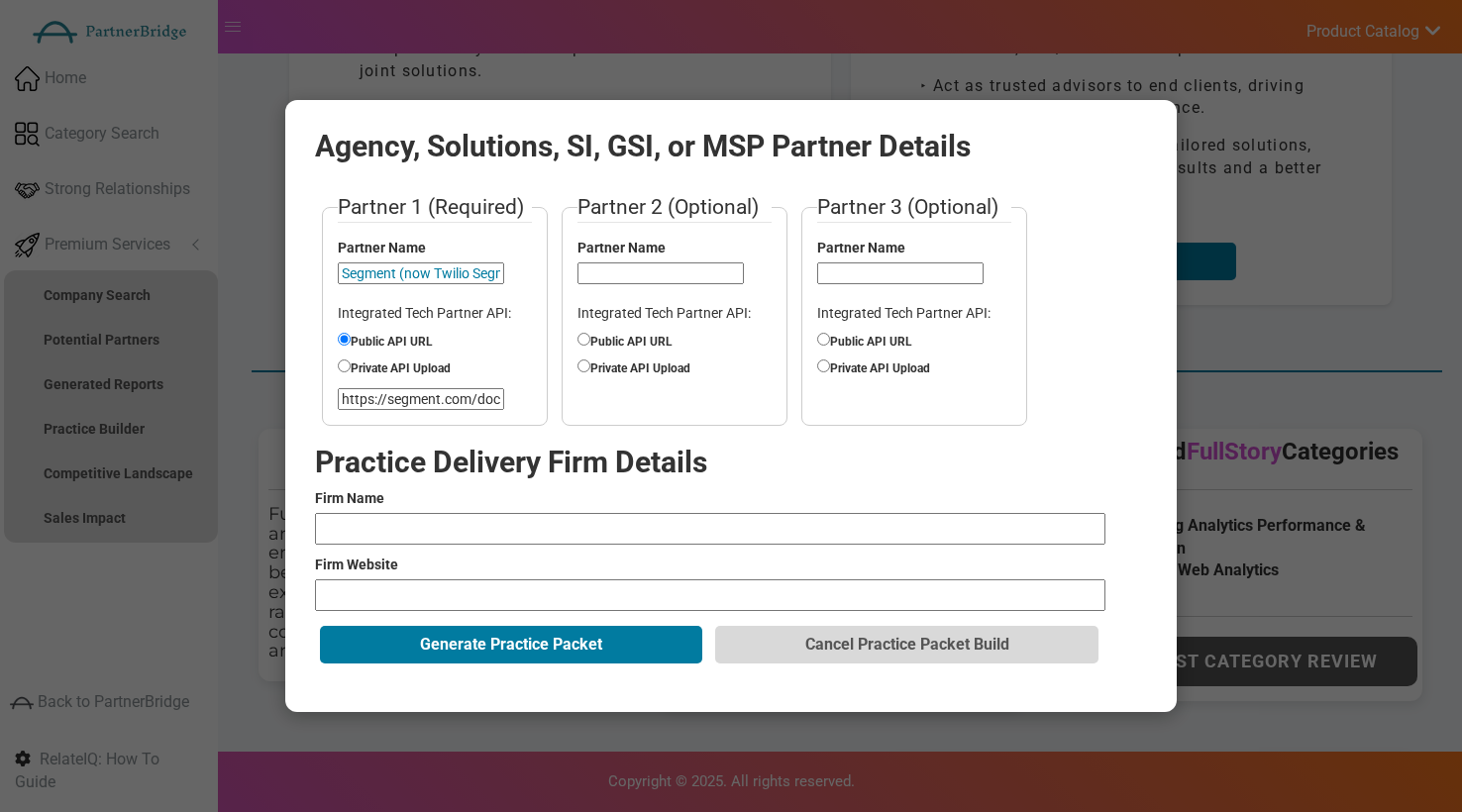 click on "Partner 1 (Required) Partner Name Segment (now Twilio Segment) Integrated Tech Partner API:  Public API URL  Private API Upload https://segment.com/docs/api/public-api/ Partner 2 (Optional) Partner Name Integrated Tech Partner API:  Public API URL  Private API Upload Partner 3 (Optional) Partner Name Integrated Tech Partner API:  Public API URL  Private API Upload
Segment (now Twilio Segment)
Practice Delivery Firm Details
Firm Name
Firm Website
Generate Practice Packet
Cancel Practice Packet Build" at bounding box center (731, 430) 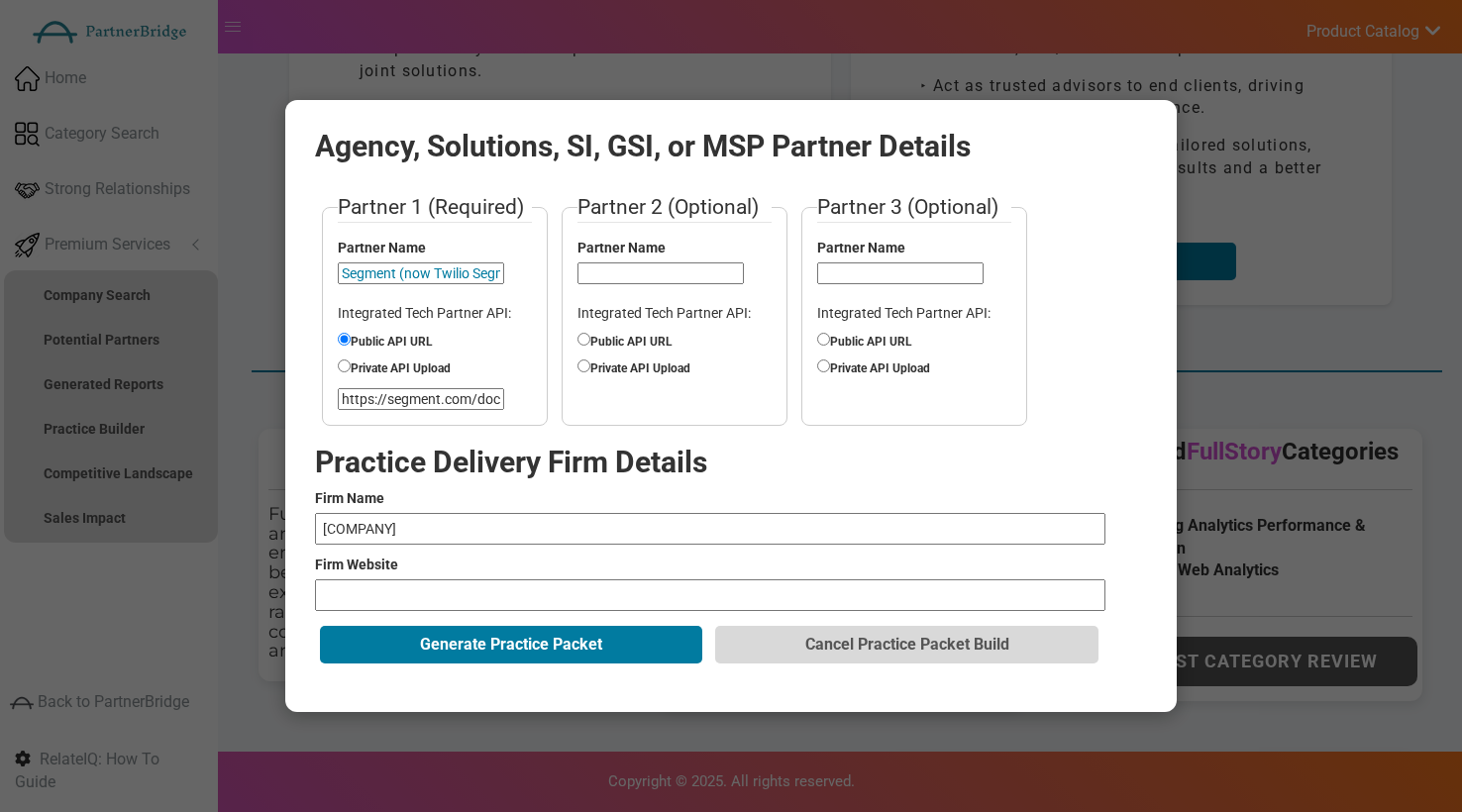 click at bounding box center [710, 595] 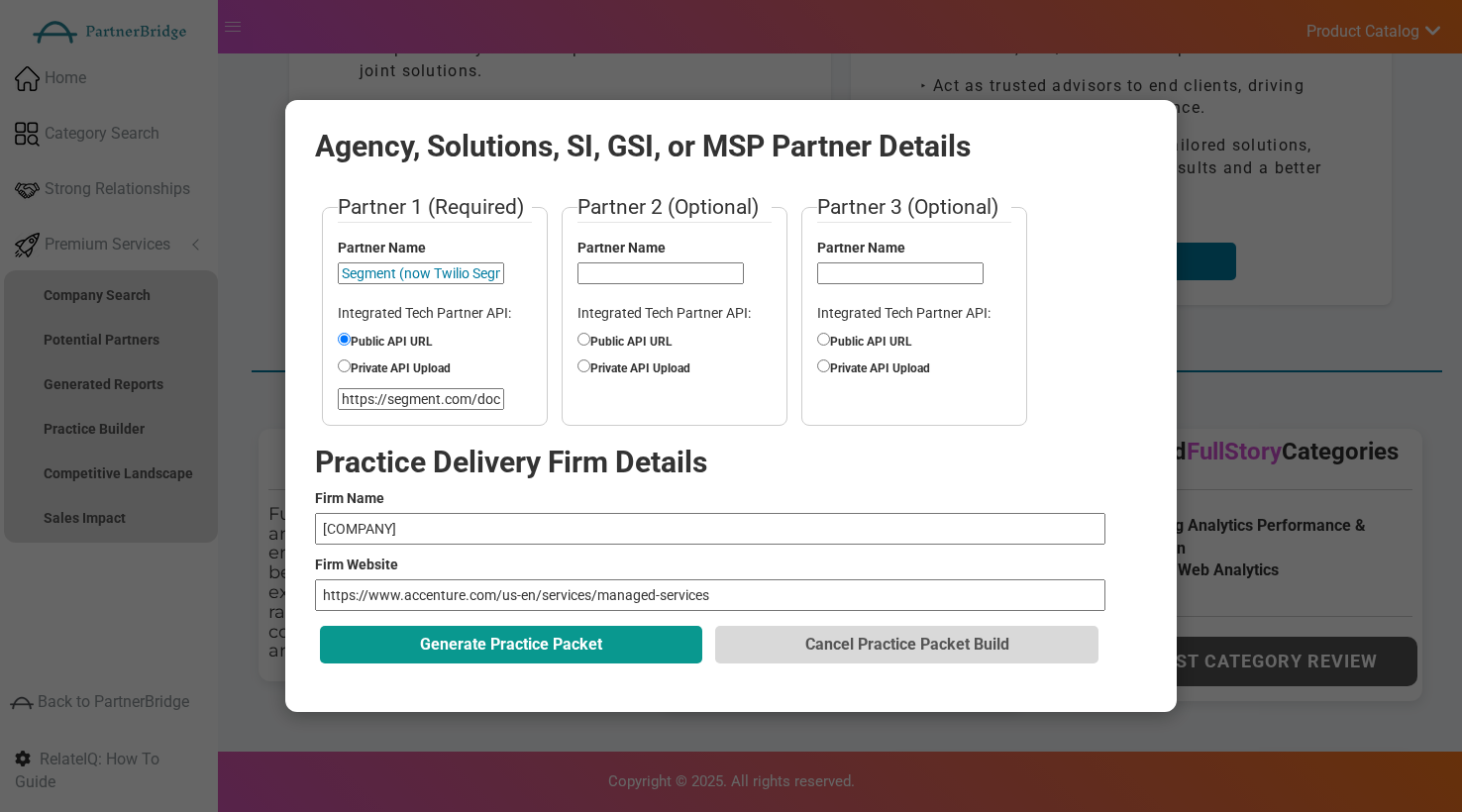 click on "Generate Practice Packet" at bounding box center [511, 645] 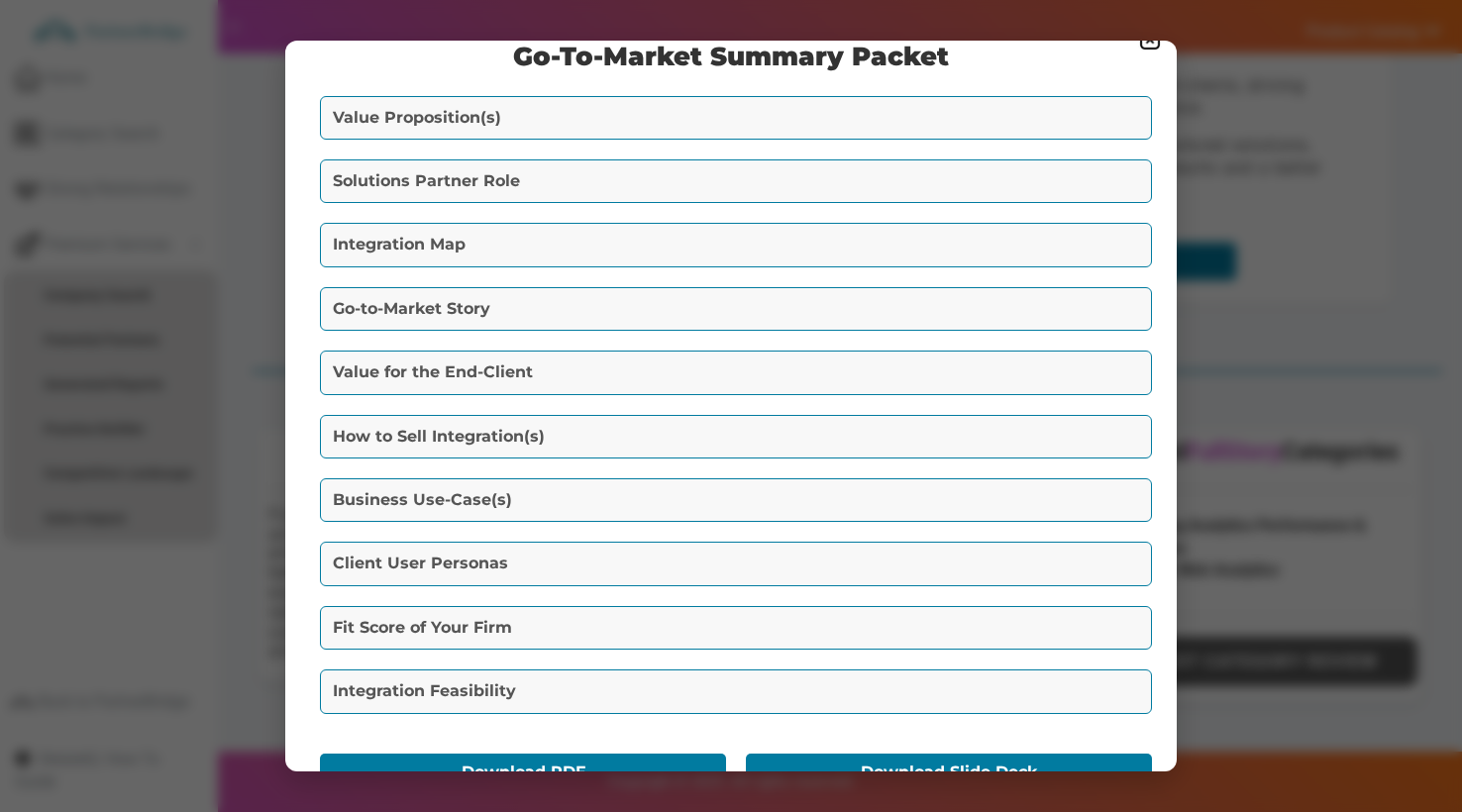 scroll, scrollTop: 18, scrollLeft: 0, axis: vertical 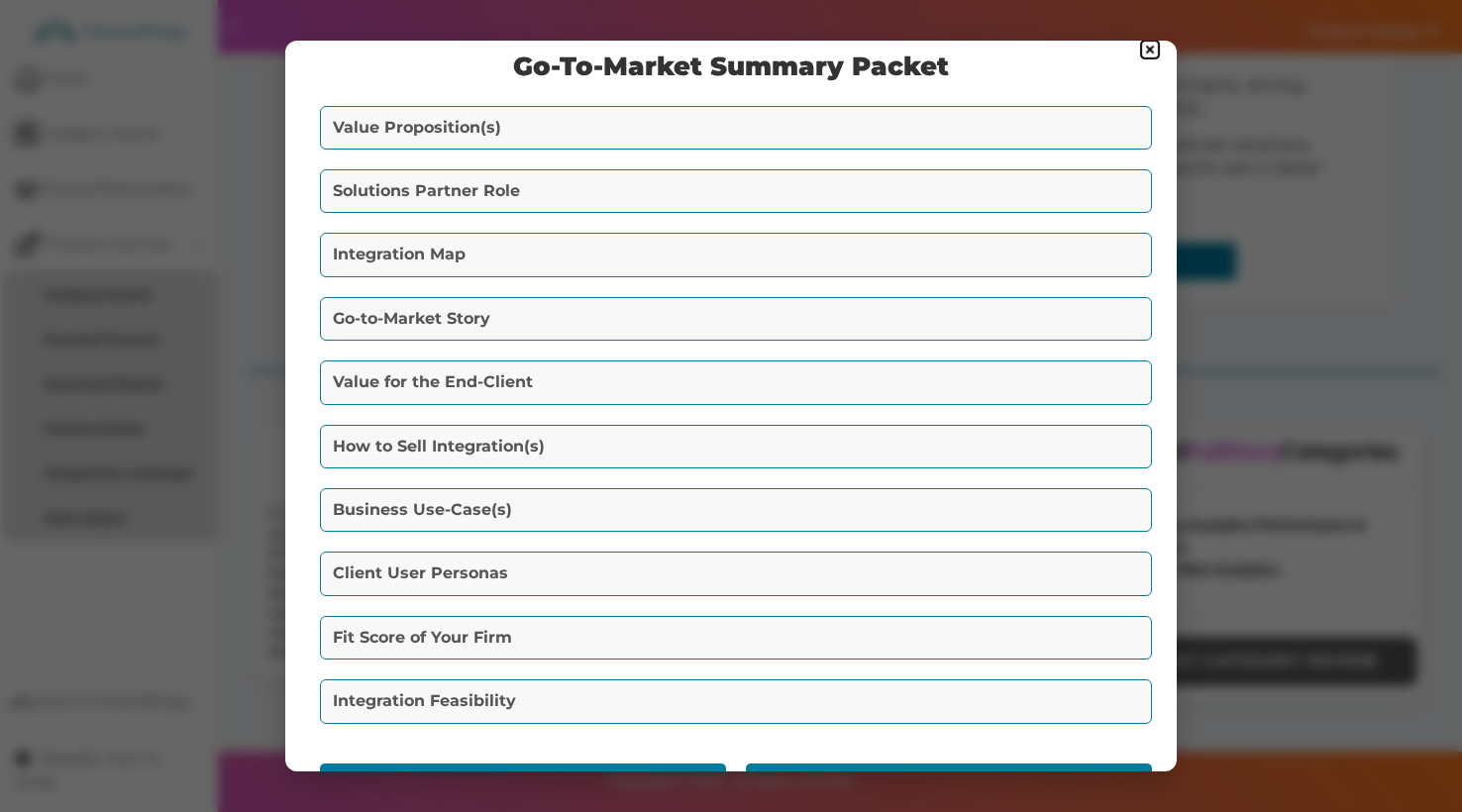 click on "Go-To-Market Summary Packet
Value Proposition(s)
Combine the power of a Customer Data Platform with Marketing Analytics to enable data-driven marketing strategy optimization. Enhance user experiences across mobile and web channels through integrated insights from behavioral data and performance metrics.
Solutions Partner Role
A. How to Engage (with the Technology Vendors):
B. Delivery Details (to End Clients):
9/10" at bounding box center [731, 406] 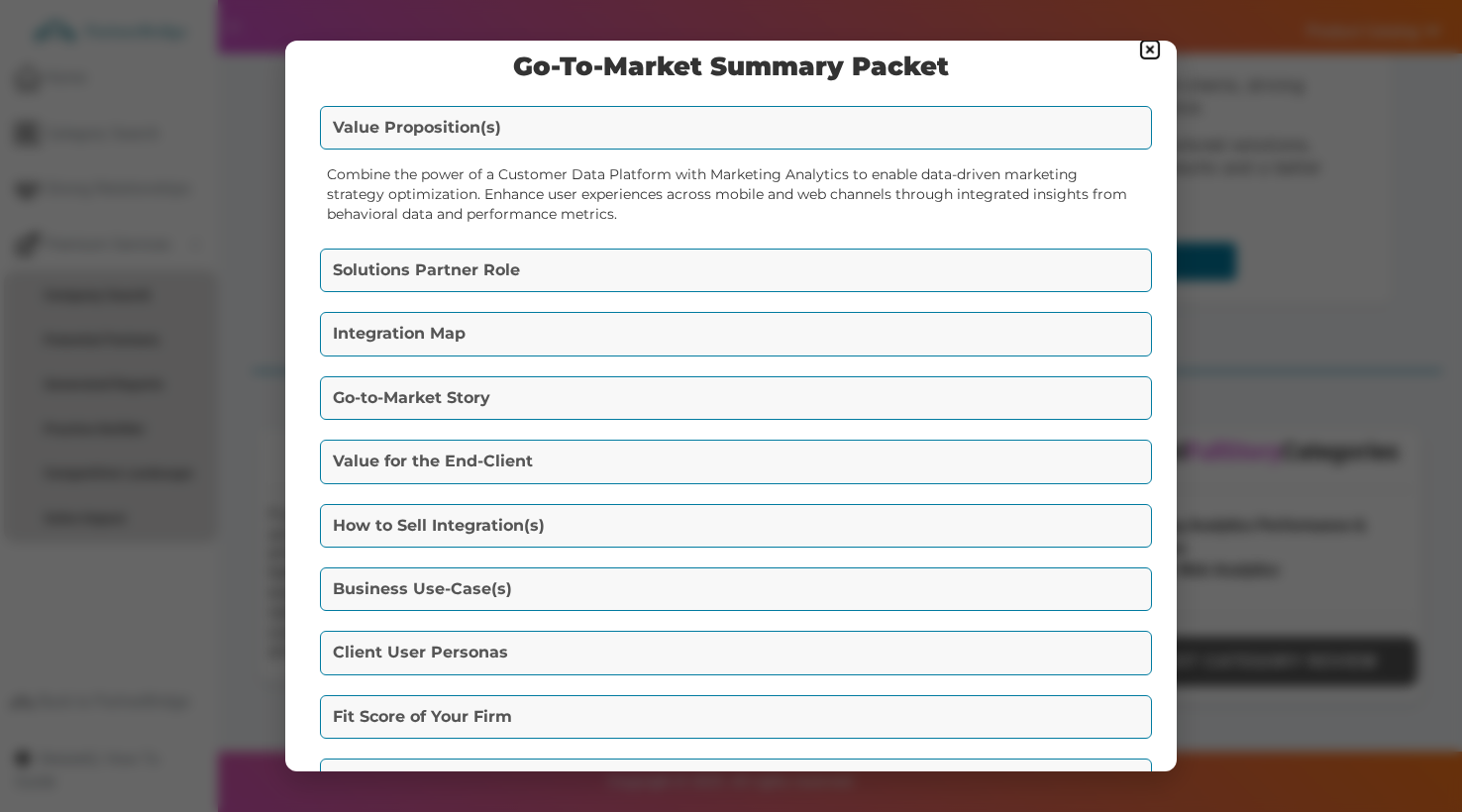 click on "Solutions Partner Role" at bounding box center [736, 270] 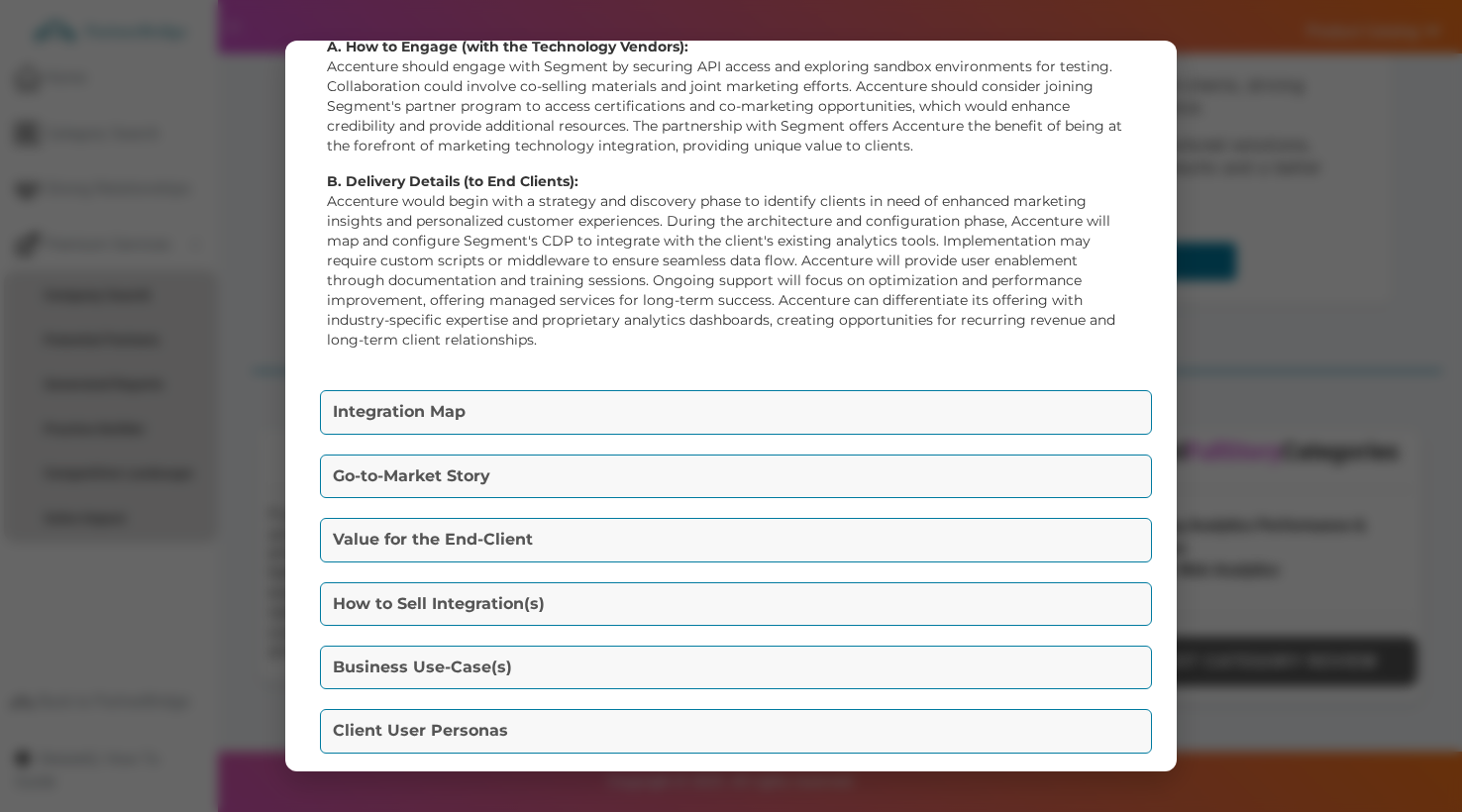 scroll, scrollTop: 0, scrollLeft: 0, axis: both 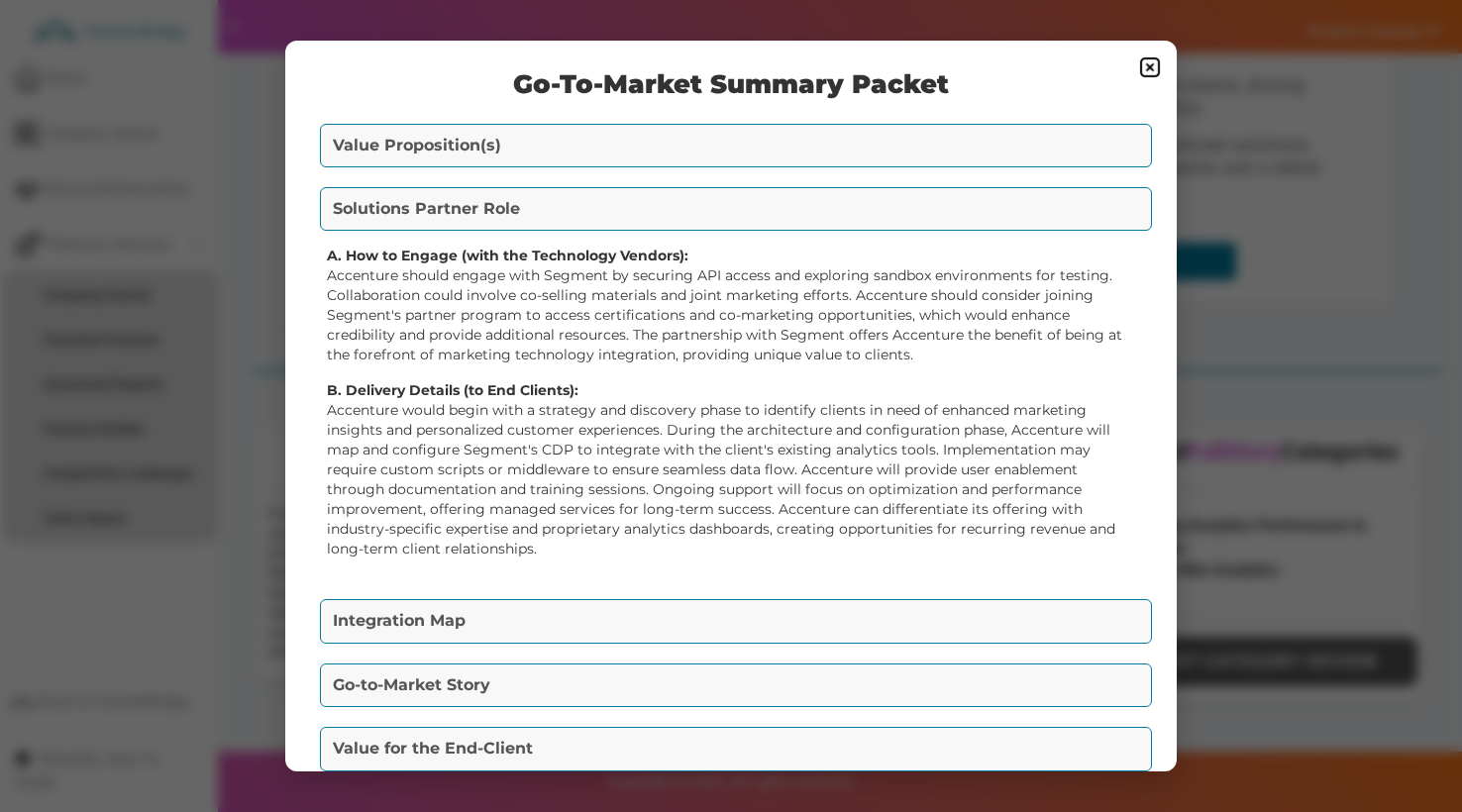 click at bounding box center [1150, 67] 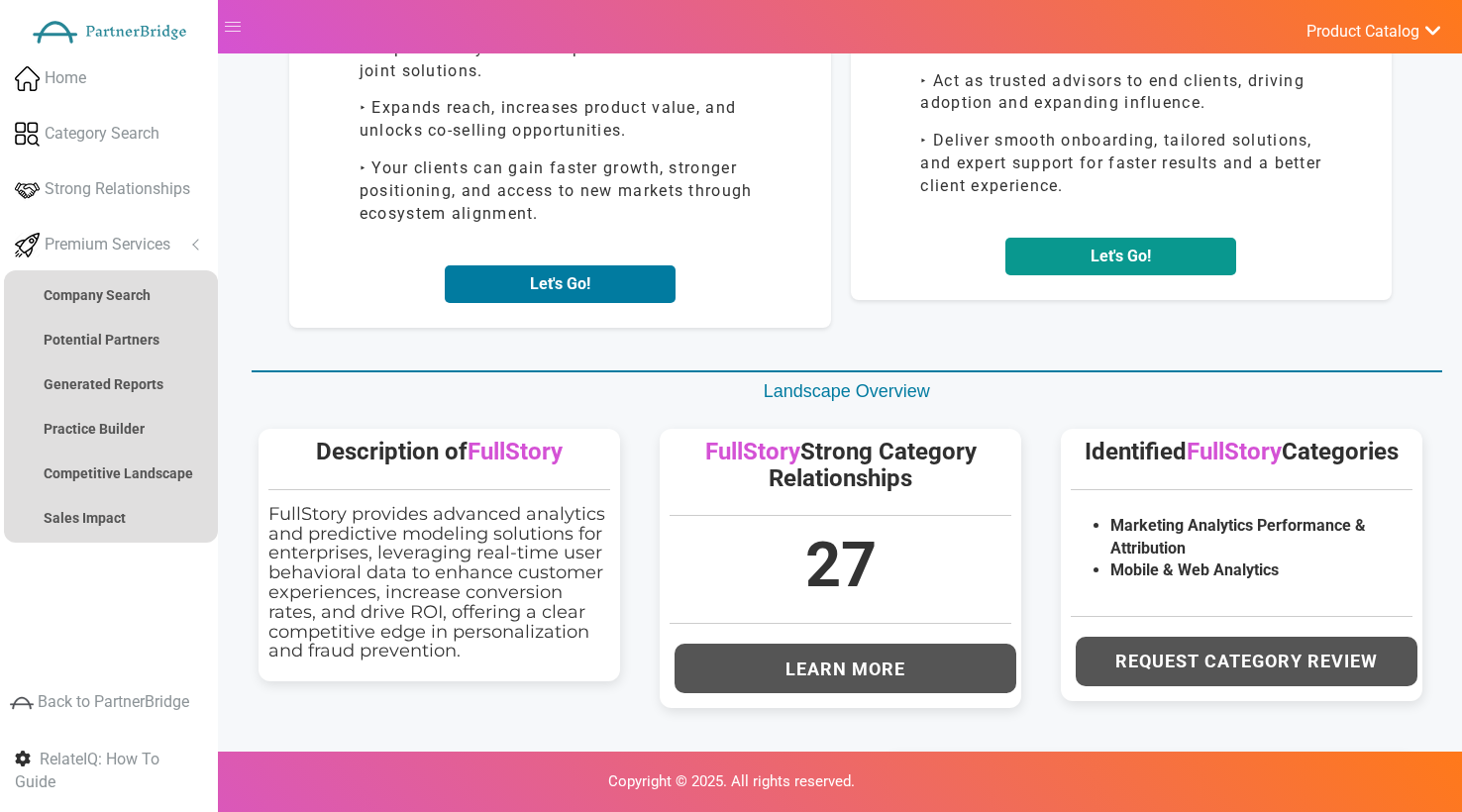 click on "Let's Go!" at bounding box center (1120, 256) 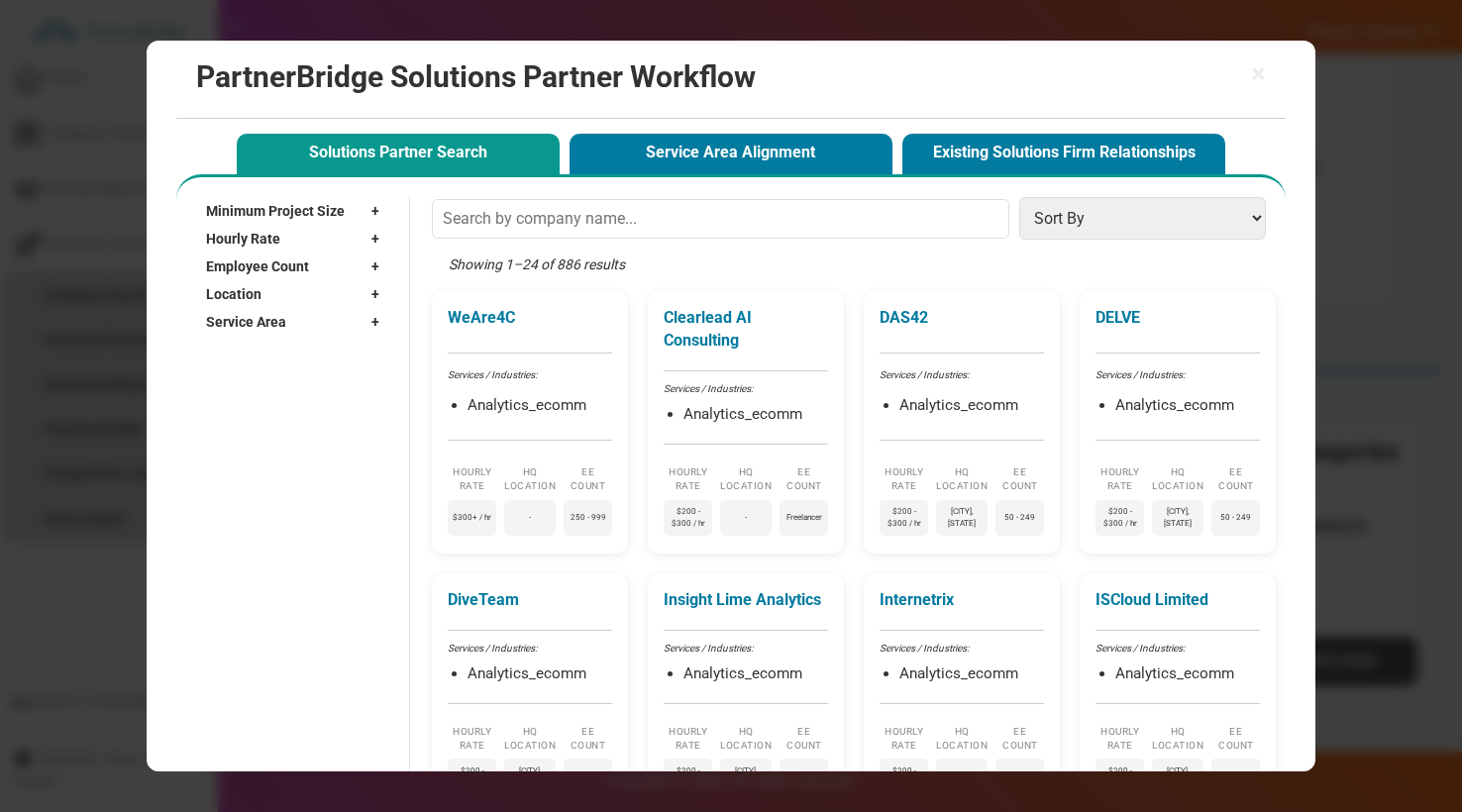 click on "PartnerBridge Solutions Partner Workflow" at bounding box center [731, 76] 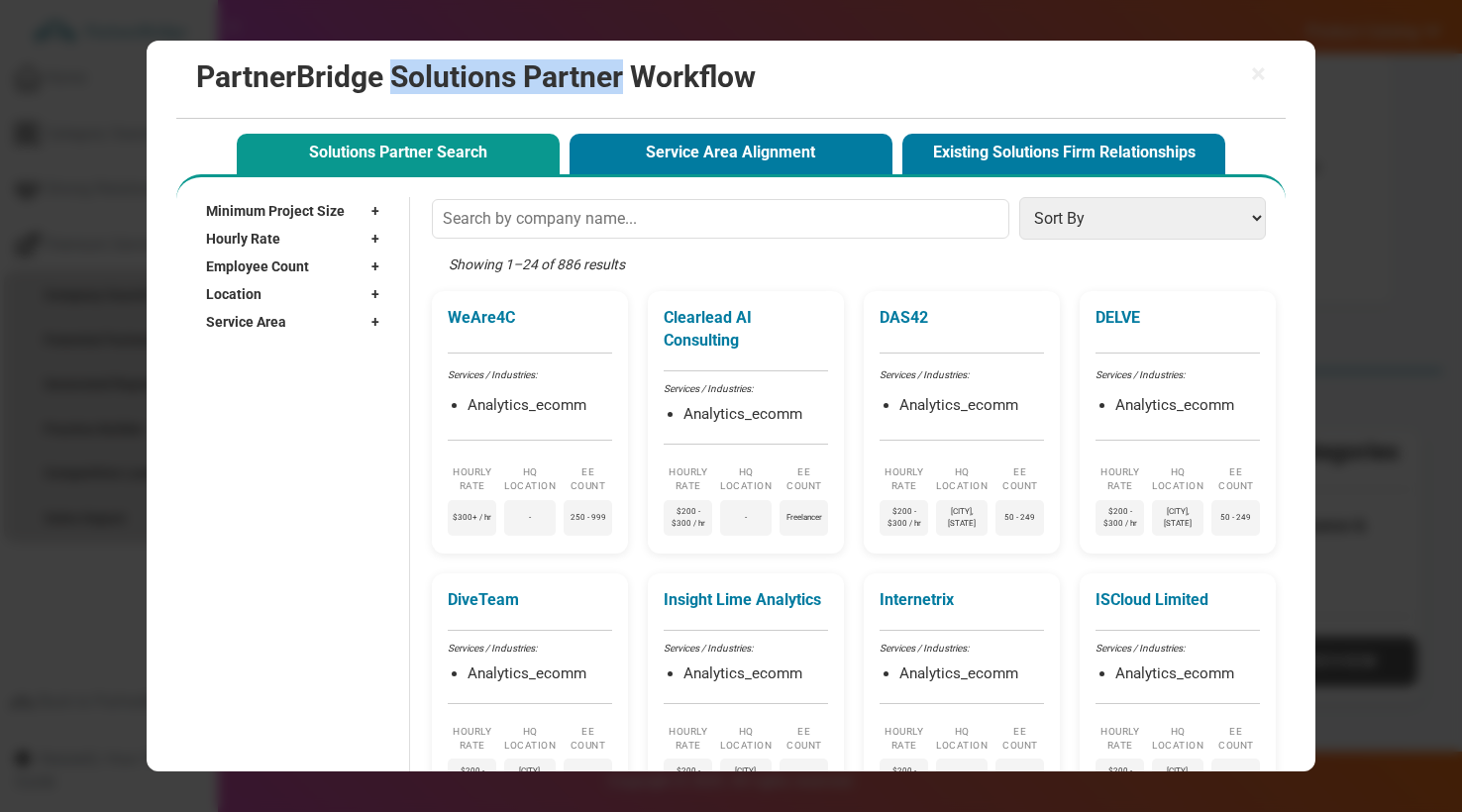 drag, startPoint x: 417, startPoint y: 79, endPoint x: 577, endPoint y: 79, distance: 160 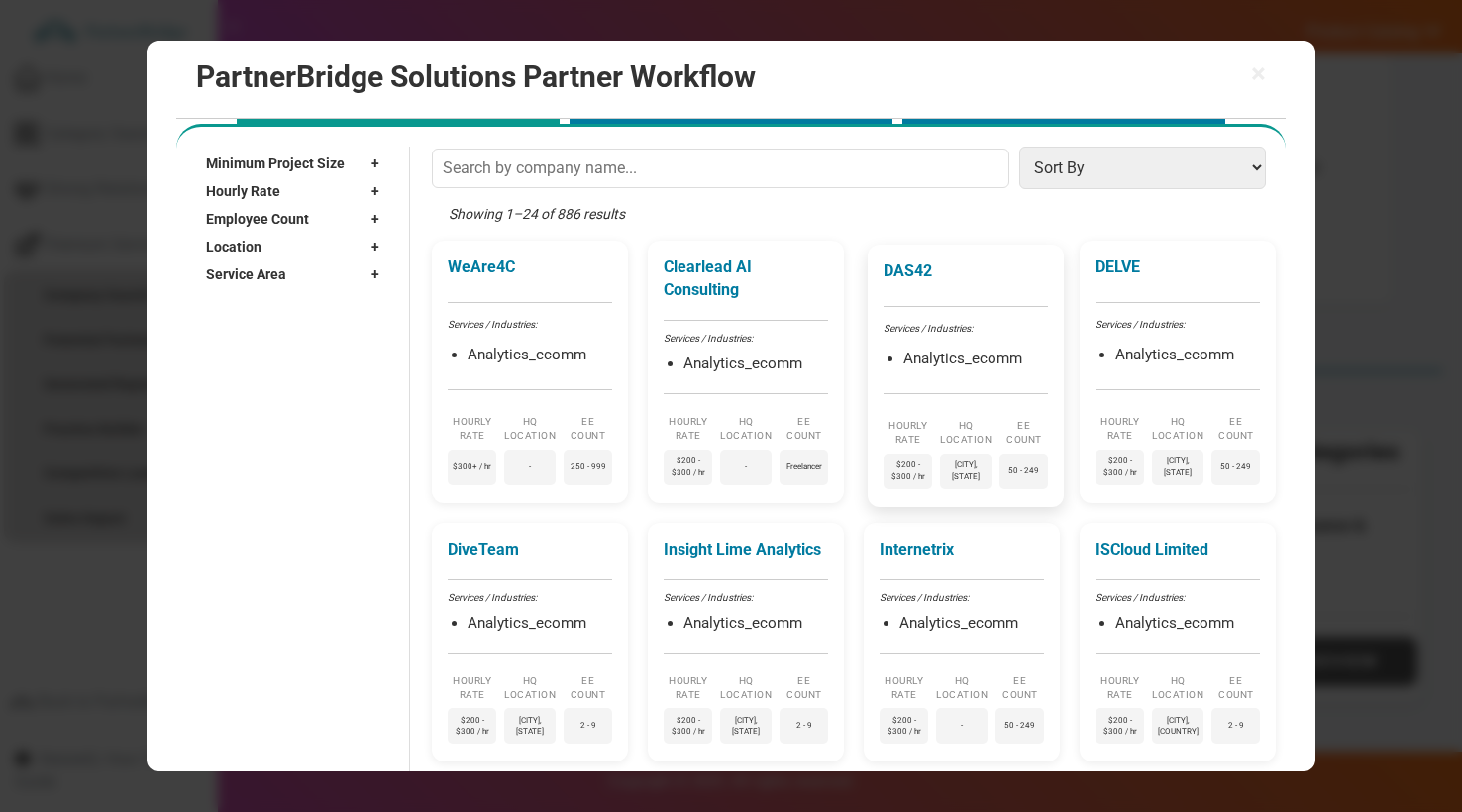 scroll, scrollTop: 0, scrollLeft: 0, axis: both 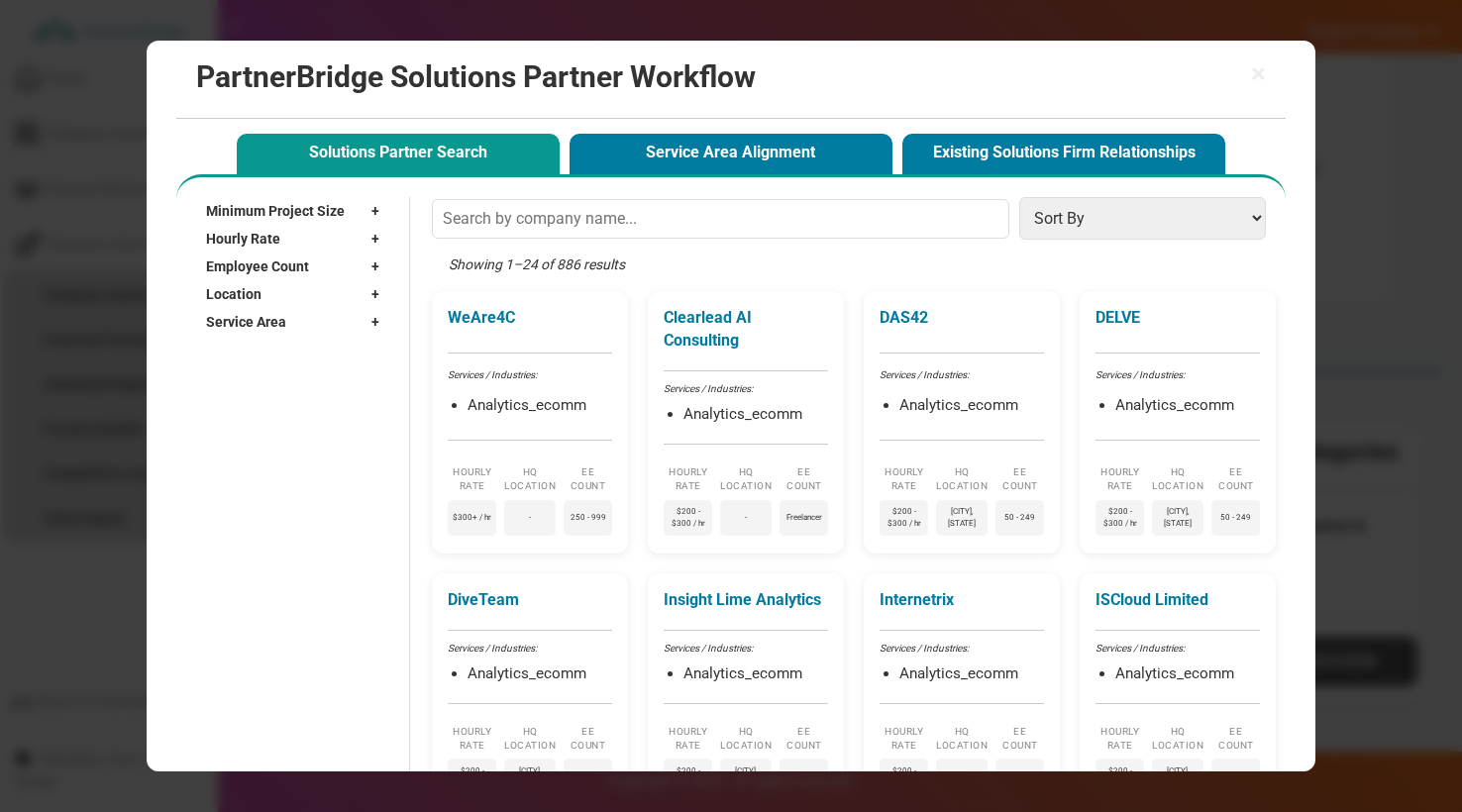click on "Minimum Project Size" at bounding box center [275, 211] 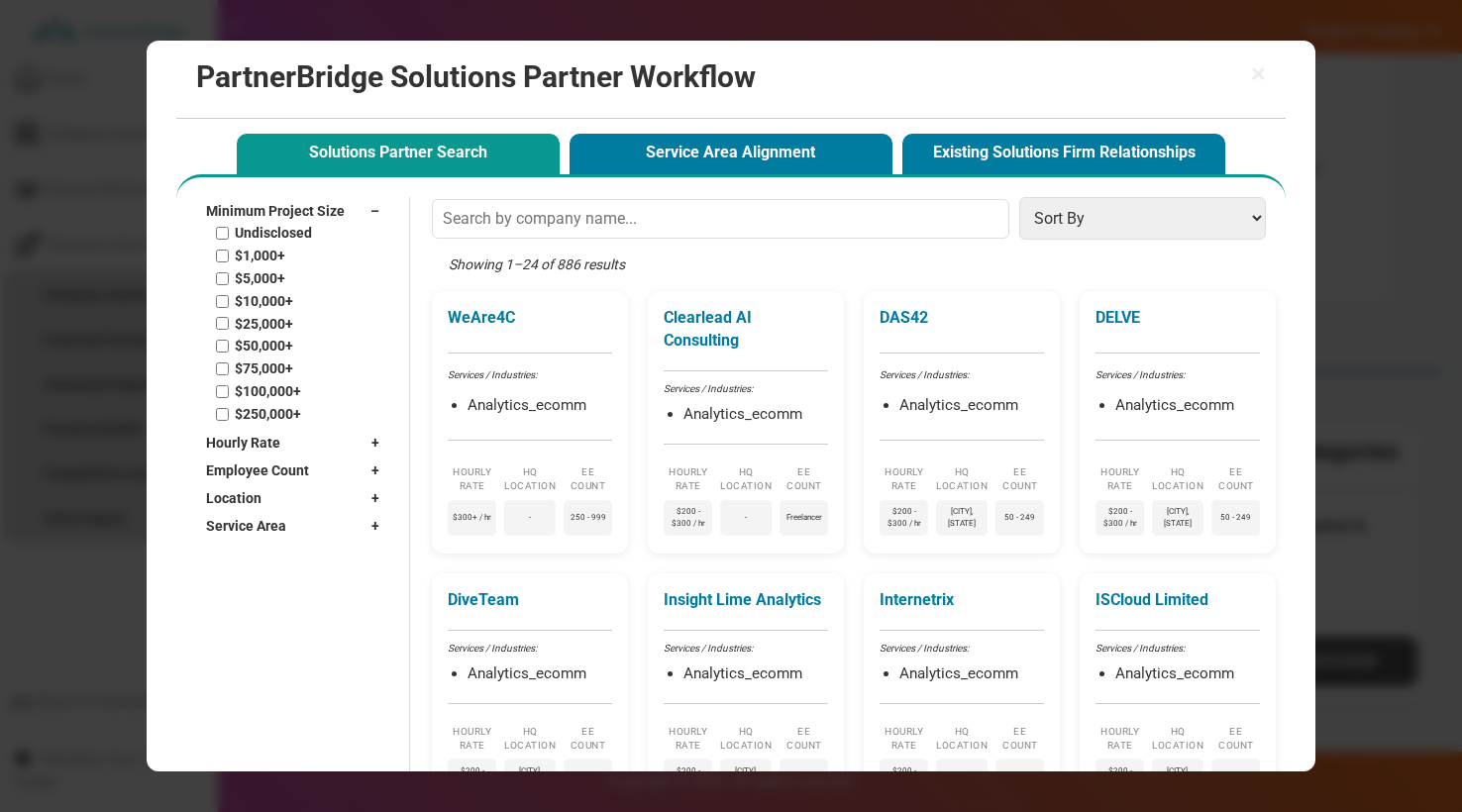 click on "Minimum Project Size" at bounding box center [275, 211] 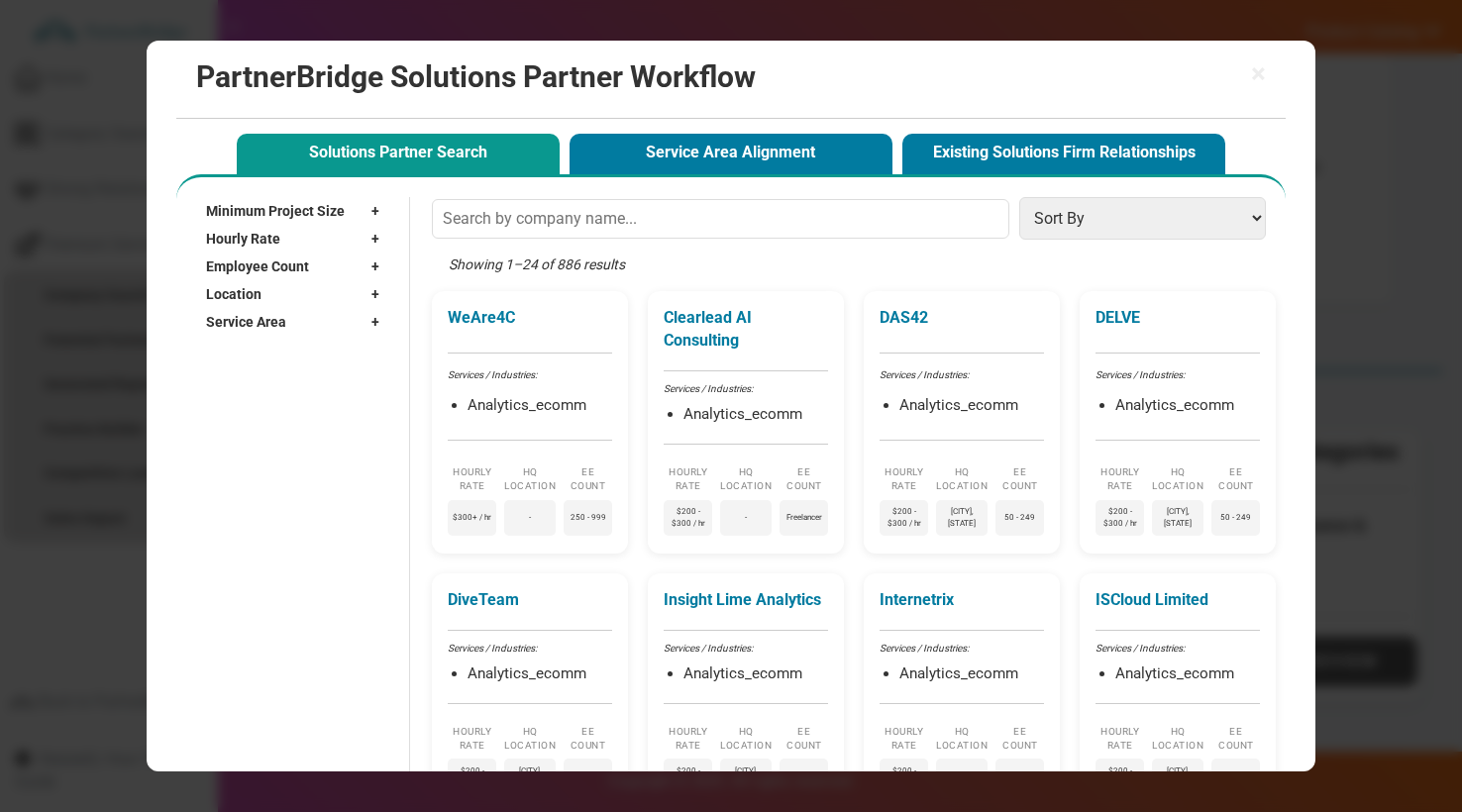 click on "Employee Count
+" at bounding box center [297, 266] 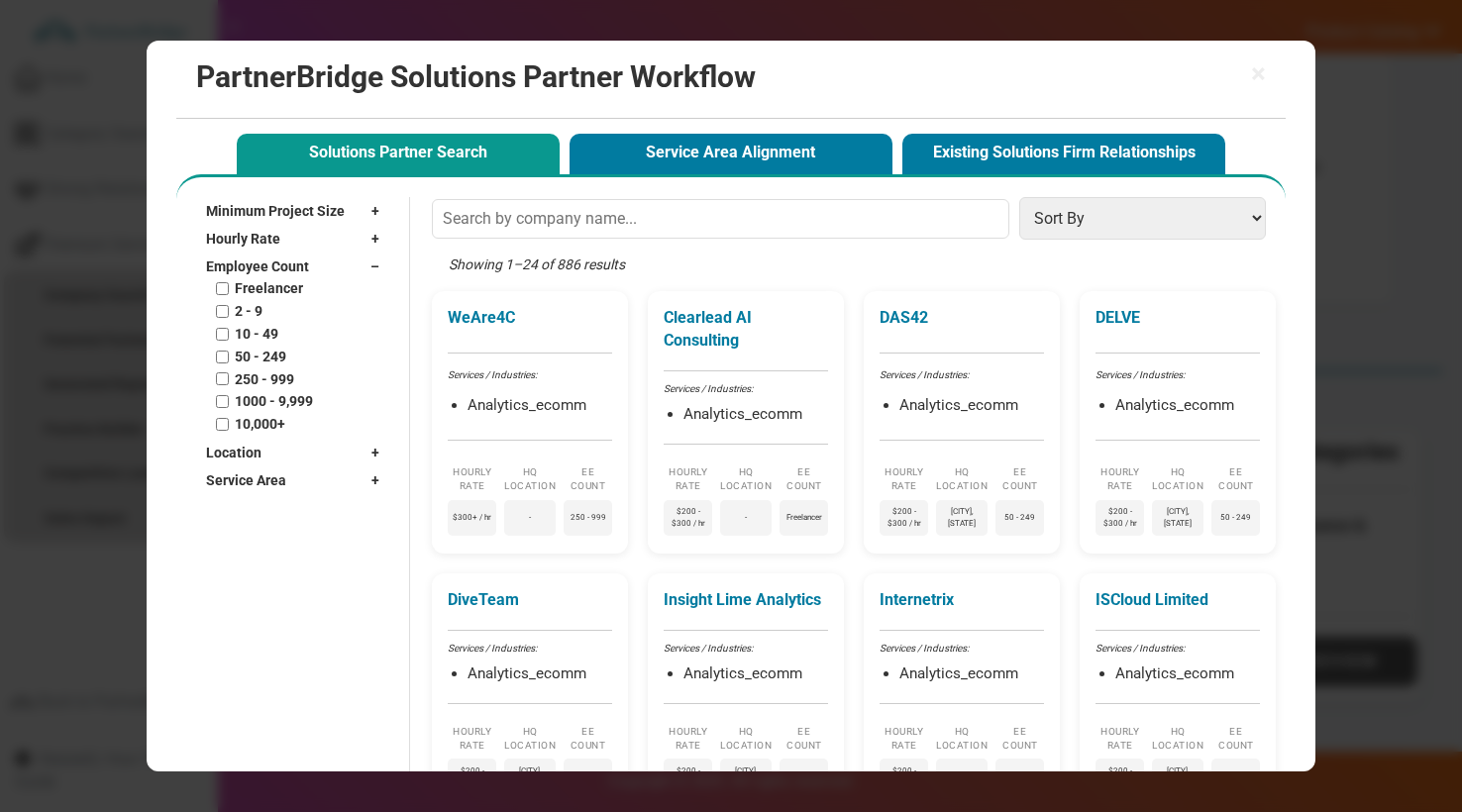 click on "Employee Count" at bounding box center (258, 266) 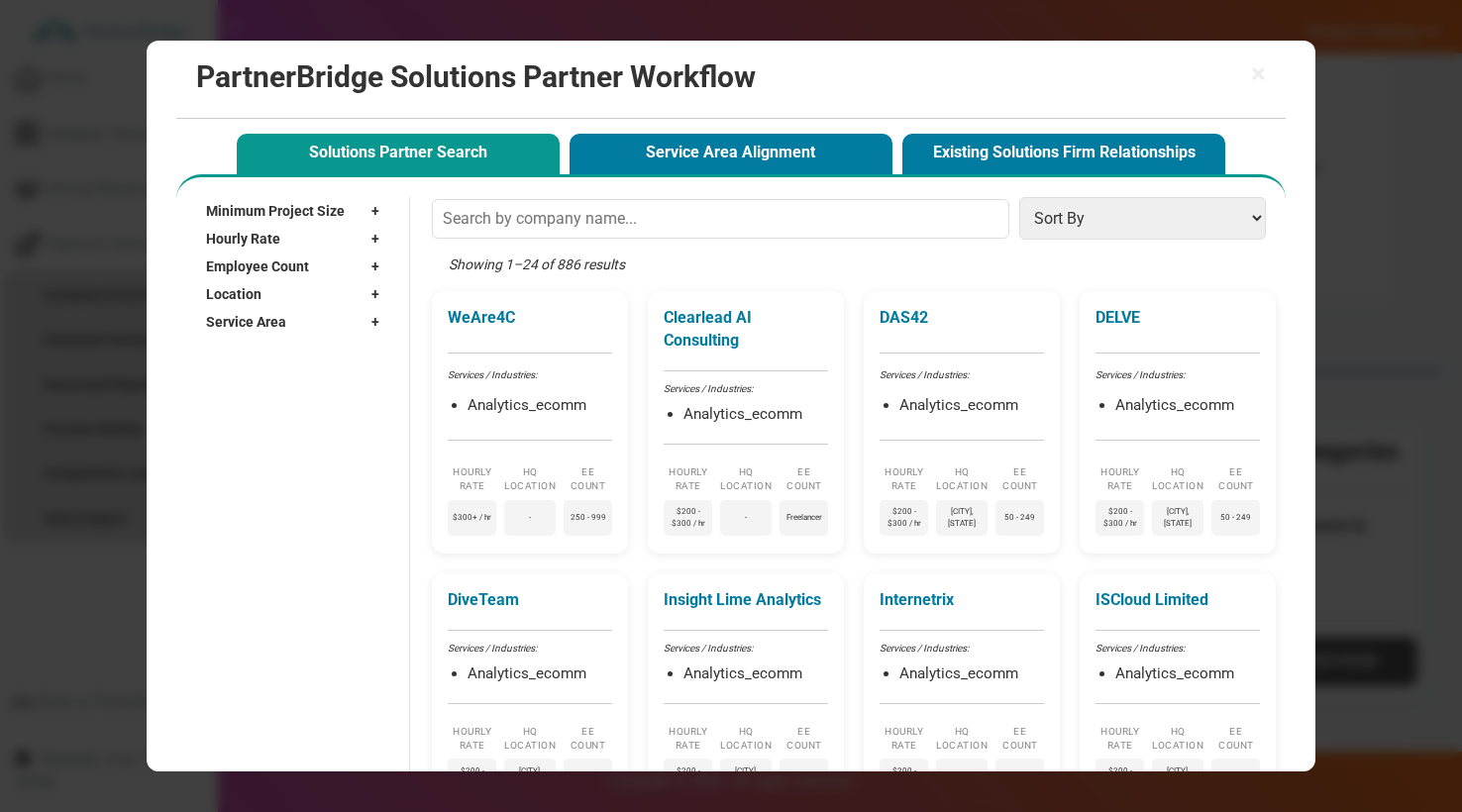 click on "Service Area
+" at bounding box center (297, 322) 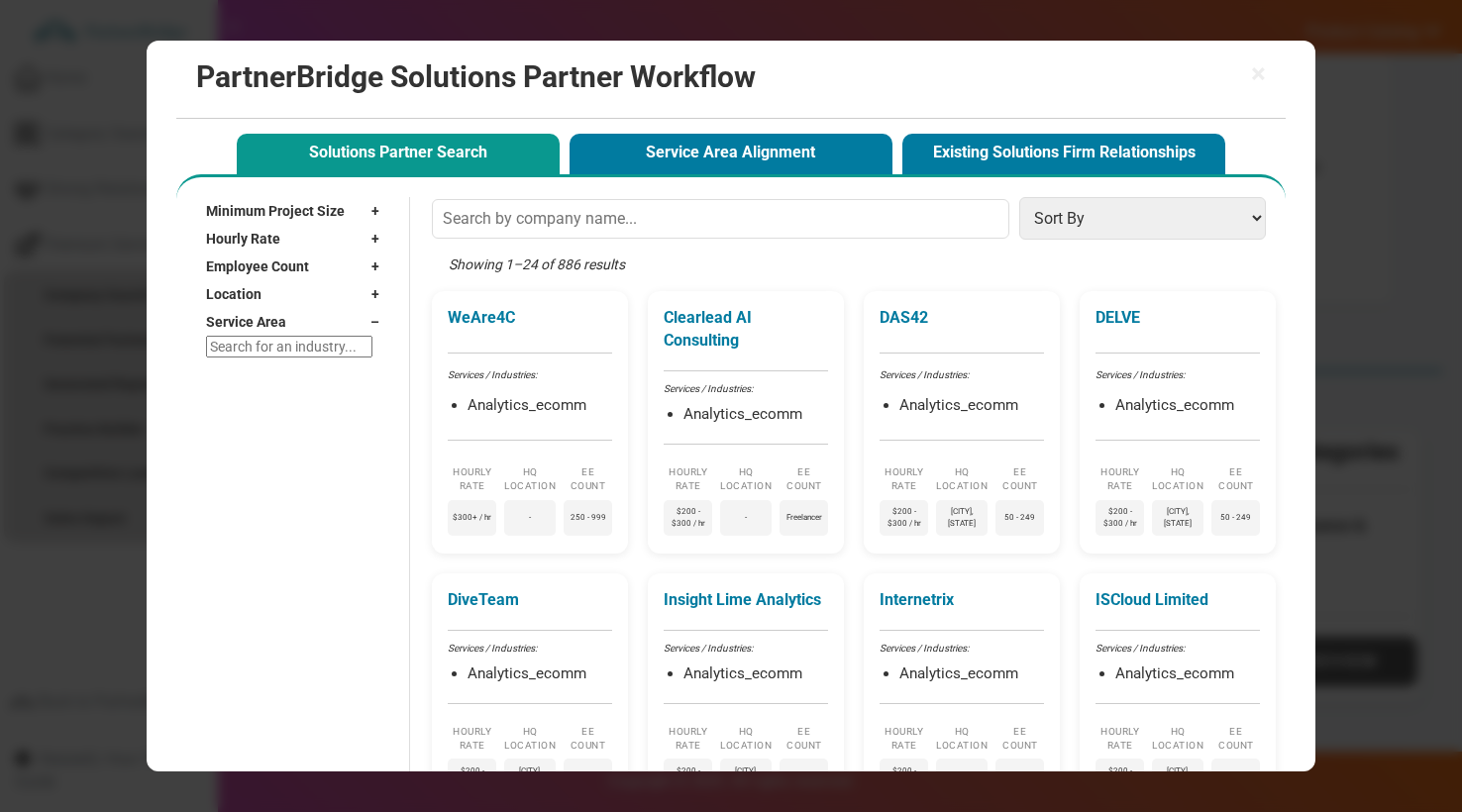 click on "Service Area
–" at bounding box center (297, 322) 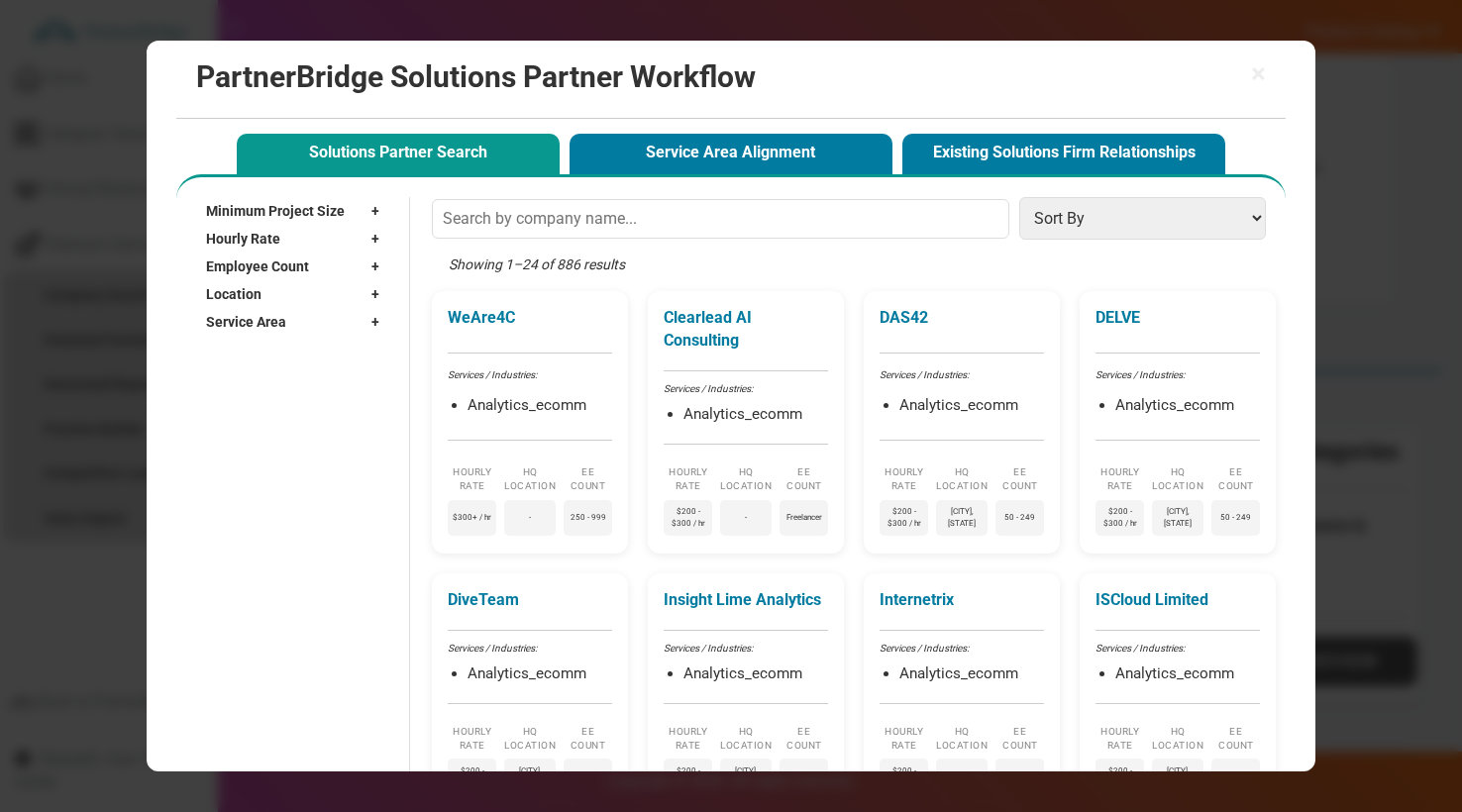 click on "Location
+" at bounding box center [297, 294] 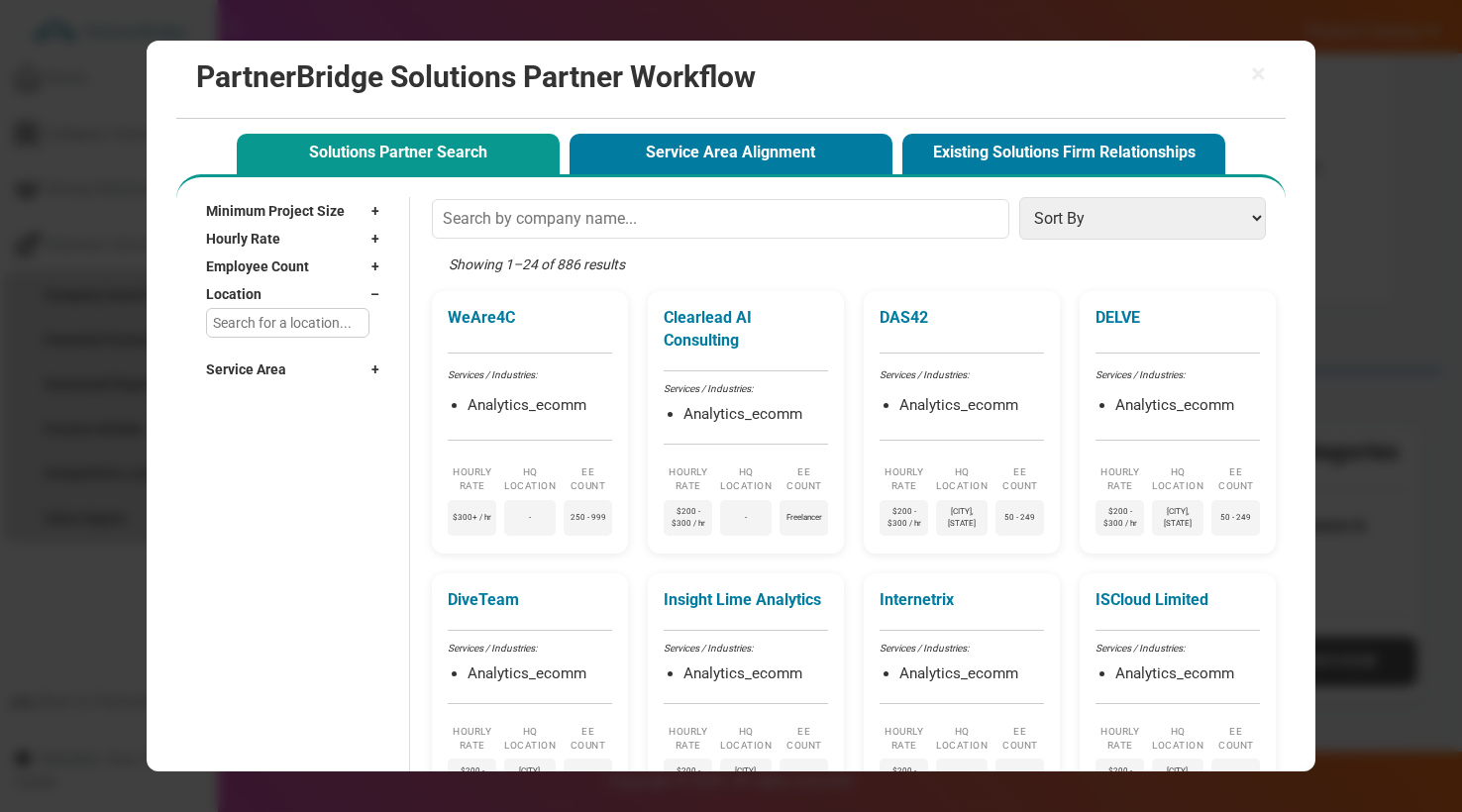 click at bounding box center (287, 323) 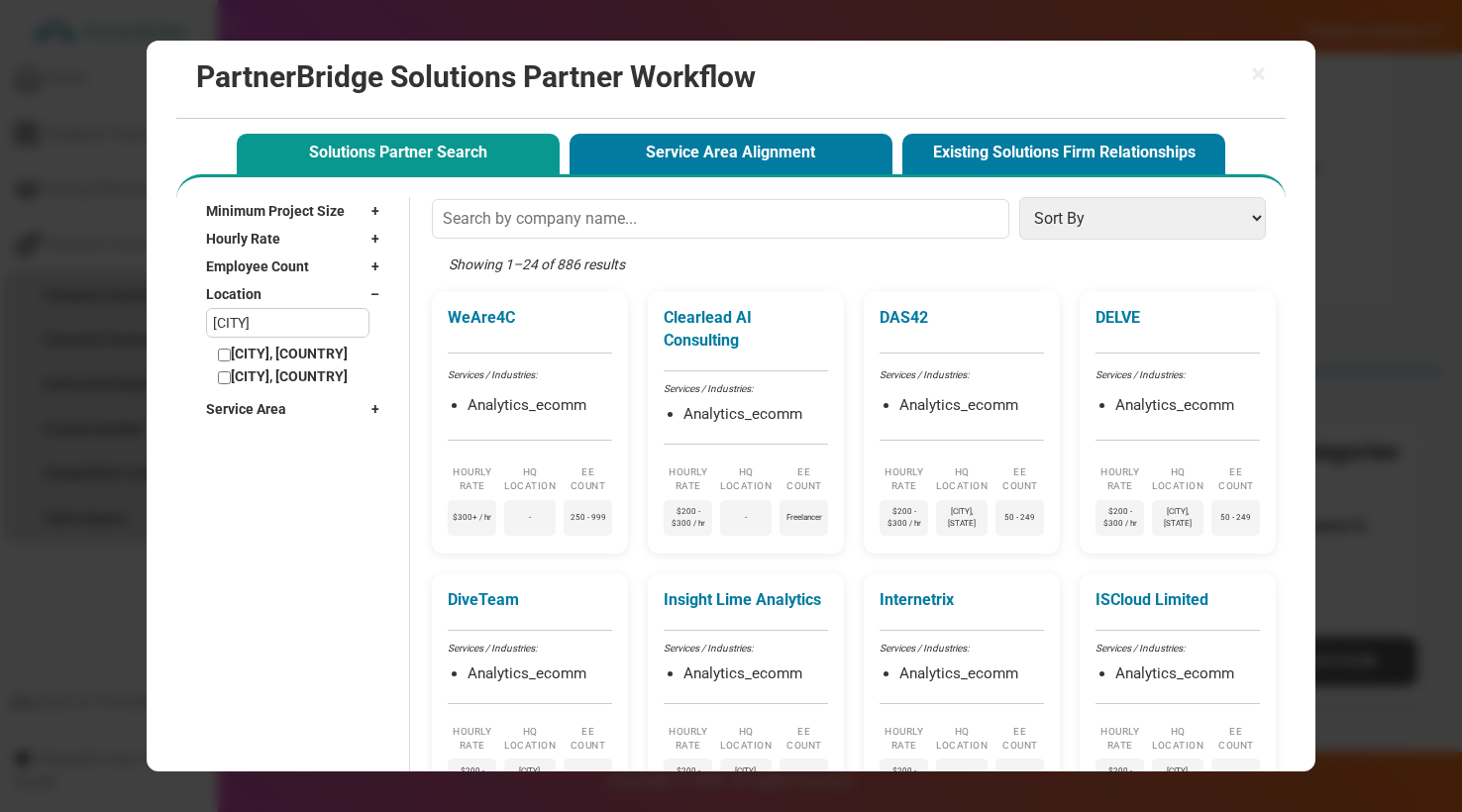 type on "Mumb" 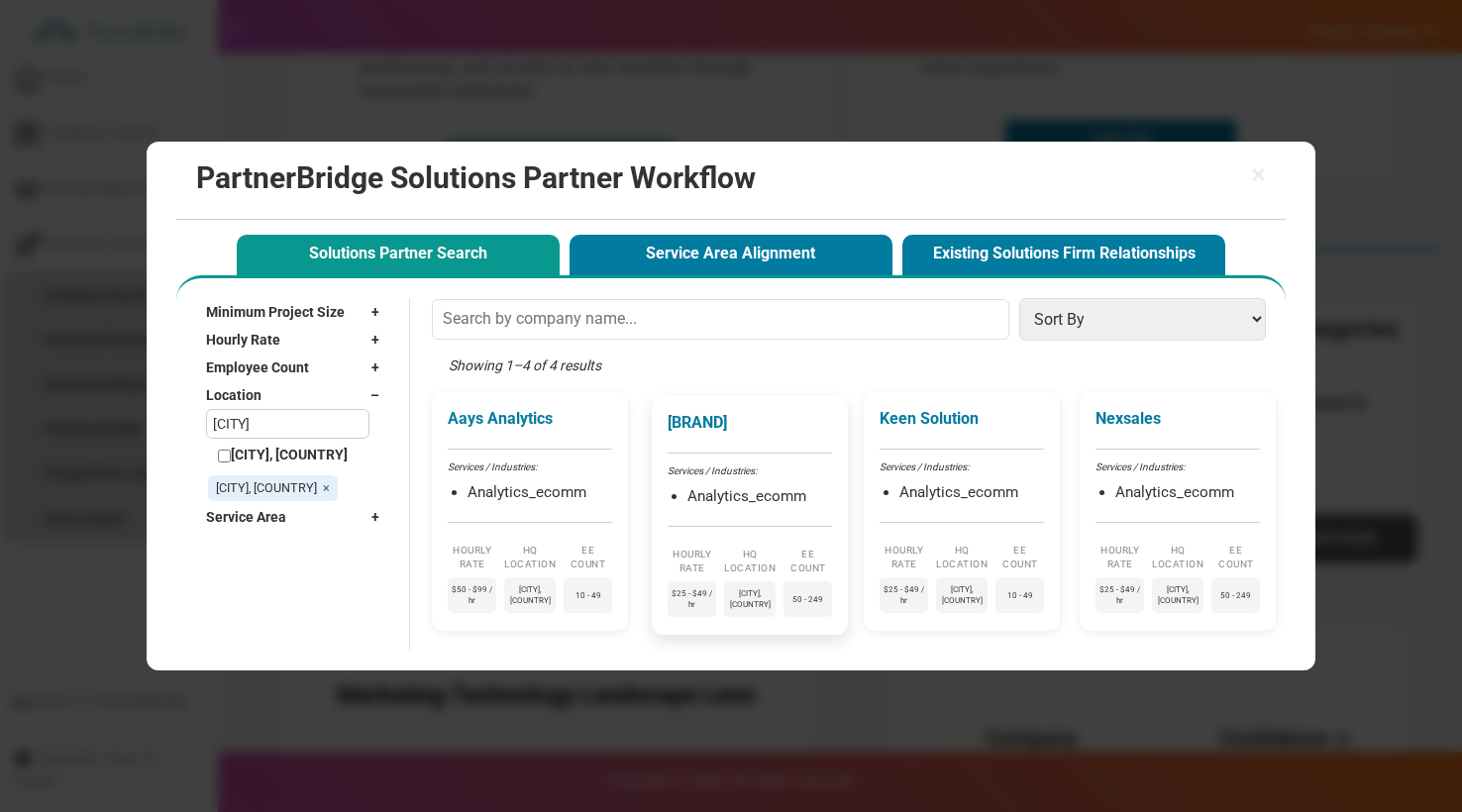 scroll, scrollTop: 391, scrollLeft: 0, axis: vertical 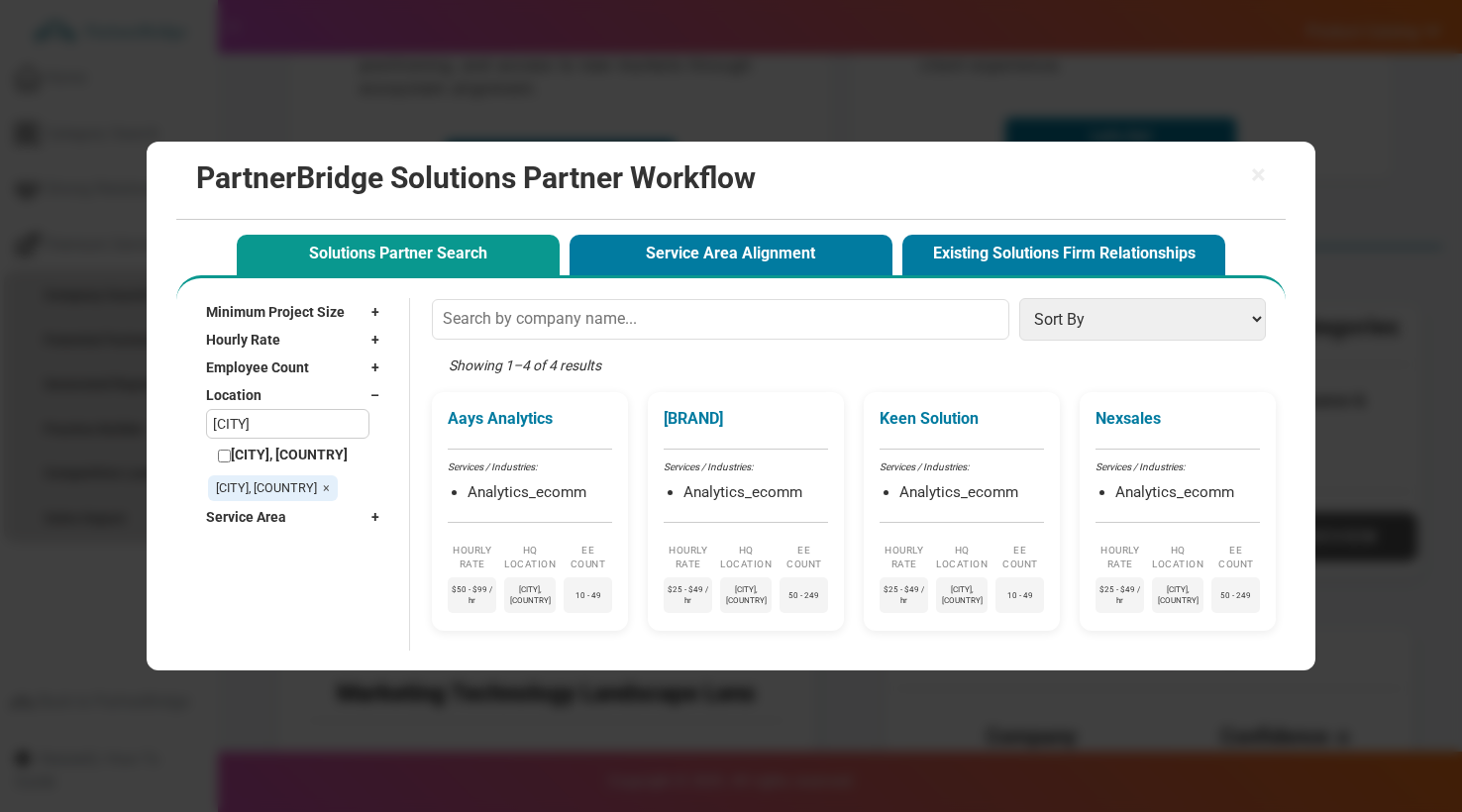 click on "Mumbai, India ×" at bounding box center [272, 488] 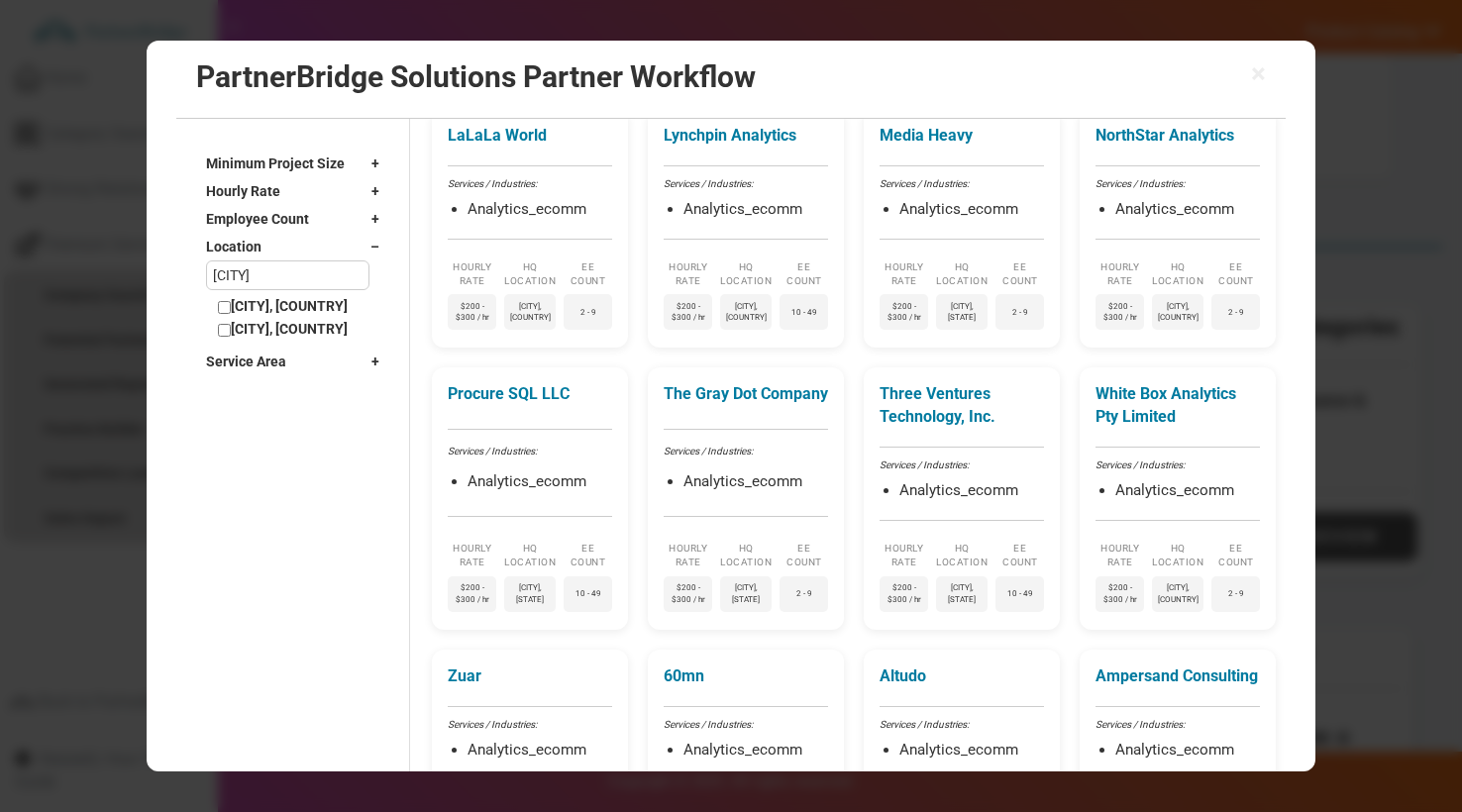 scroll, scrollTop: 1215, scrollLeft: 0, axis: vertical 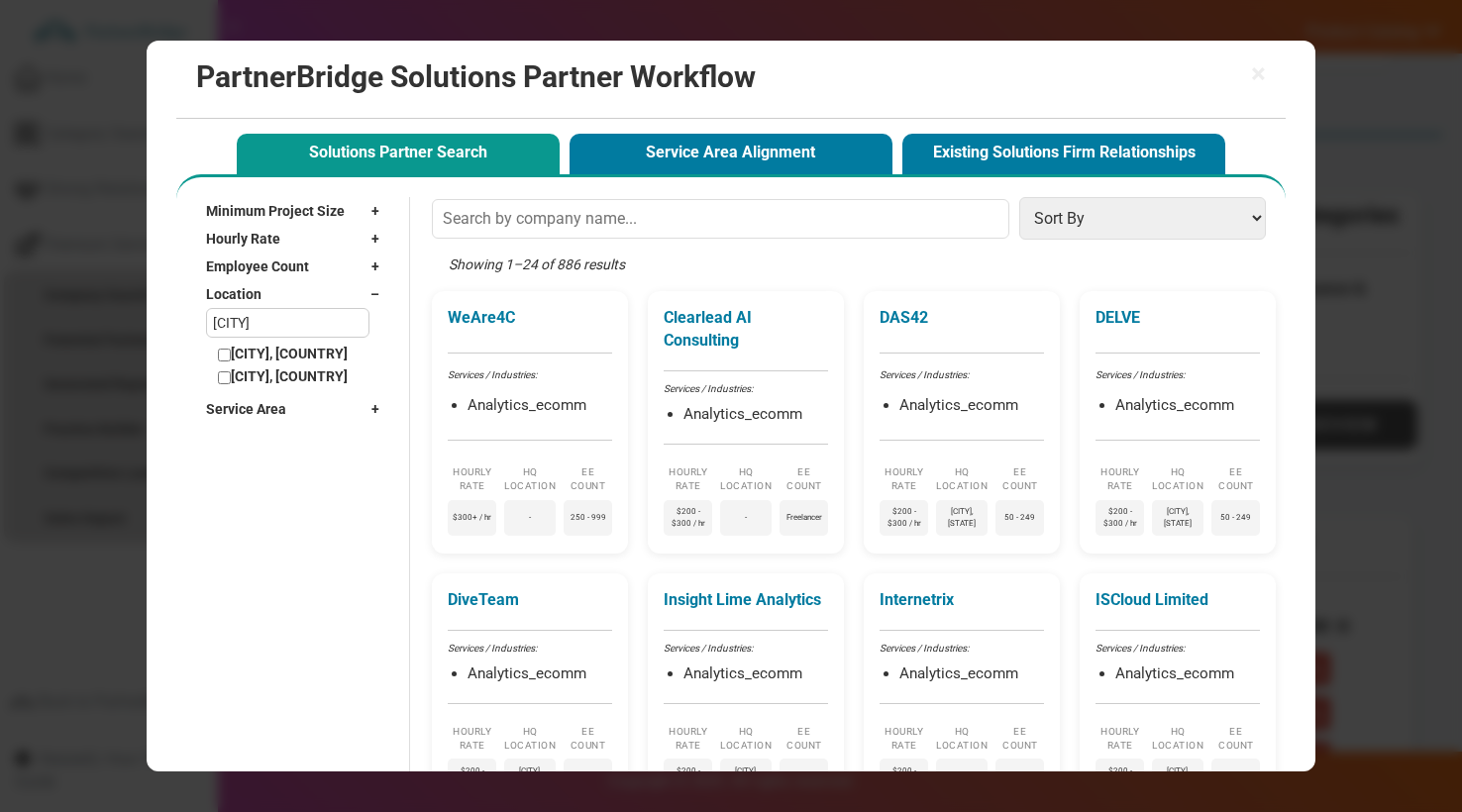 click on "×
PartnerBridge Solutions Partner Workflow" at bounding box center [731, 79] 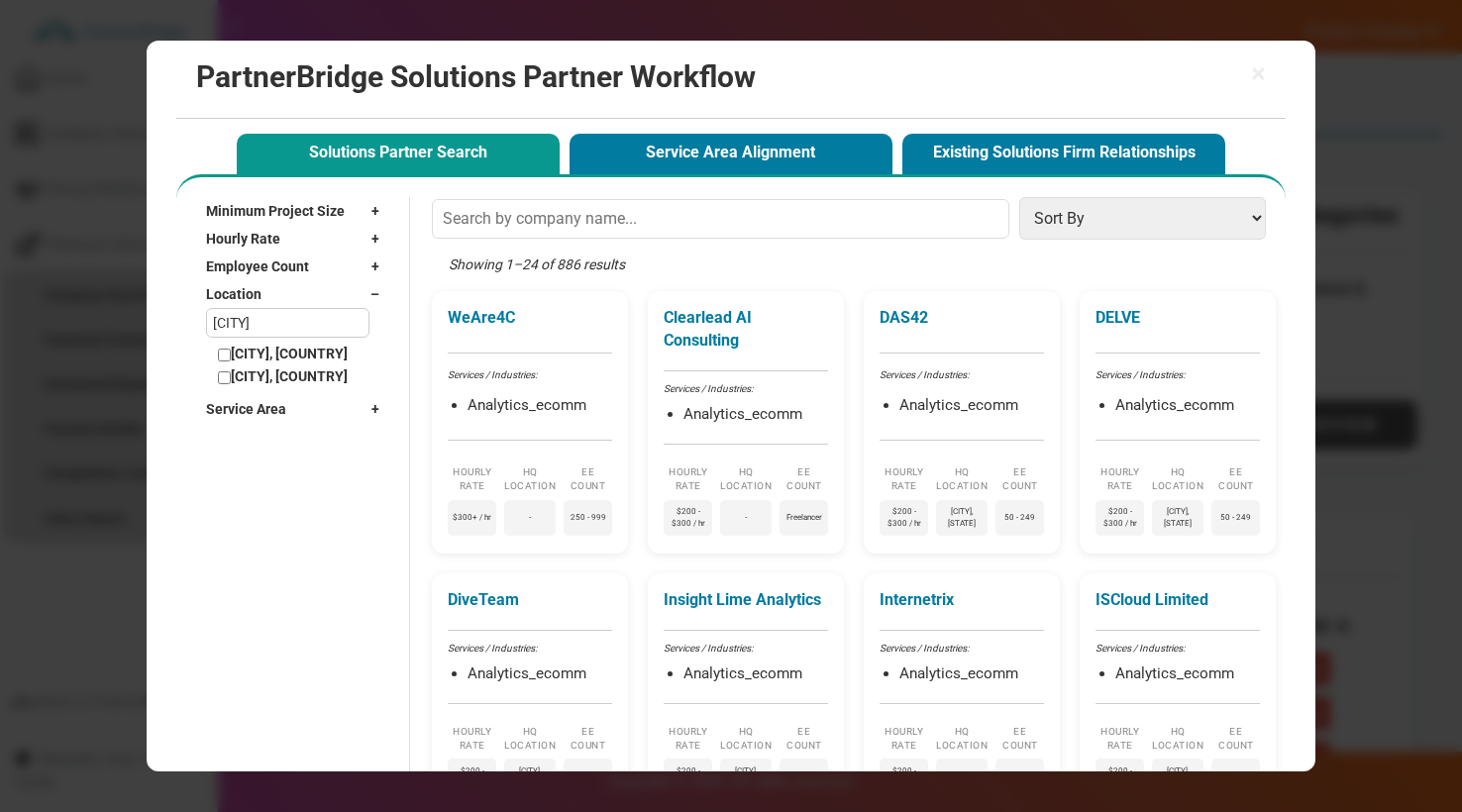 click on "×
PartnerBridge Solutions Partner Workflow" at bounding box center [731, 79] 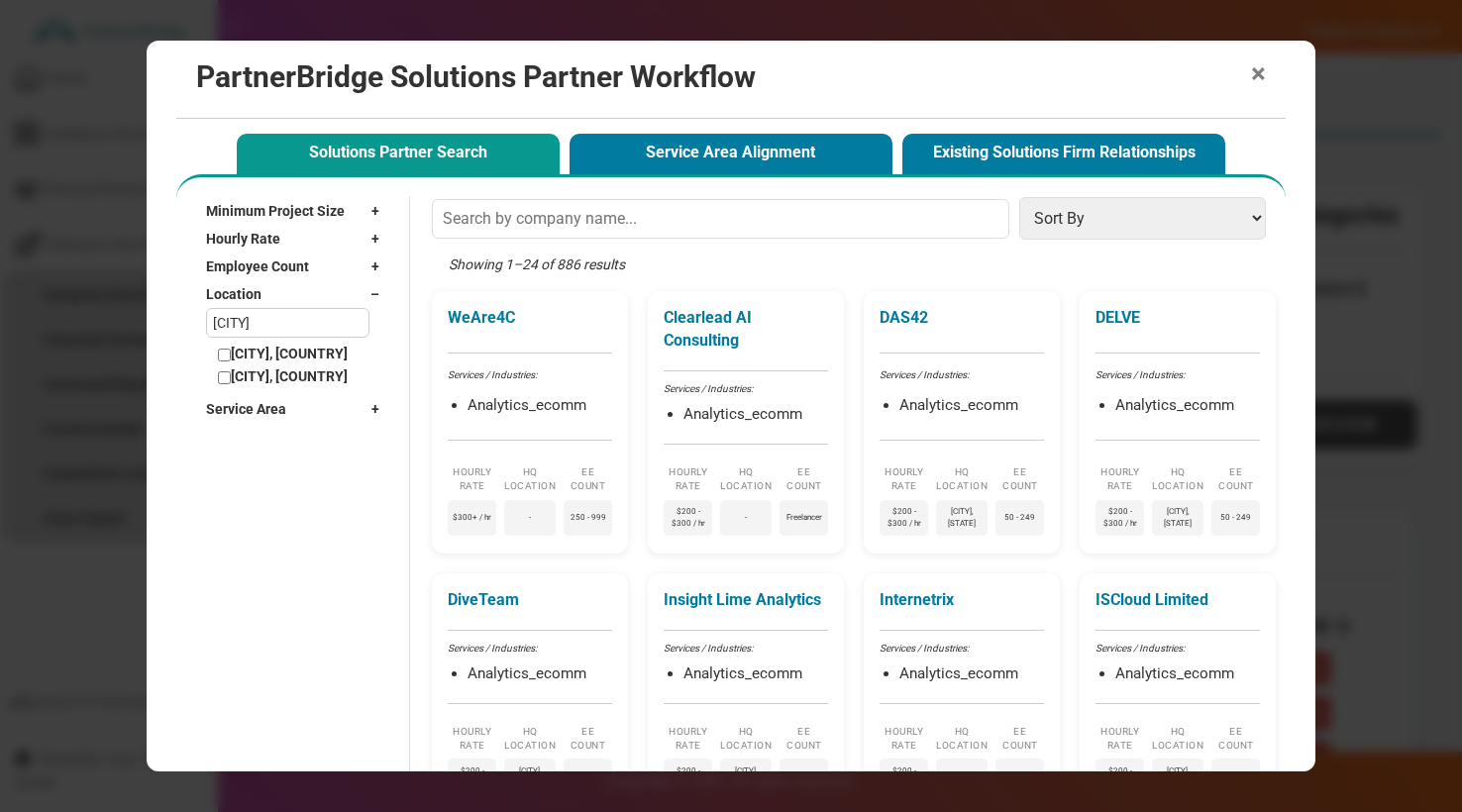 click on "×" at bounding box center [1258, 74] 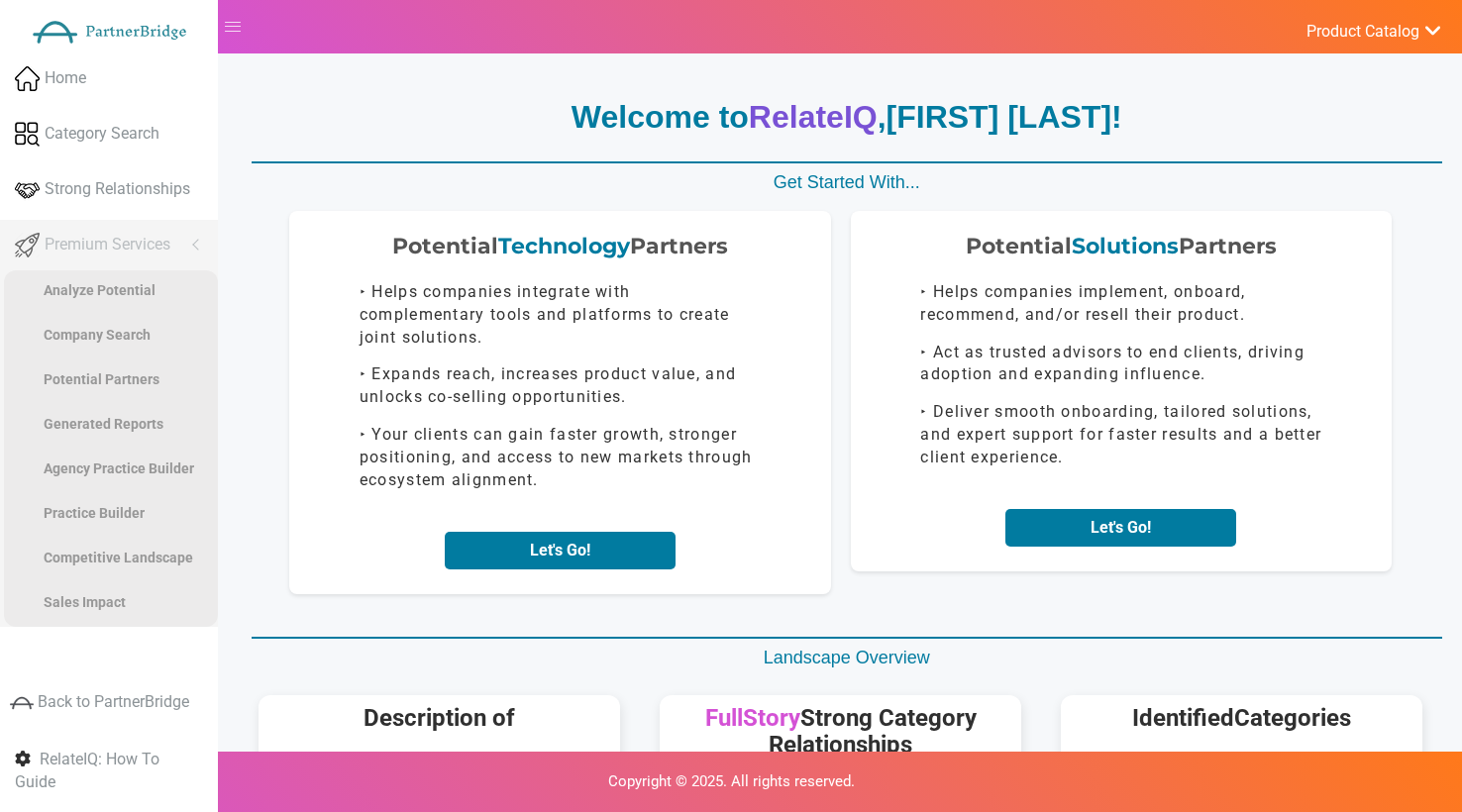 scroll, scrollTop: 0, scrollLeft: 0, axis: both 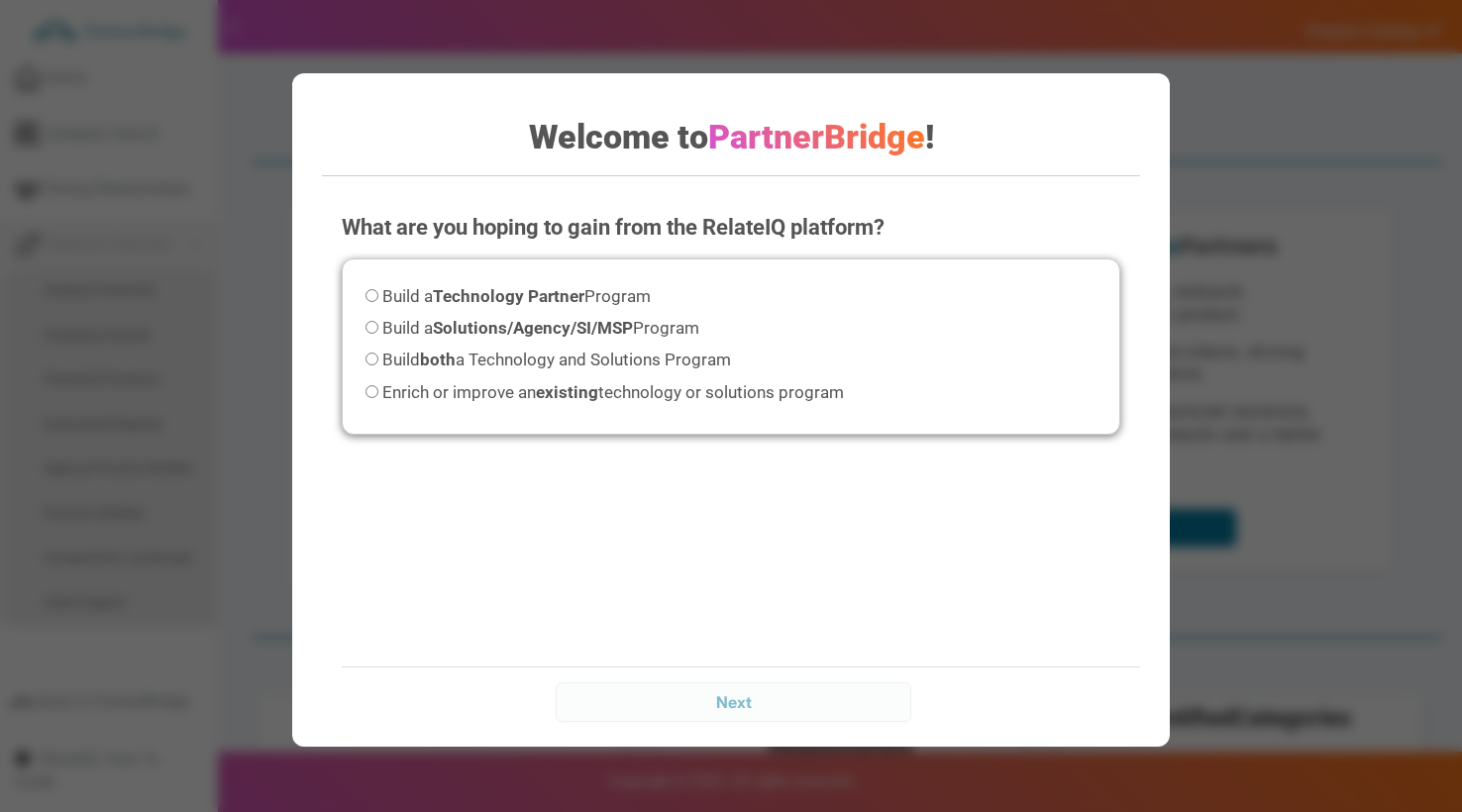 click on "Build  both  a Technology and Solutions Program" at bounding box center [557, 359] 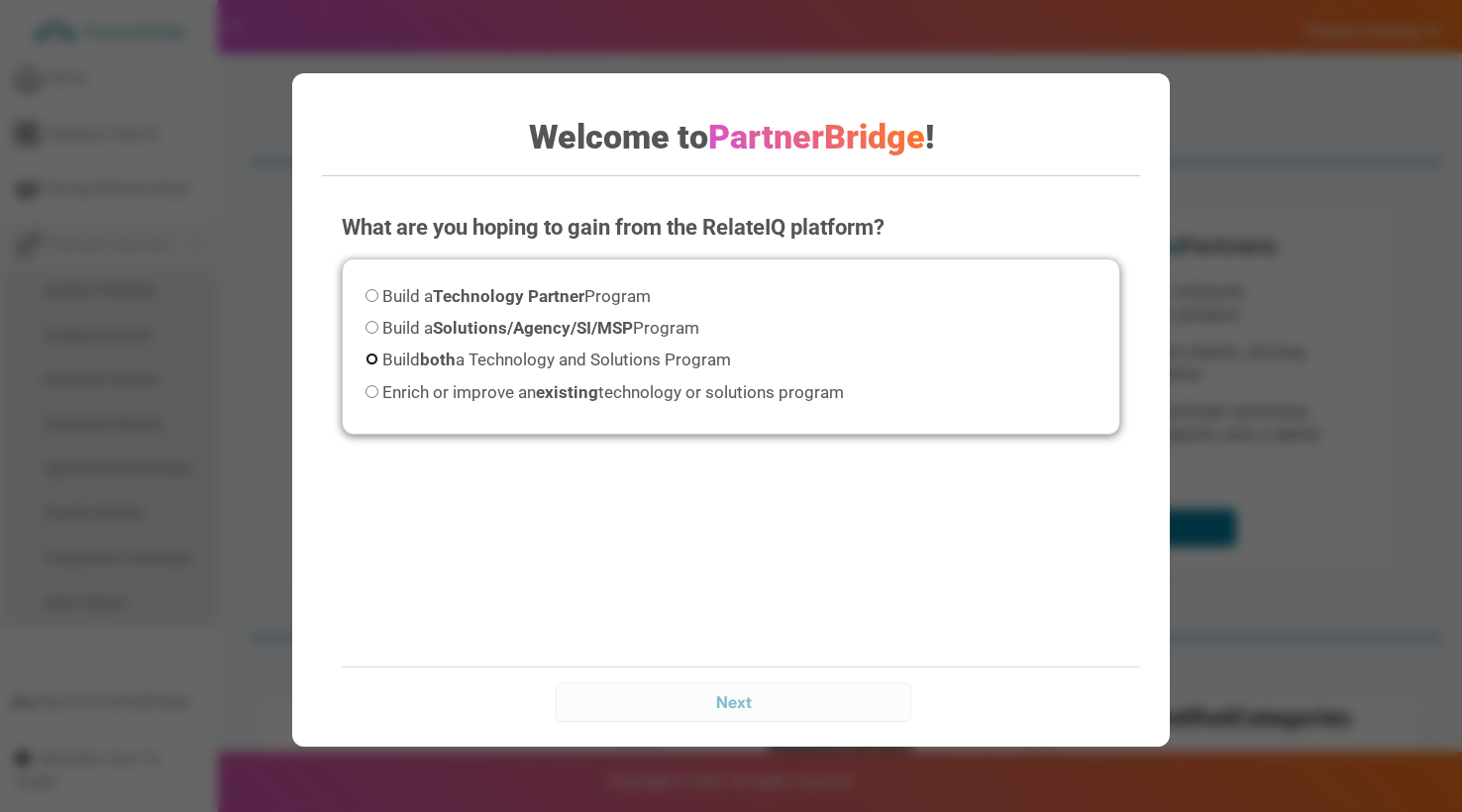 click on "Build  both  a Technology and Solutions Program" at bounding box center (371, 358) 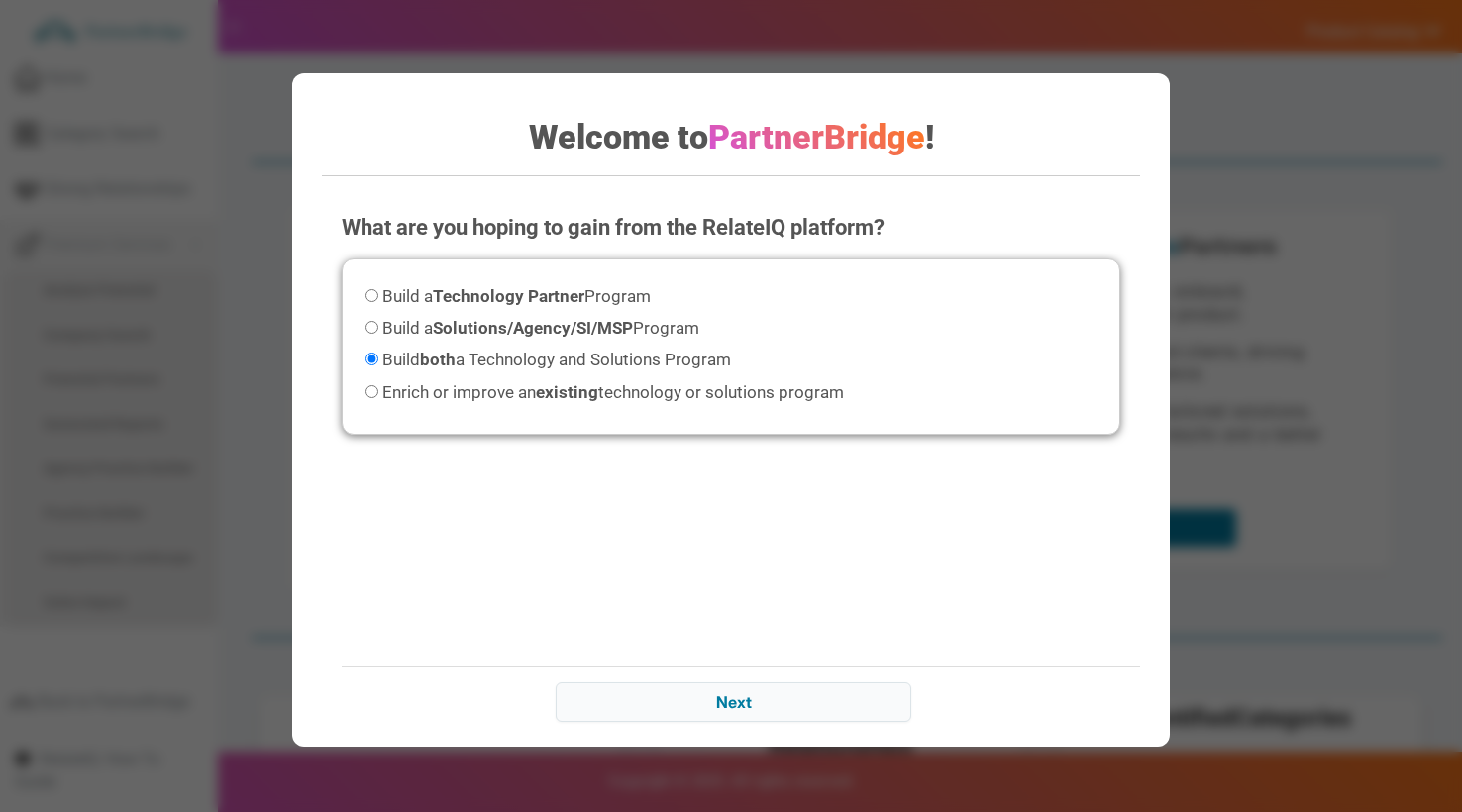 click on "Next" at bounding box center (751, 701) 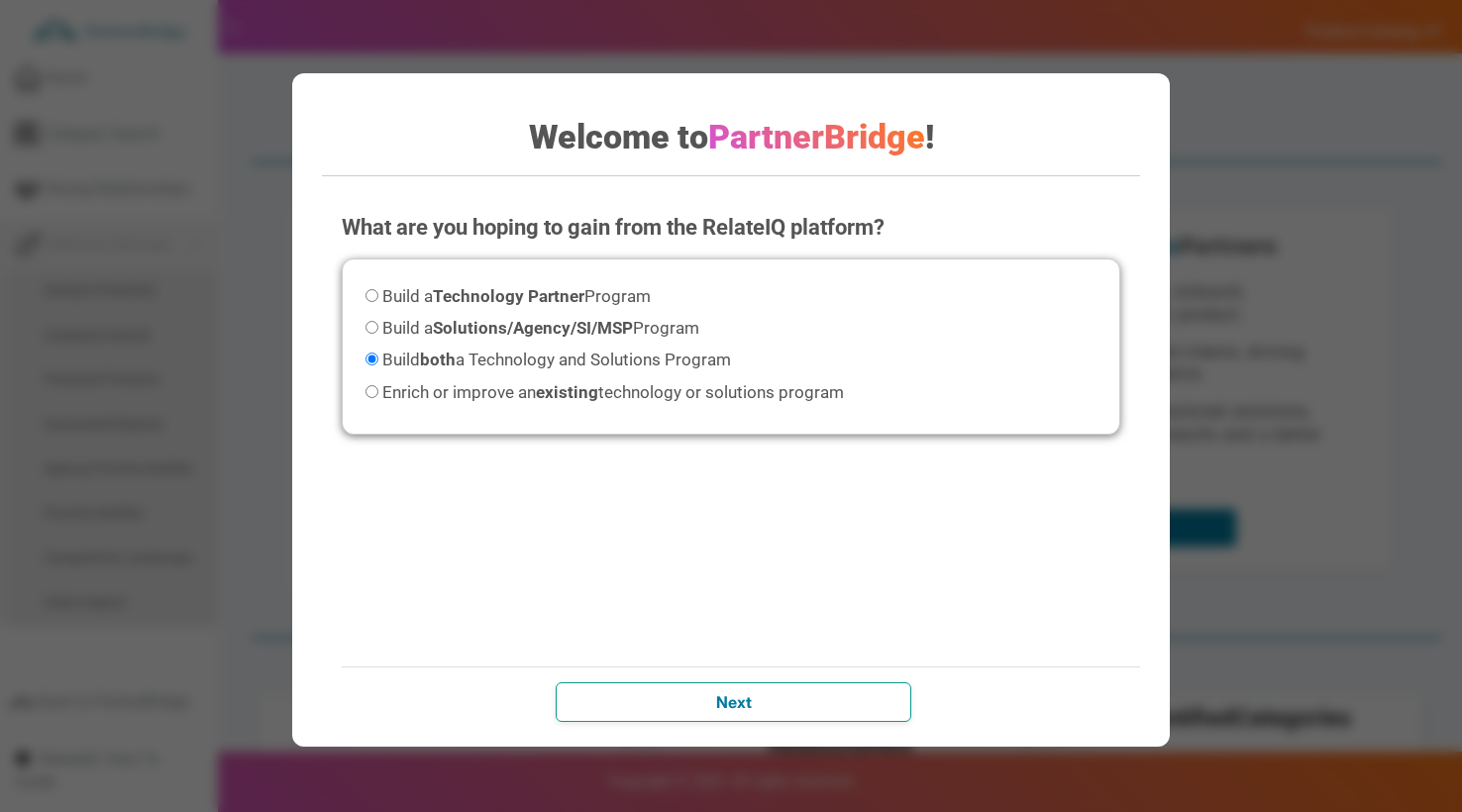 click on "Next" at bounding box center (733, 702) 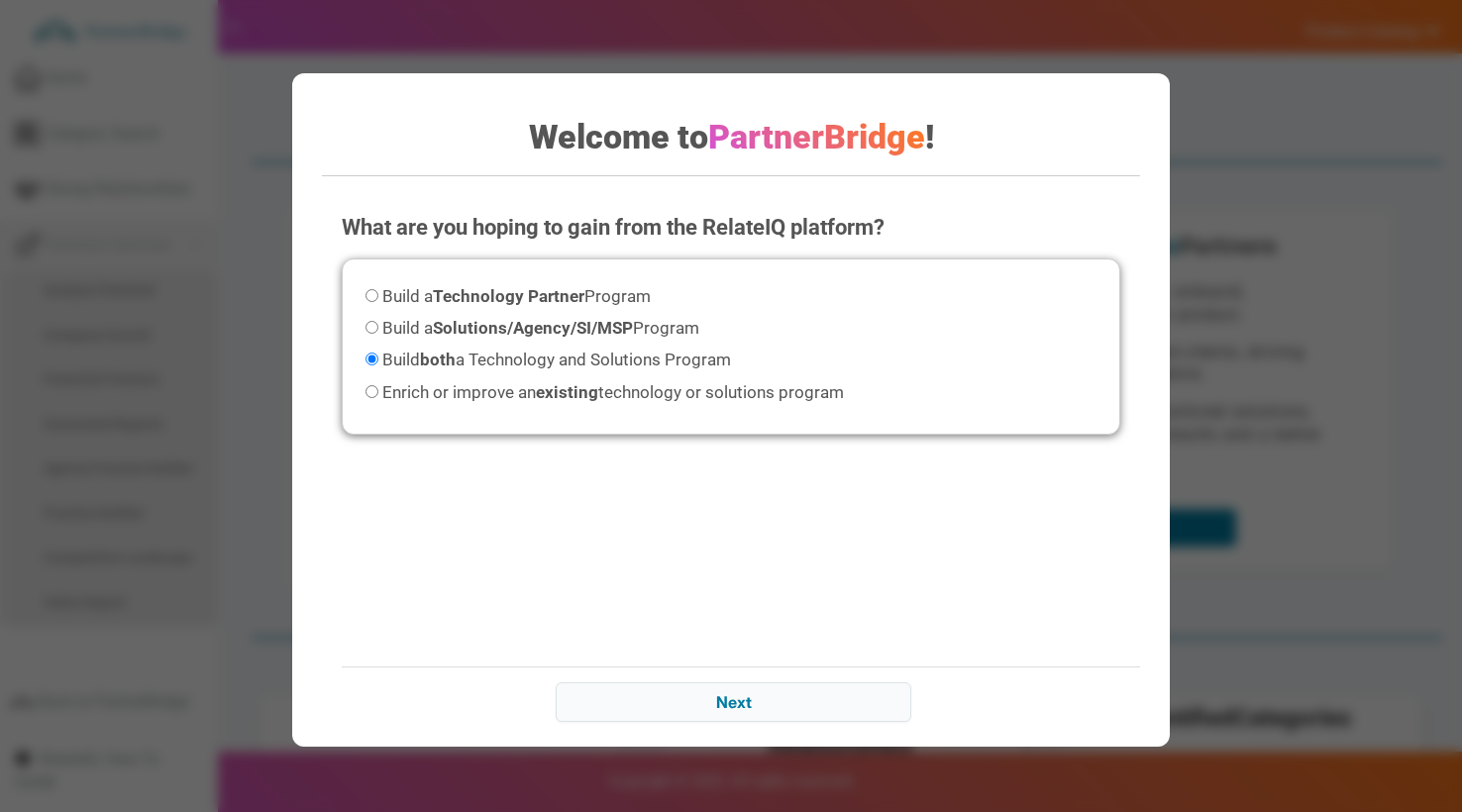click on "Welcome to  PartnerBridge !
What are you hoping to gain from the RelateIQ platform?
Please select an option before continuing.
Build a  Technology Partner  Program
Build a  Solutions/Agency/SI/MSP  Program
Build  both Enrich or improve an  existing" at bounding box center (731, 406) 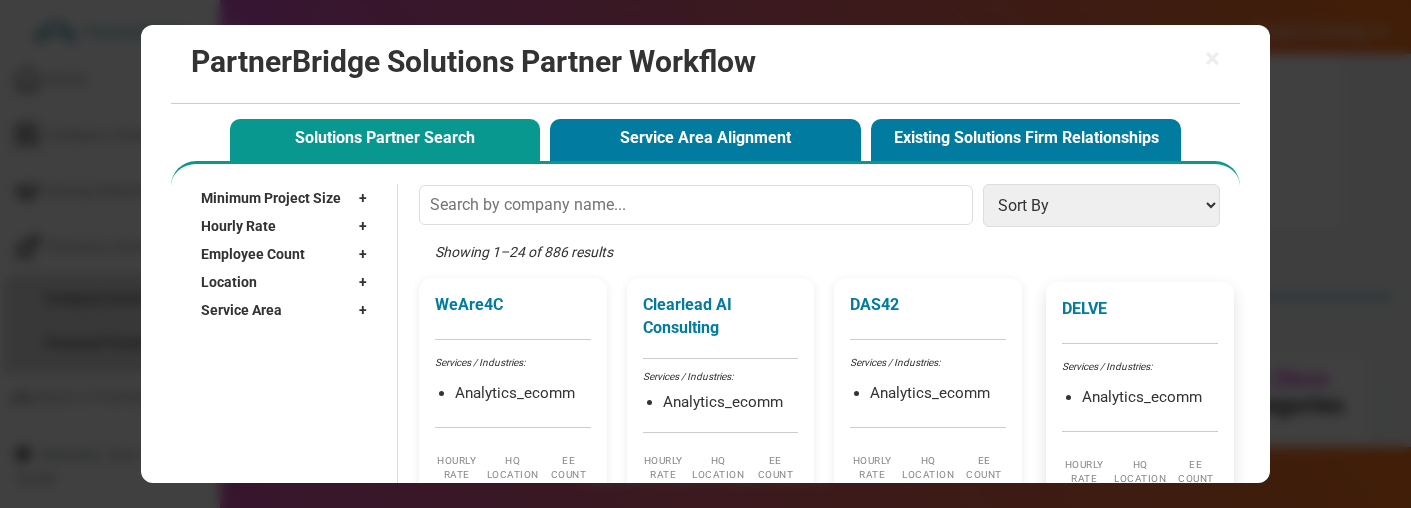 scroll, scrollTop: 344, scrollLeft: 0, axis: vertical 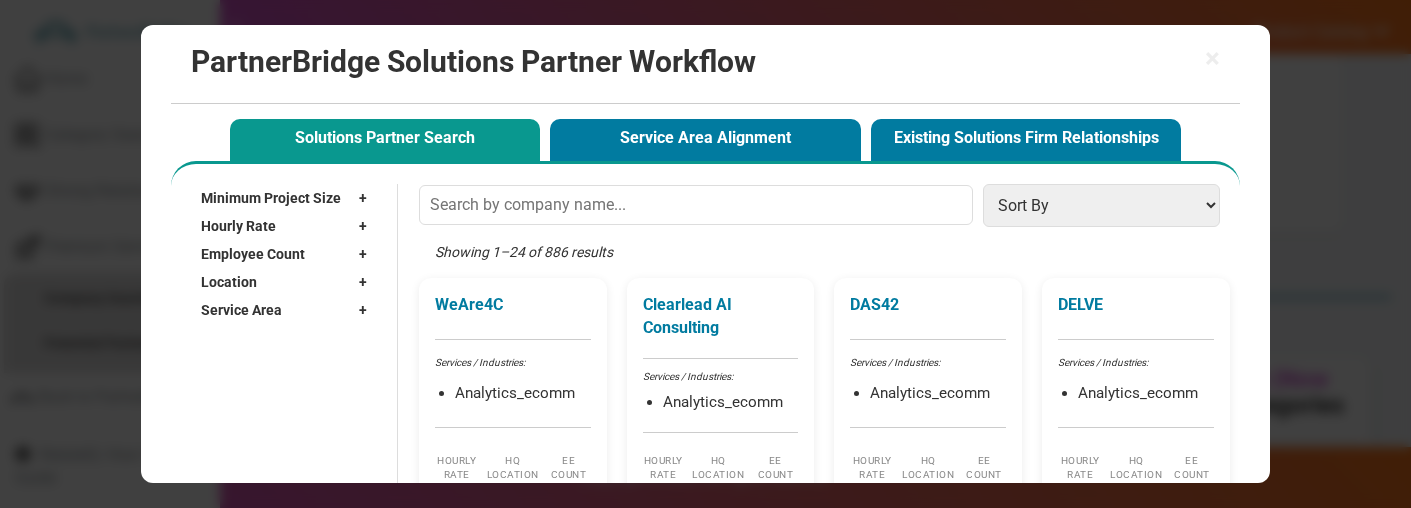 click on "×
PartnerBridge Solutions Partner Workflow" at bounding box center [705, 64] 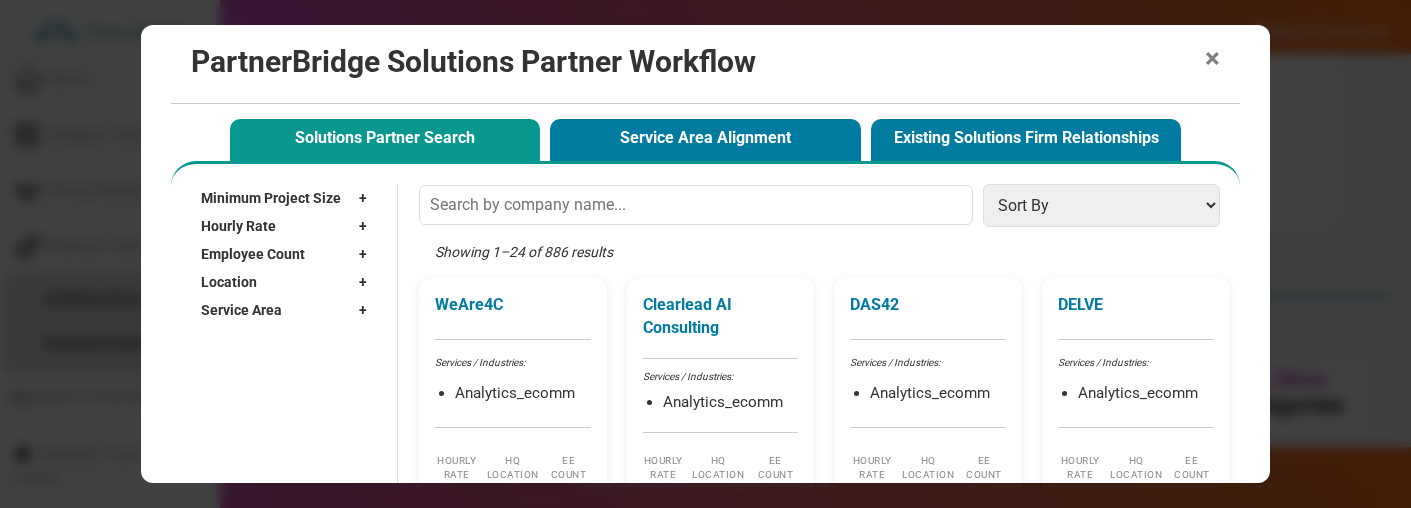 click on "×" at bounding box center [1212, 59] 